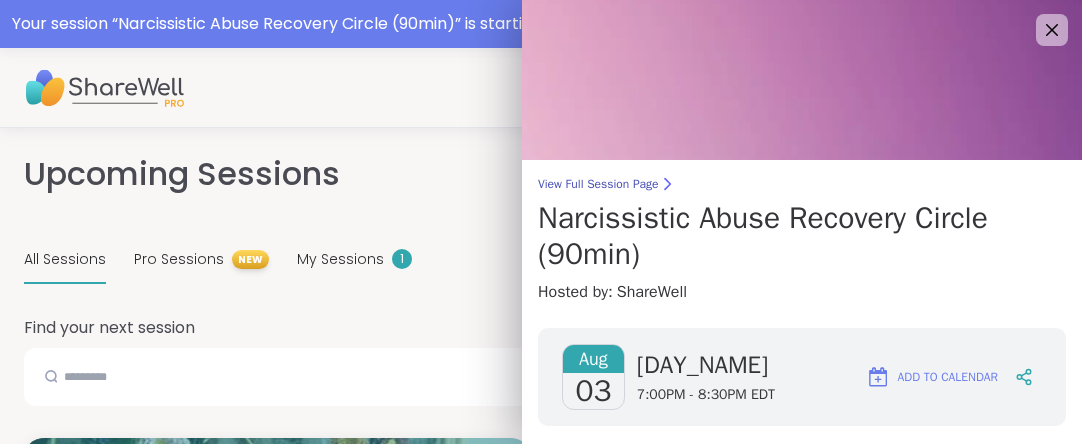 scroll, scrollTop: 900, scrollLeft: 0, axis: vertical 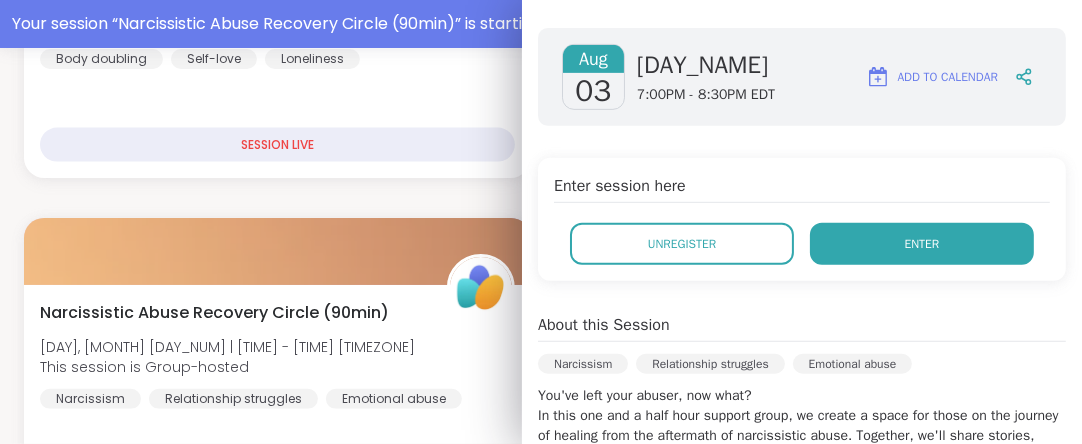 click on "Enter" at bounding box center (922, 244) 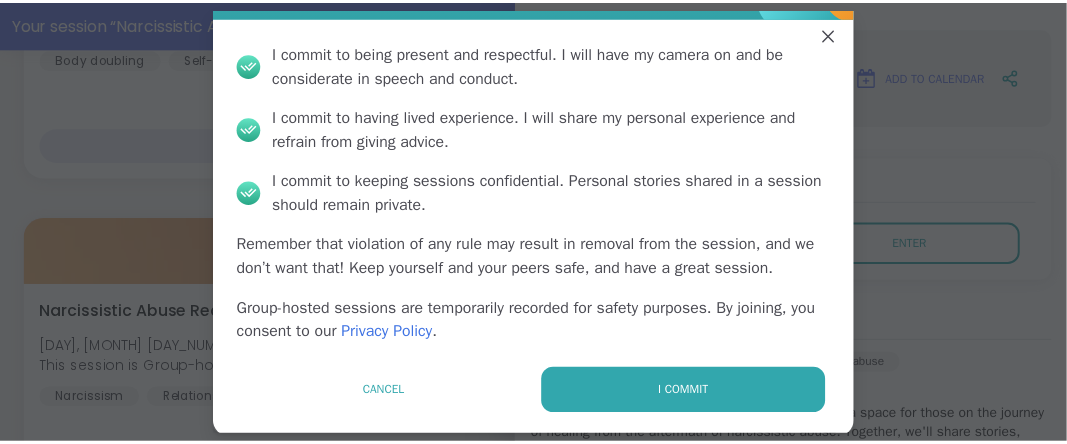 scroll, scrollTop: 147, scrollLeft: 0, axis: vertical 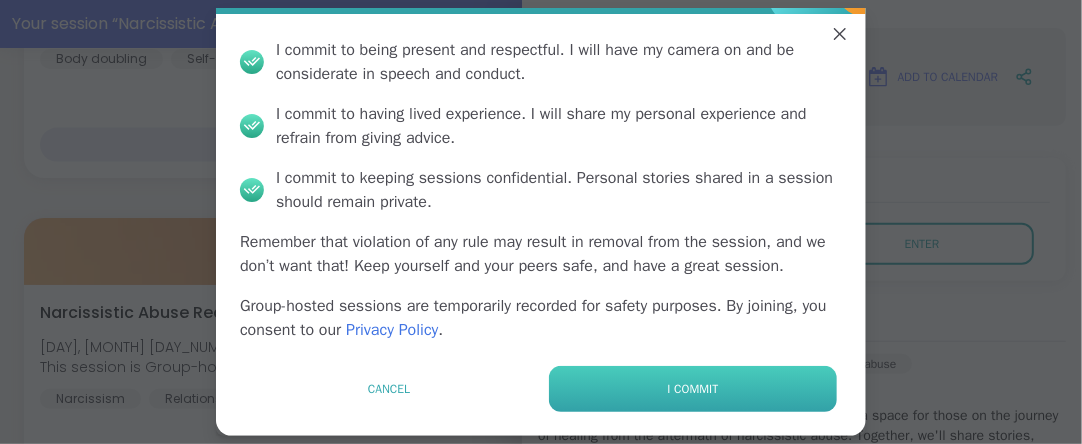 click on "I commit" at bounding box center [693, 389] 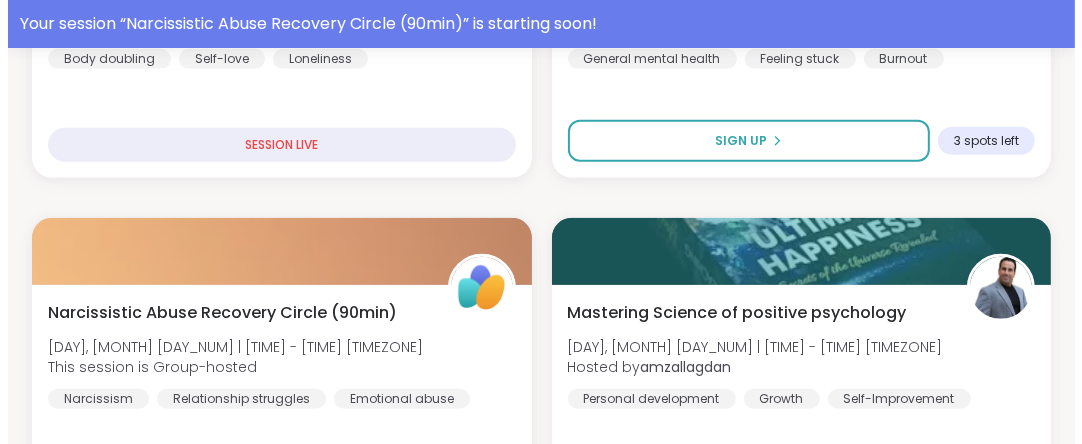 scroll, scrollTop: 0, scrollLeft: 0, axis: both 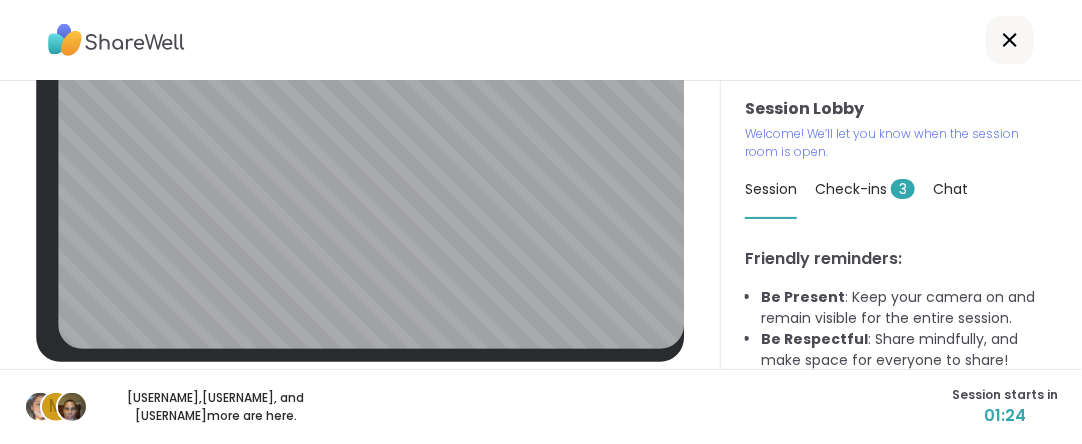 click on "Session" at bounding box center [771, 189] 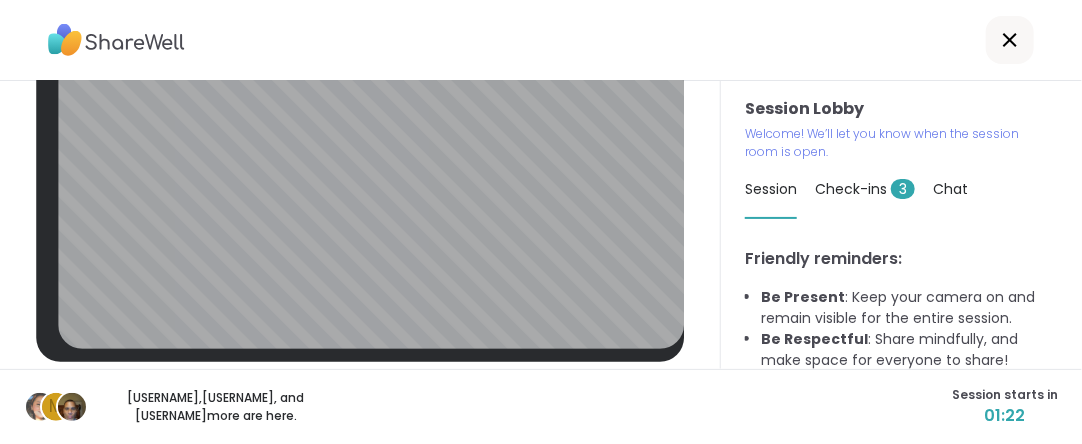 click on "Session" at bounding box center [771, 189] 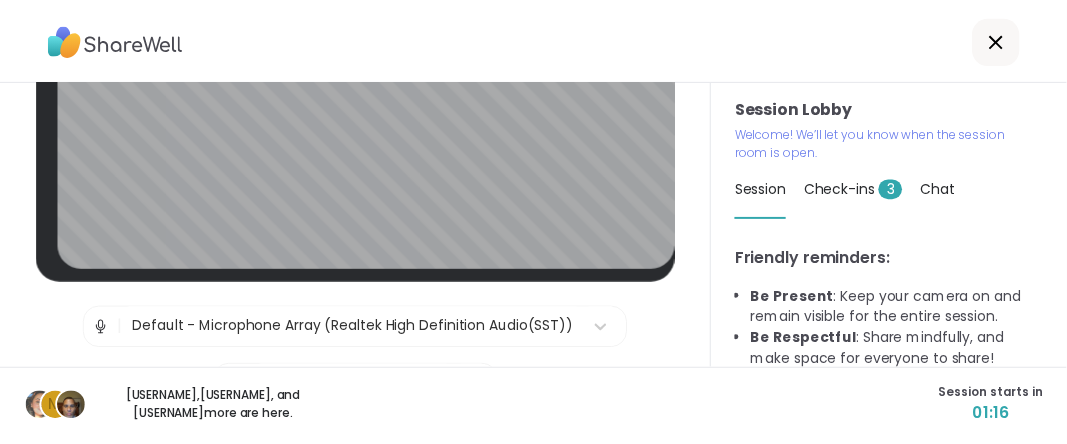 scroll, scrollTop: 177, scrollLeft: 0, axis: vertical 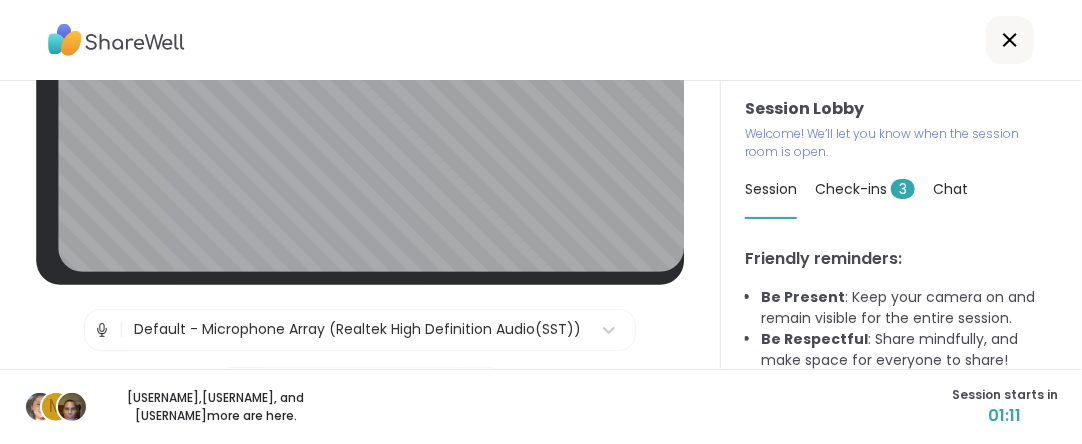 click 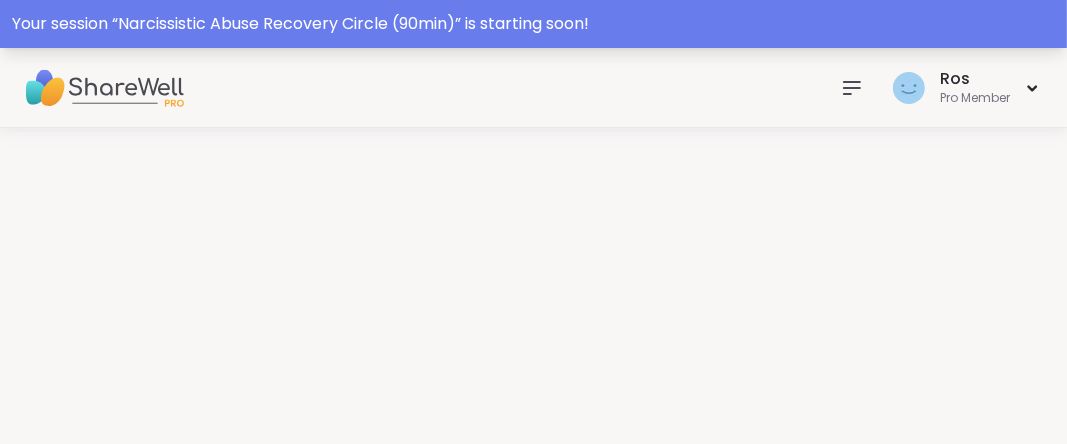 scroll, scrollTop: 1, scrollLeft: 0, axis: vertical 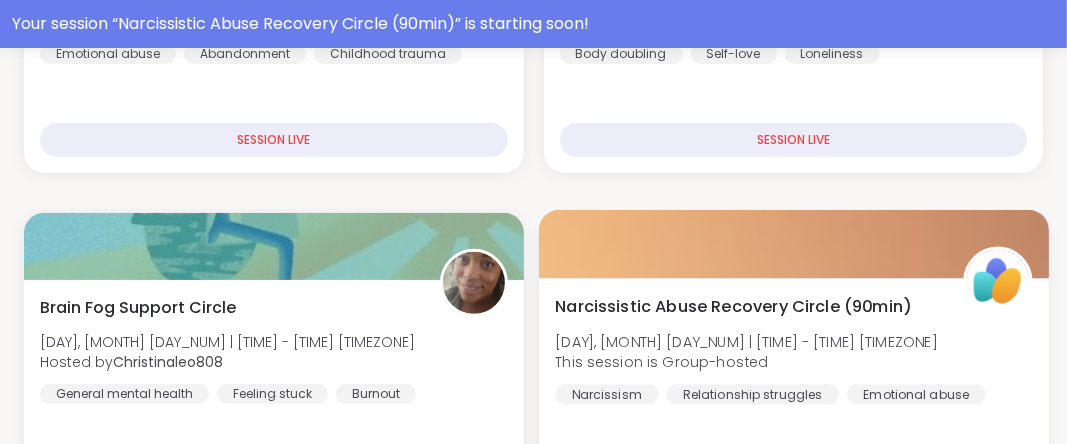 click at bounding box center [793, 244] 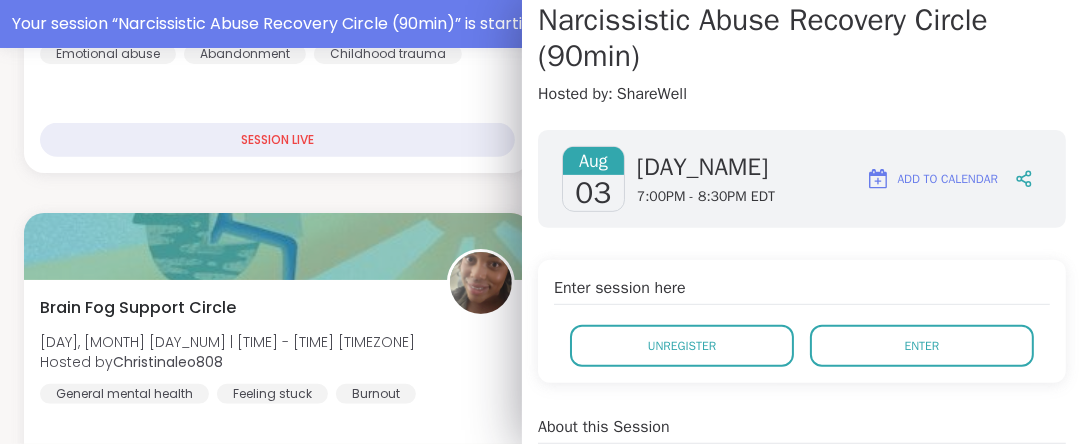 scroll, scrollTop: 193, scrollLeft: 0, axis: vertical 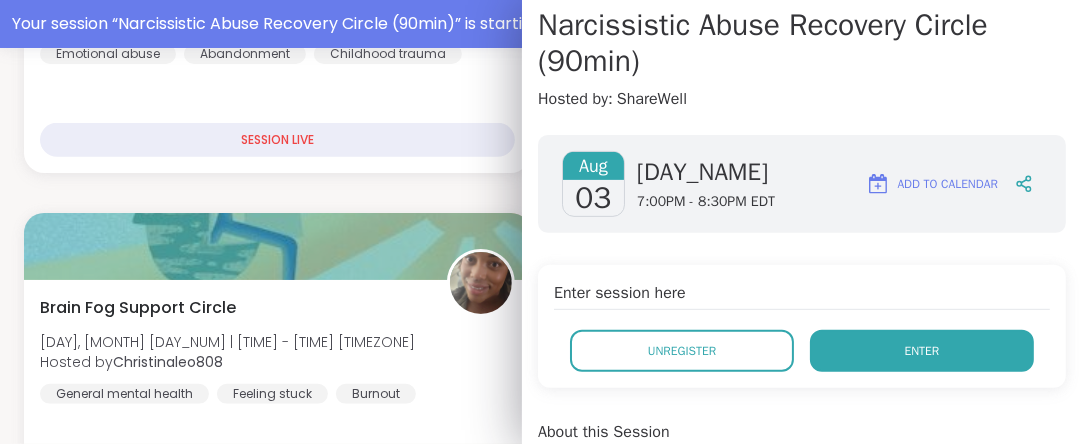 drag, startPoint x: 883, startPoint y: 352, endPoint x: 898, endPoint y: 350, distance: 15.132746 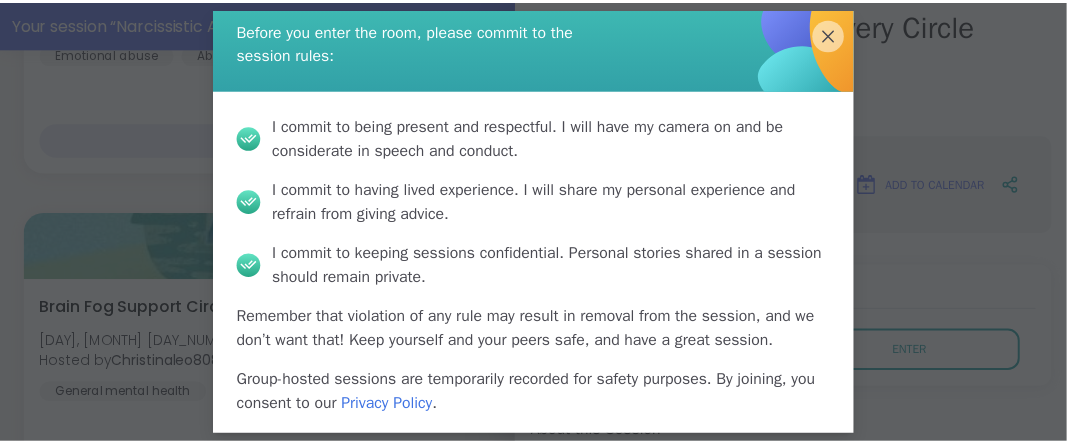 scroll, scrollTop: 147, scrollLeft: 0, axis: vertical 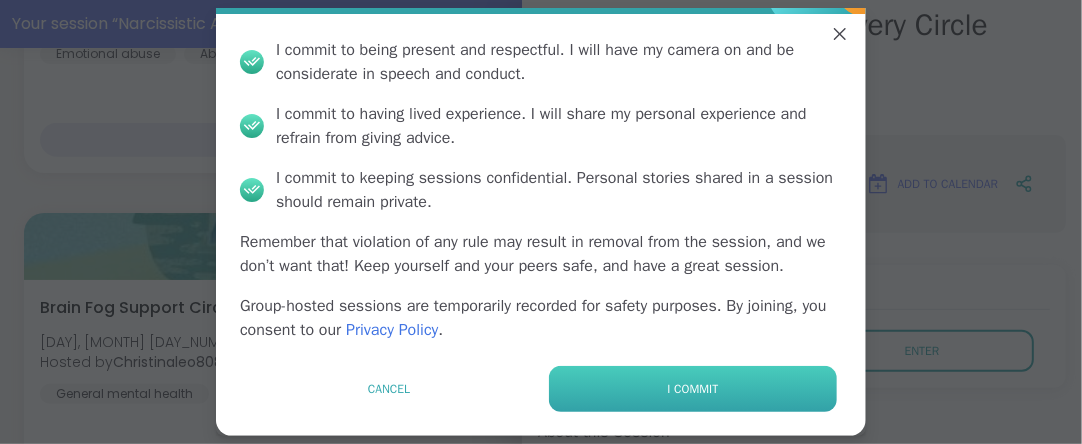 click on "I commit" at bounding box center (693, 389) 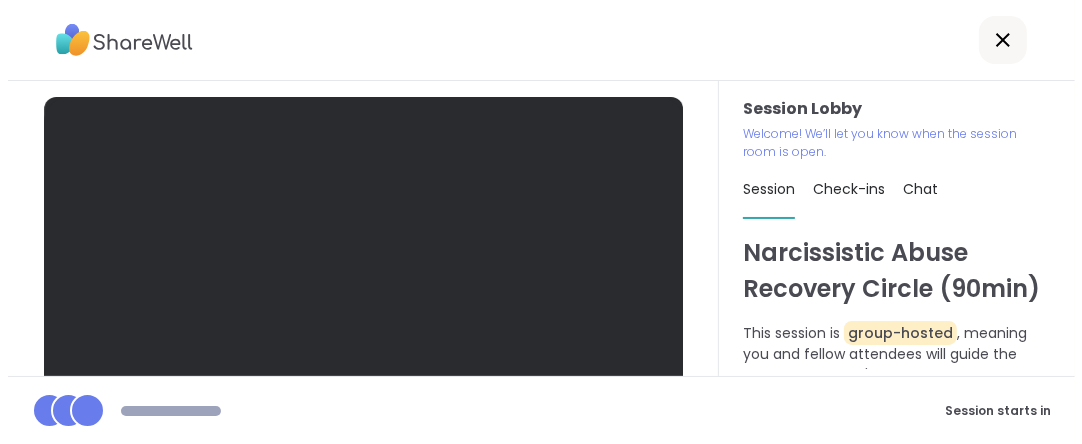 scroll, scrollTop: 0, scrollLeft: 0, axis: both 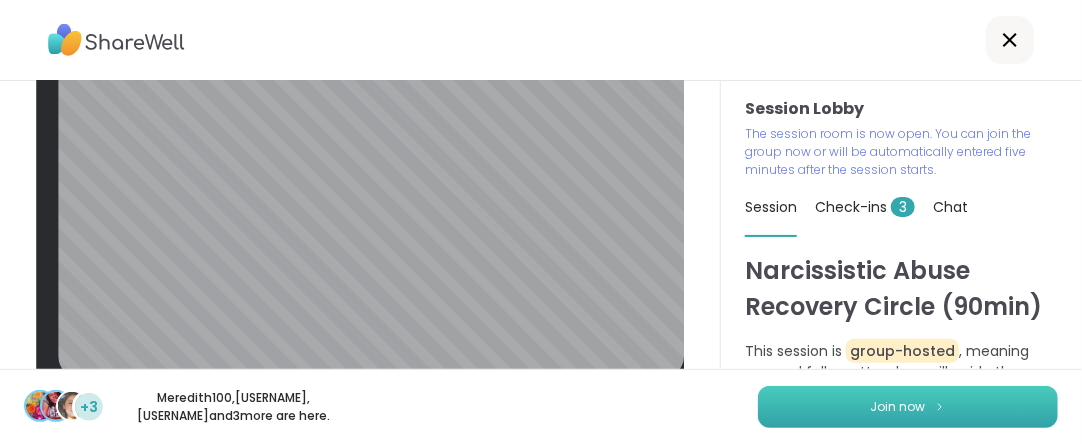 click on "Join now" at bounding box center [898, 407] 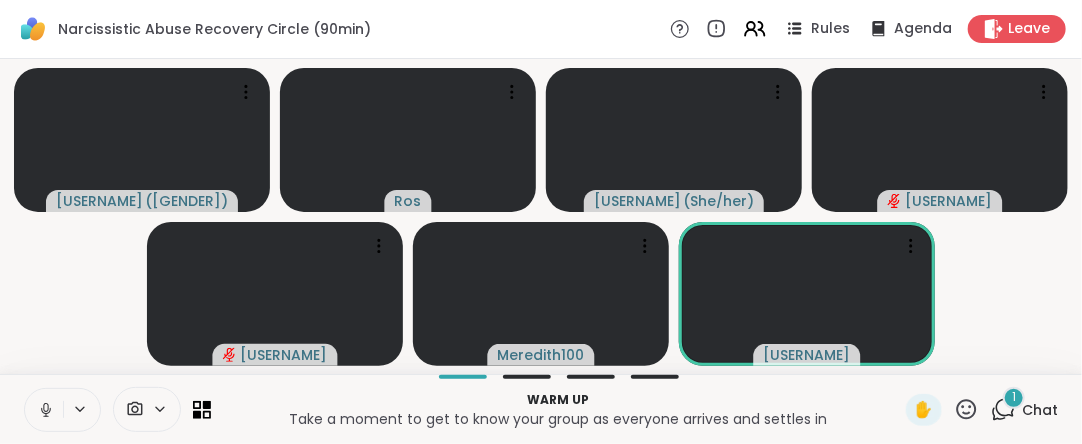 click 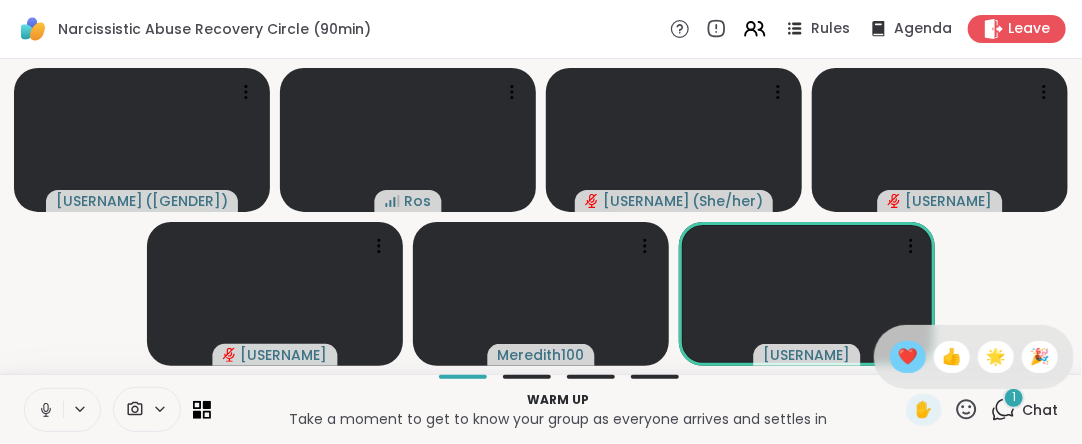 click on "❤️" at bounding box center [908, 357] 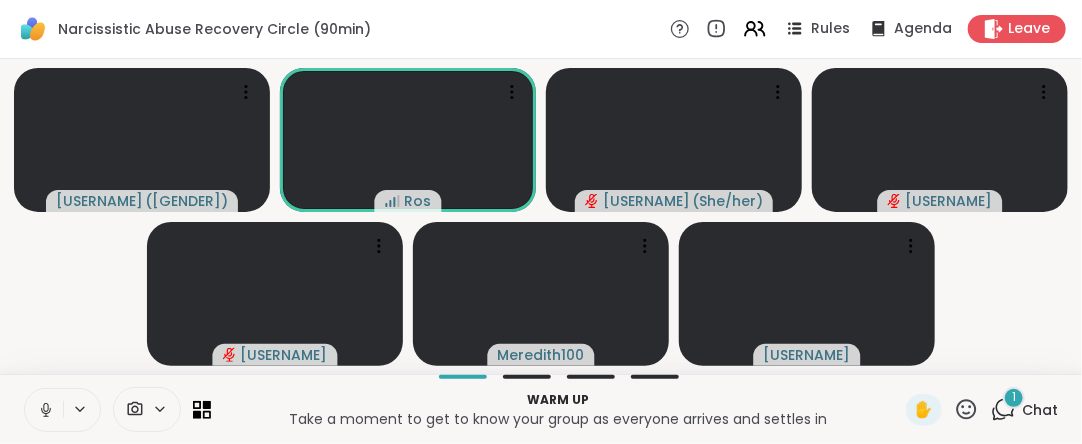 click 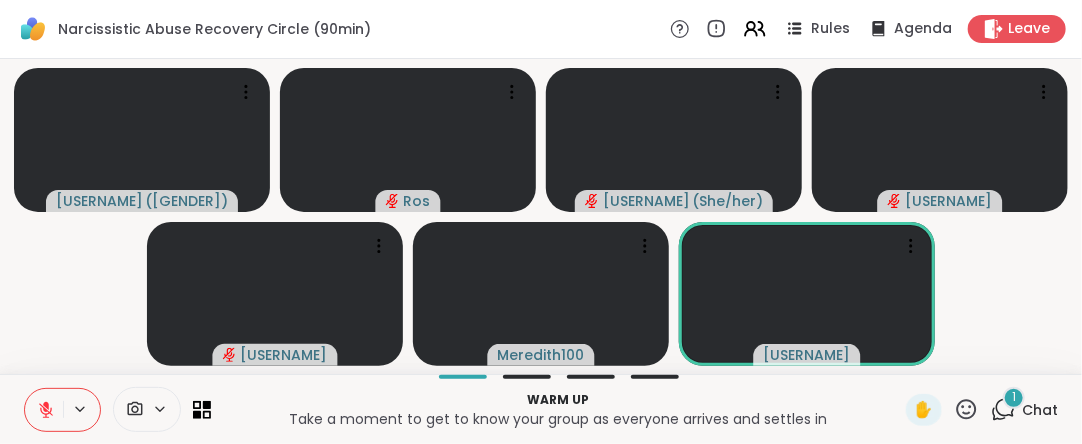 click 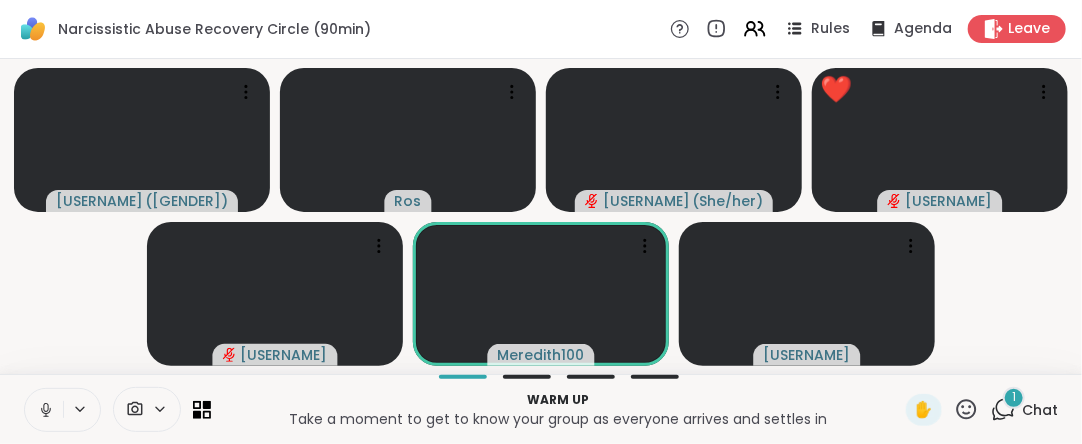 click 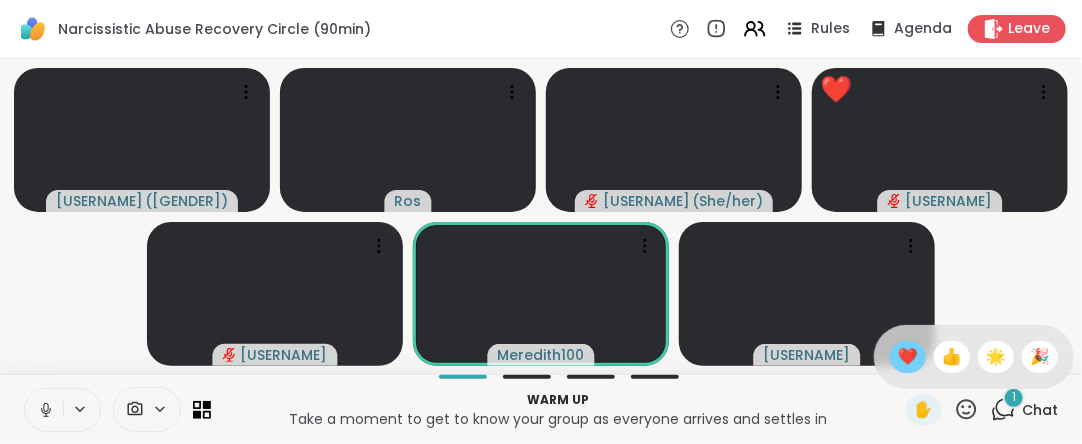 click on "❤️" at bounding box center (908, 357) 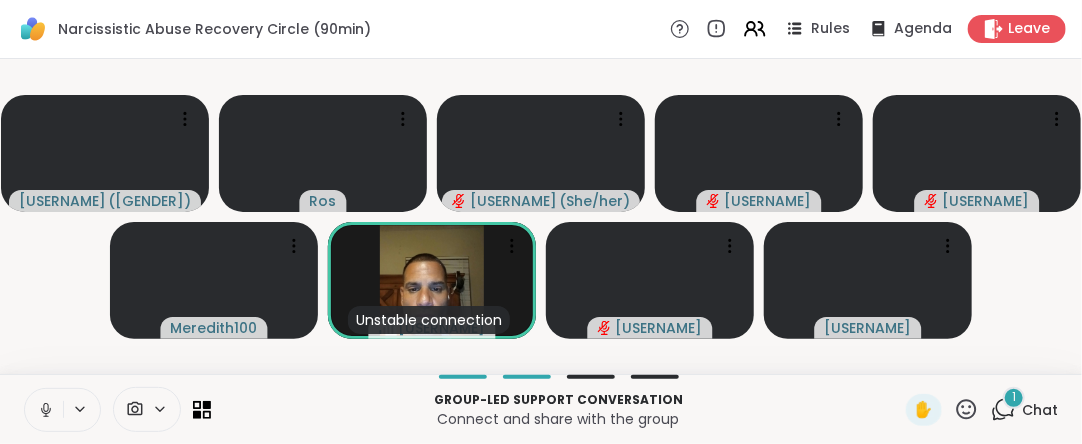 click 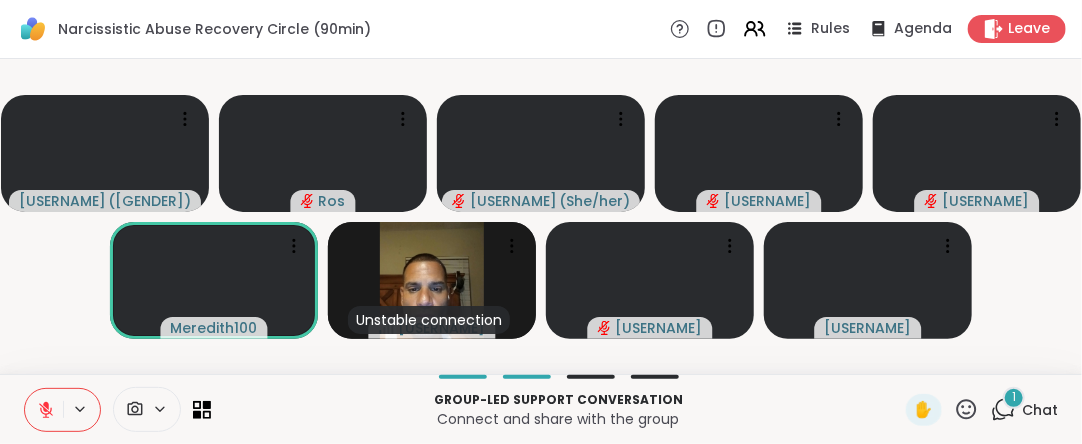 click 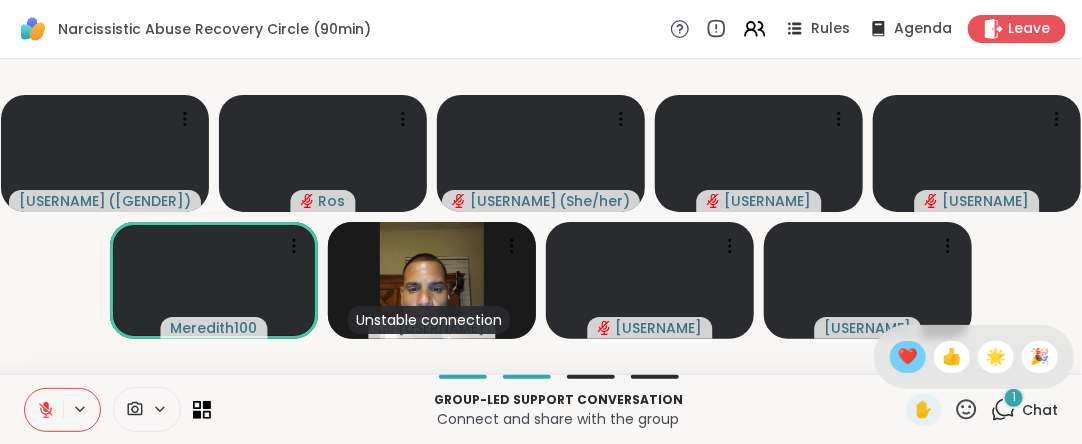 click on "❤️" at bounding box center (908, 357) 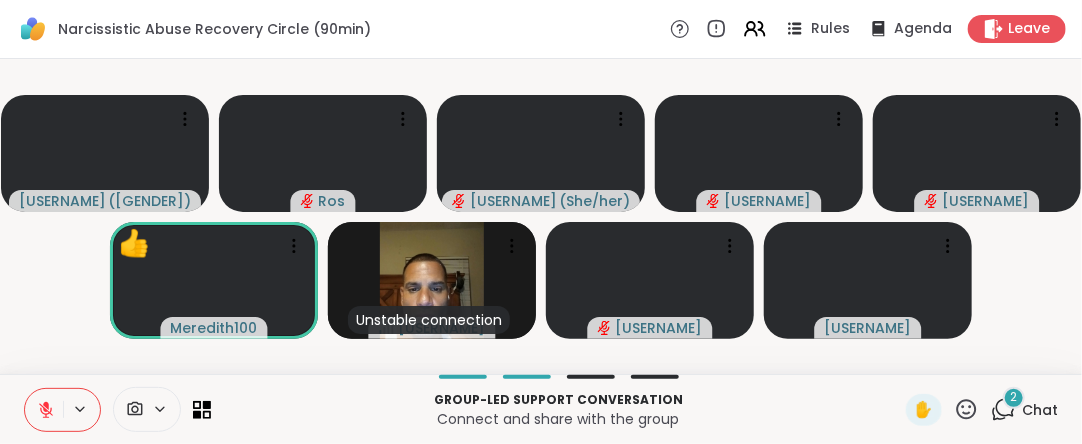 drag, startPoint x: 940, startPoint y: 400, endPoint x: 952, endPoint y: 400, distance: 12 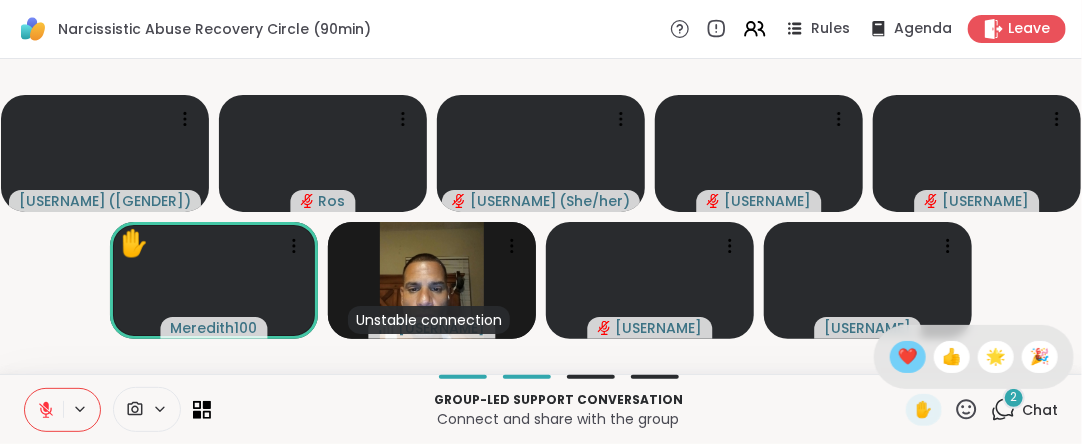click on "❤️" at bounding box center (908, 357) 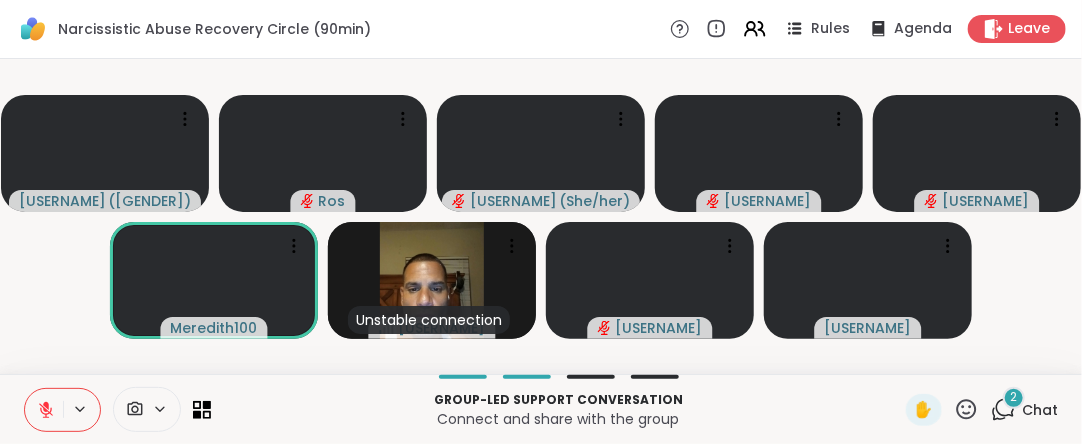click 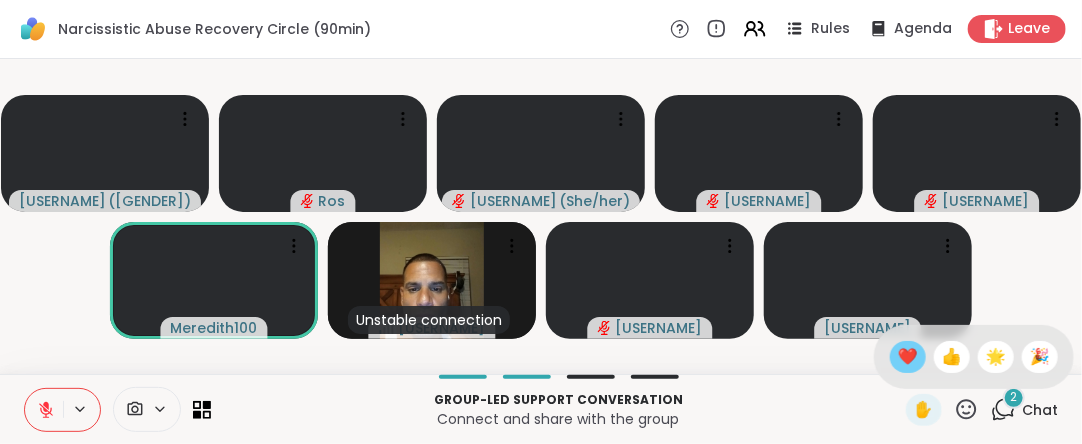 click on "❤️" at bounding box center (908, 357) 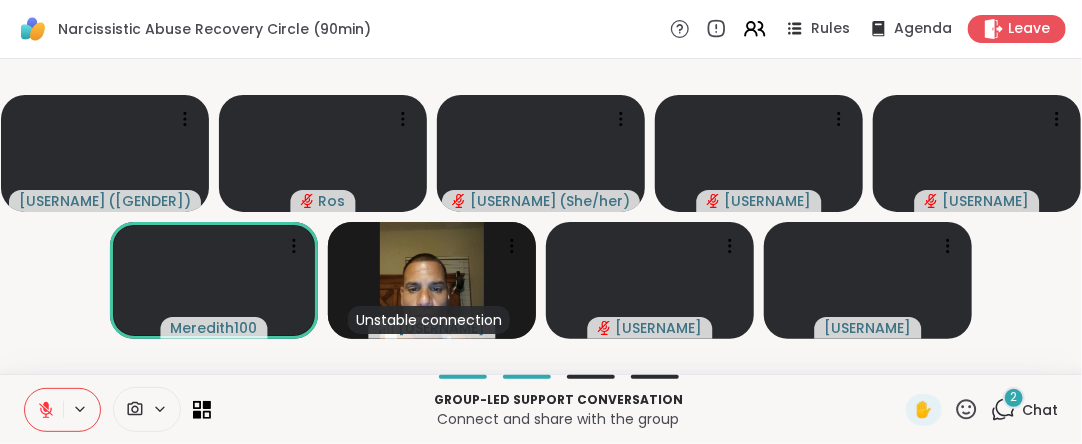 click 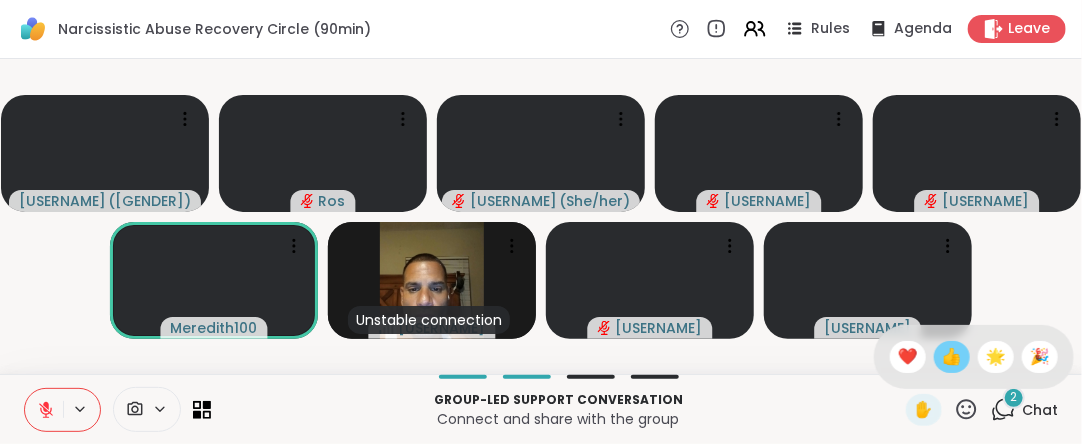 click on "👍" at bounding box center (952, 357) 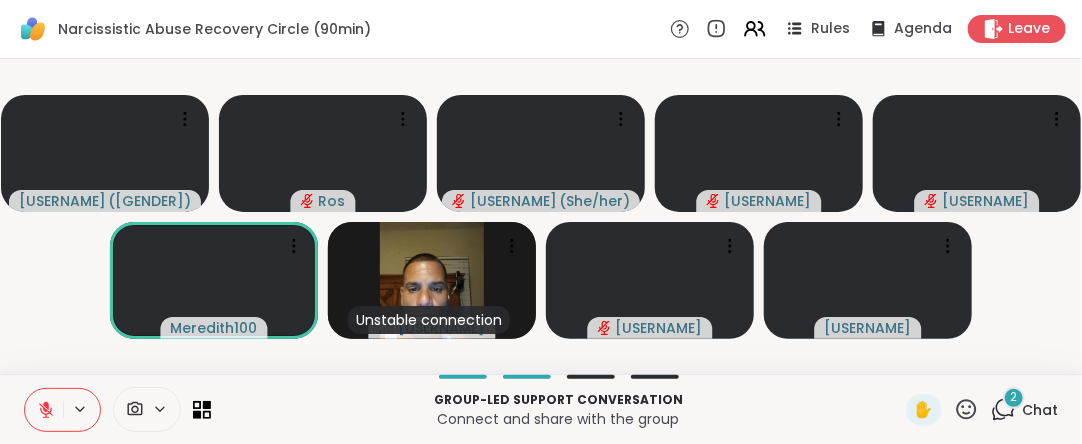 click 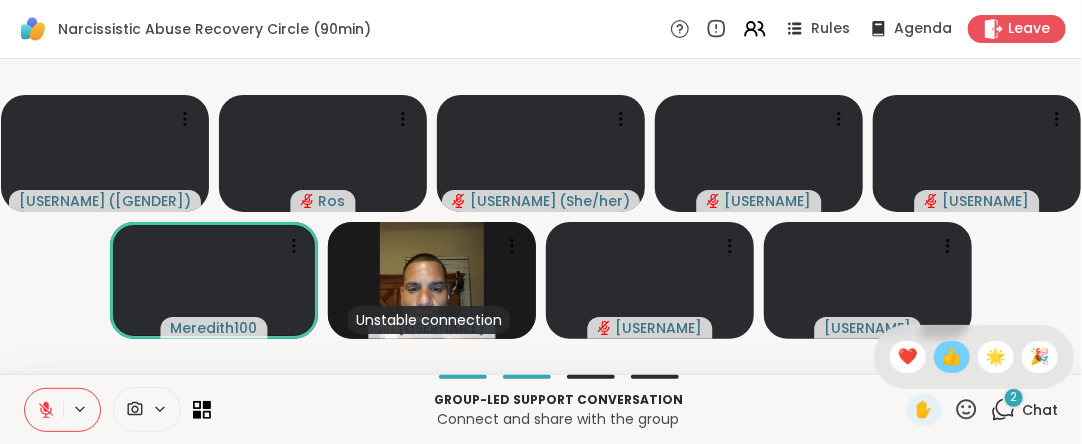click on "👍" at bounding box center [952, 357] 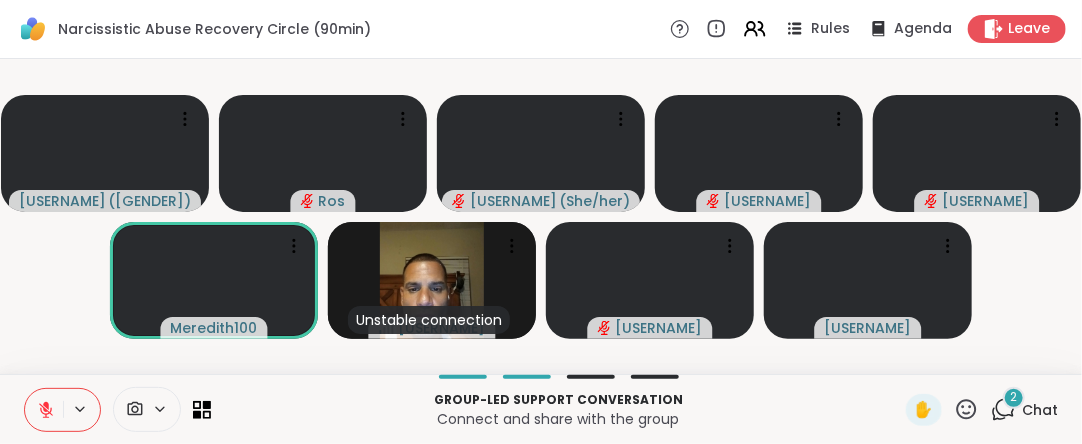 click 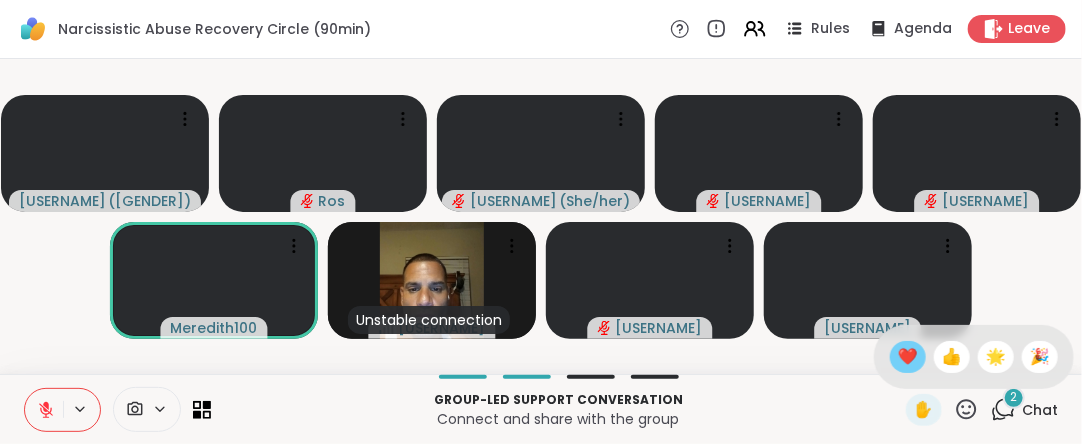 click on "❤️" at bounding box center (908, 357) 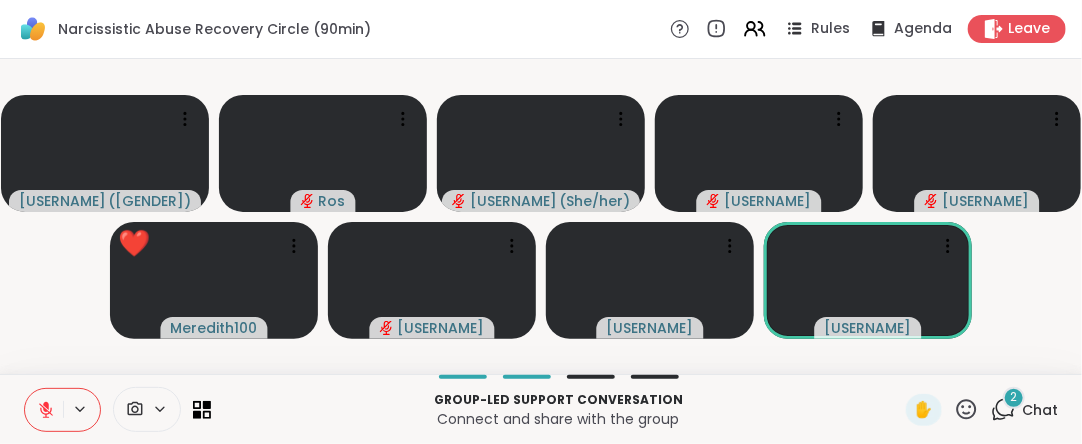 click 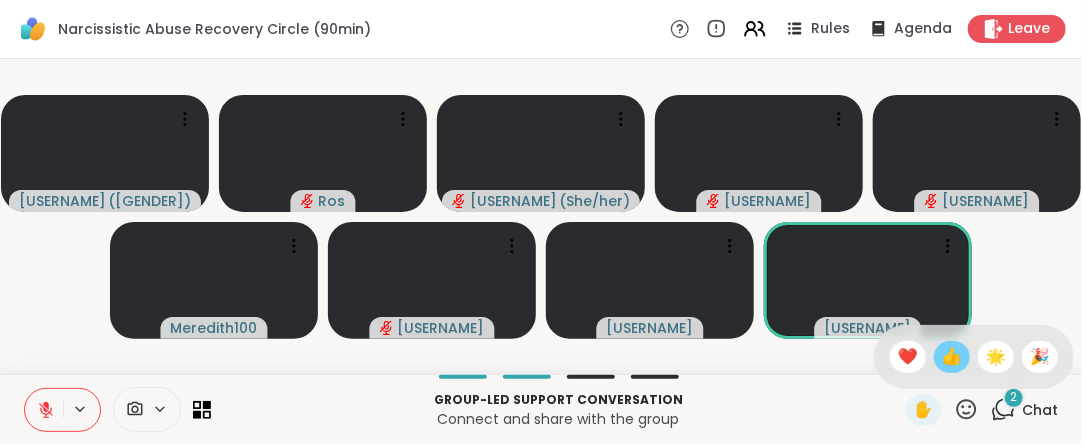 click on "👍" at bounding box center (952, 357) 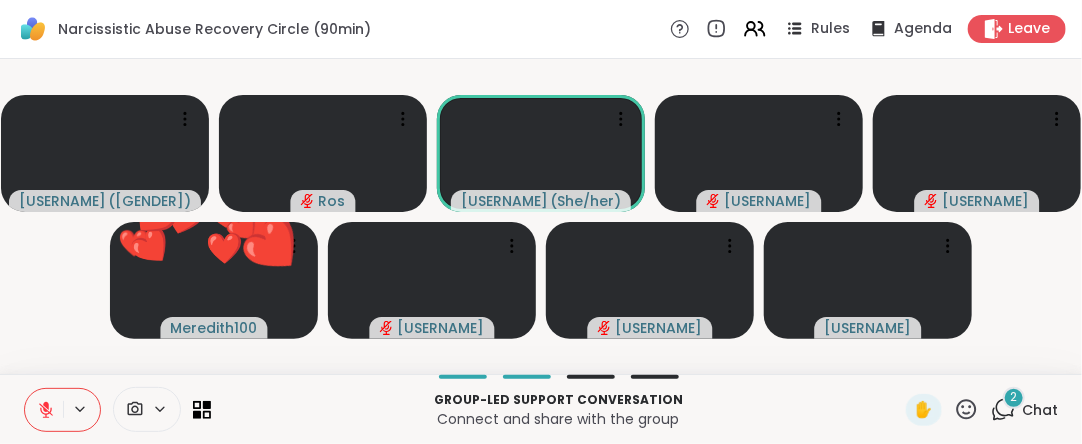 click 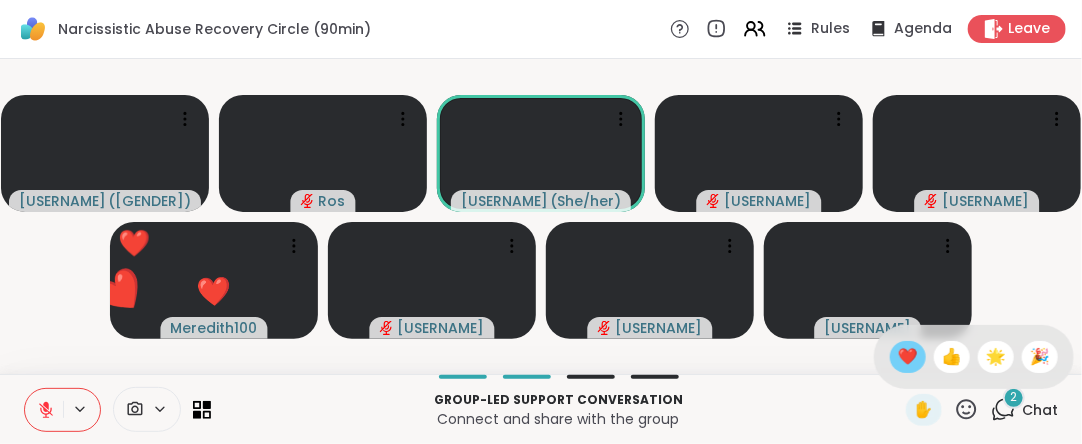 click on "❤️" at bounding box center (908, 357) 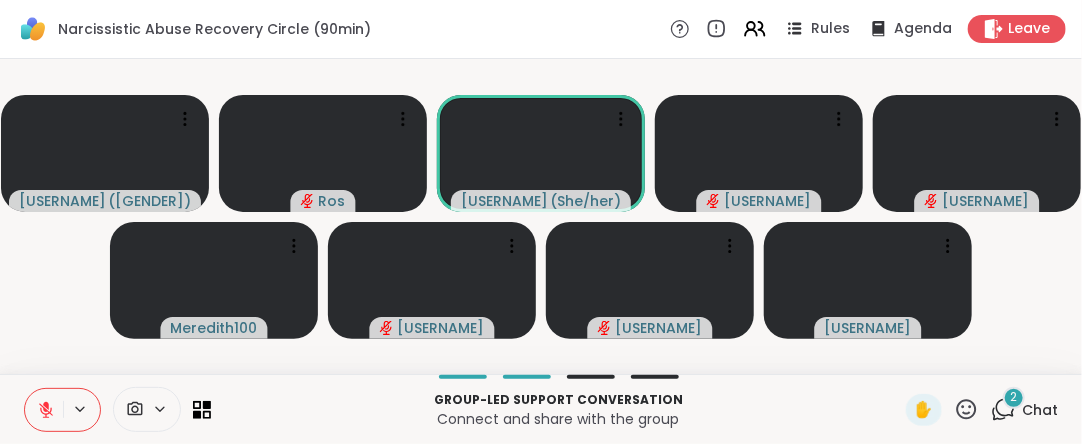 click 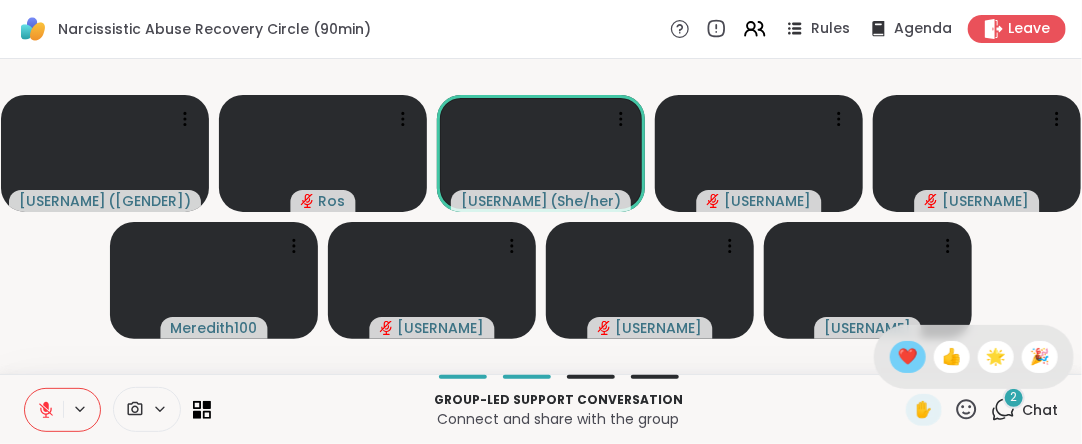 click on "❤️" at bounding box center (908, 357) 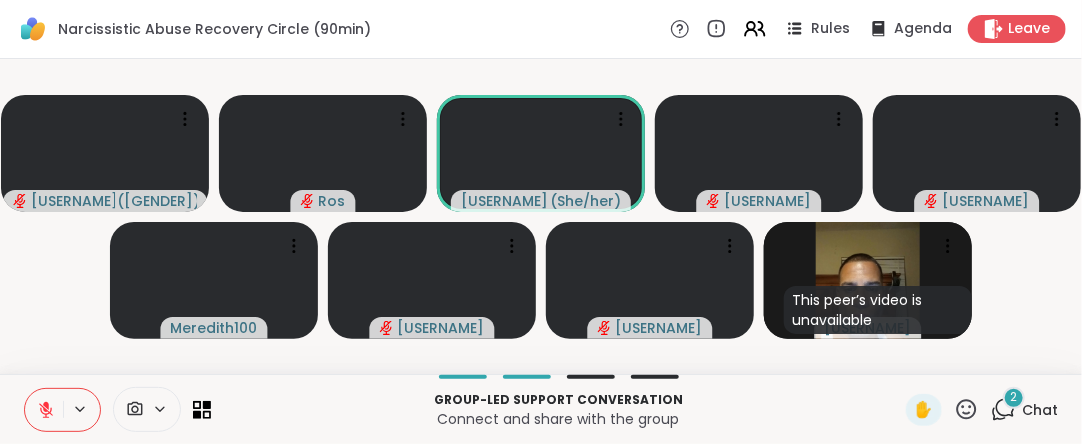 click 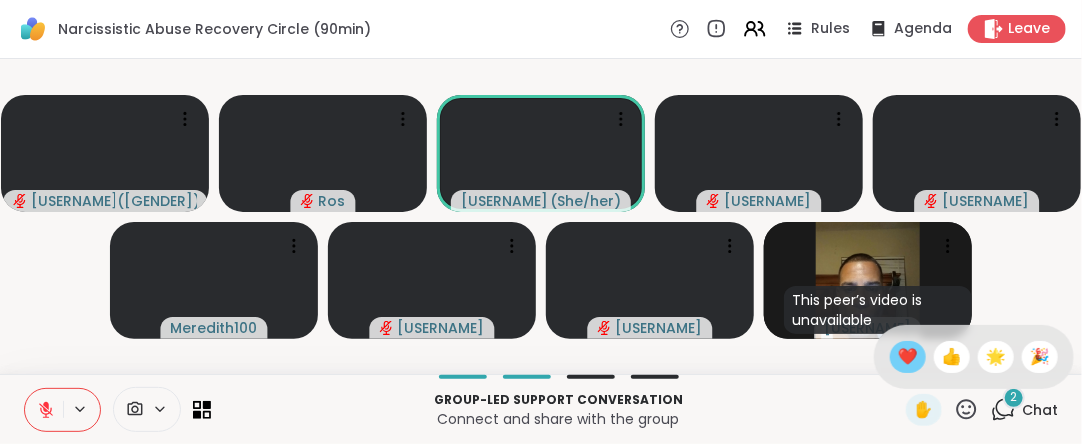 click on "❤️" at bounding box center [908, 357] 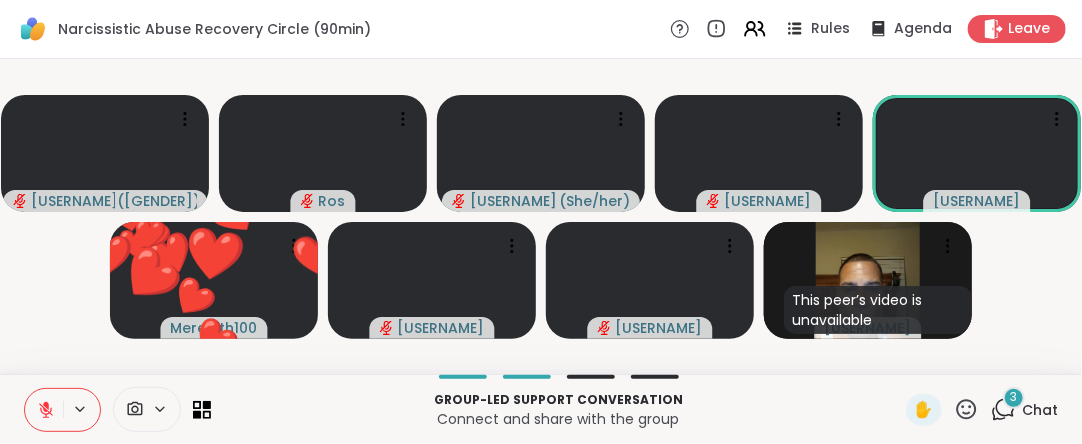 click 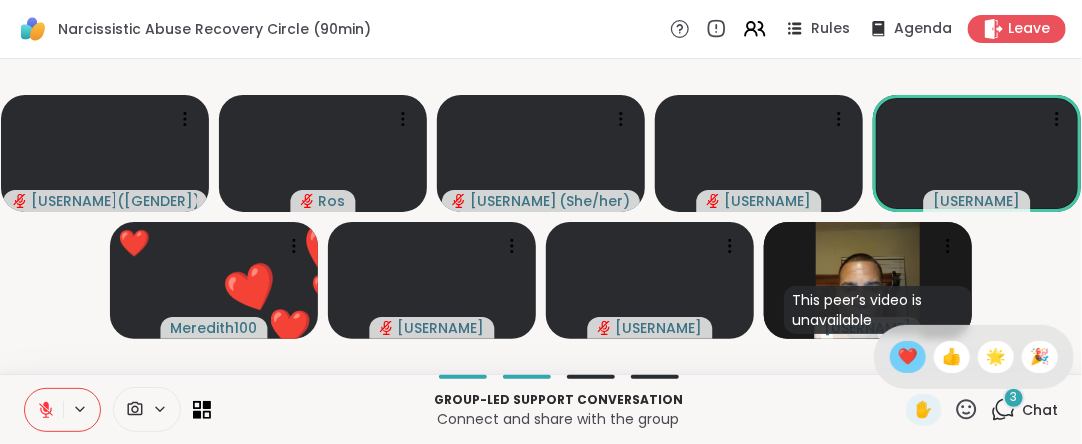 click on "❤️" at bounding box center [908, 357] 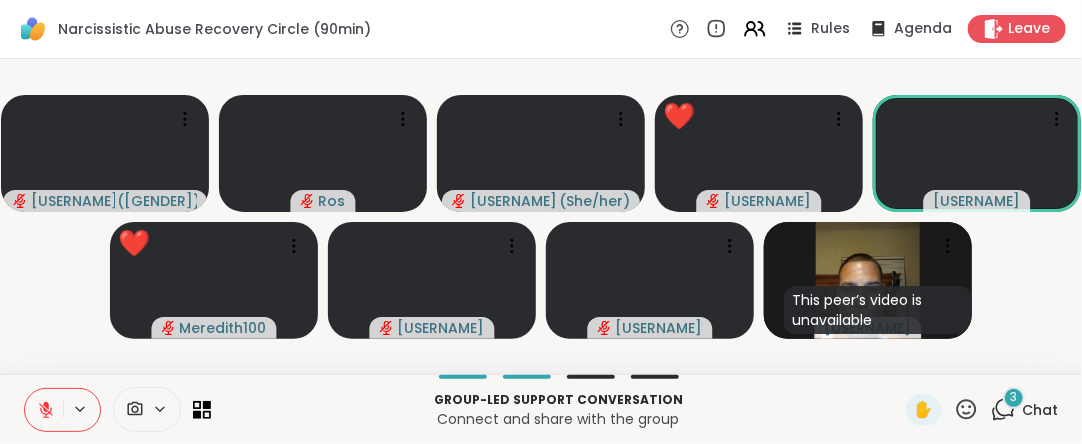 click 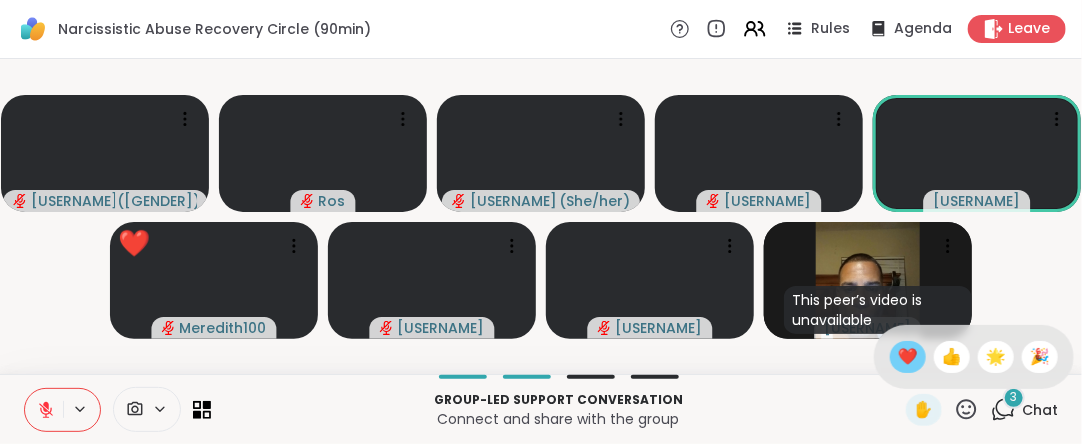 click on "❤️" at bounding box center [908, 357] 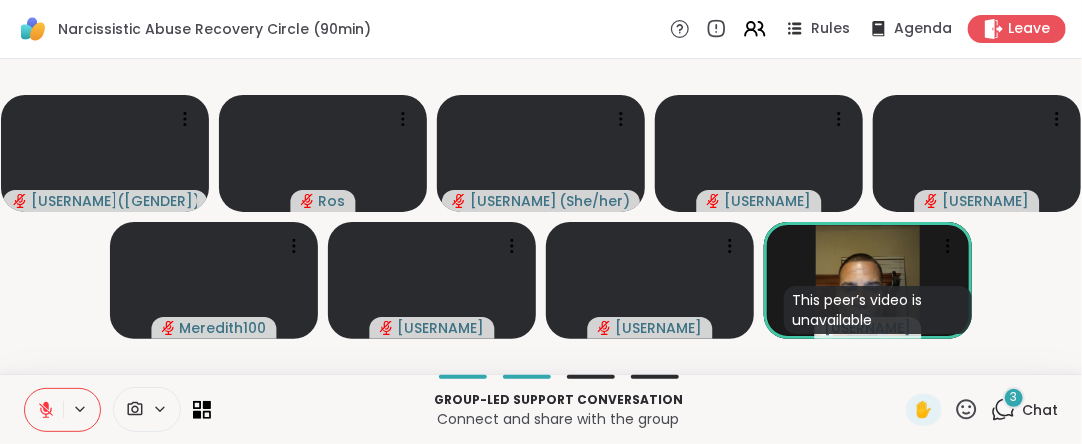 click 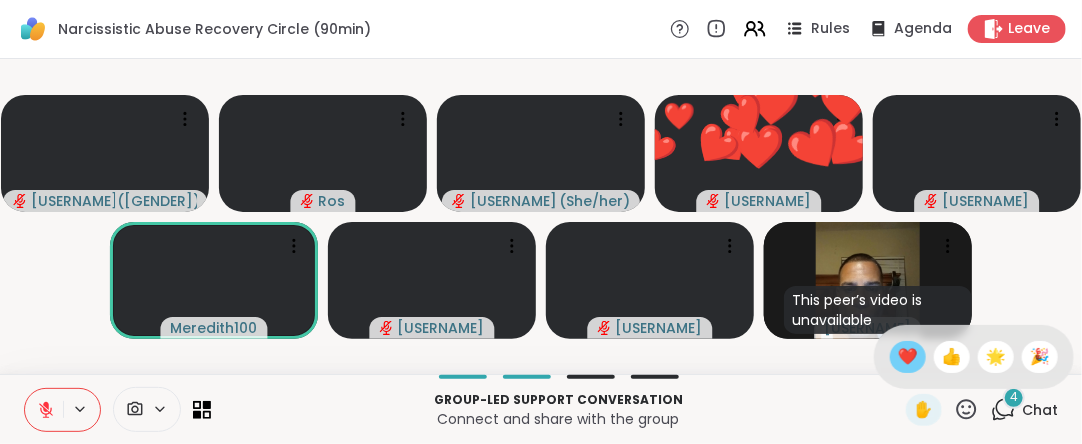 click on "❤️" at bounding box center (908, 357) 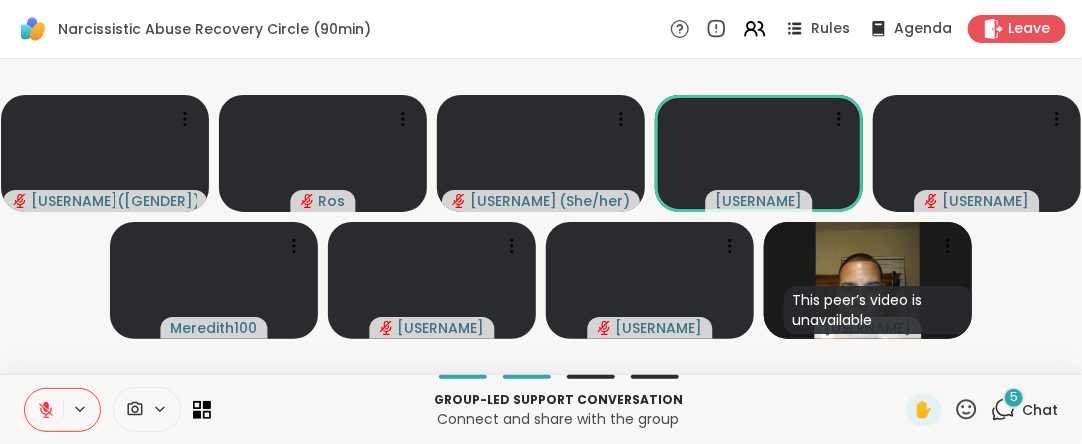 click 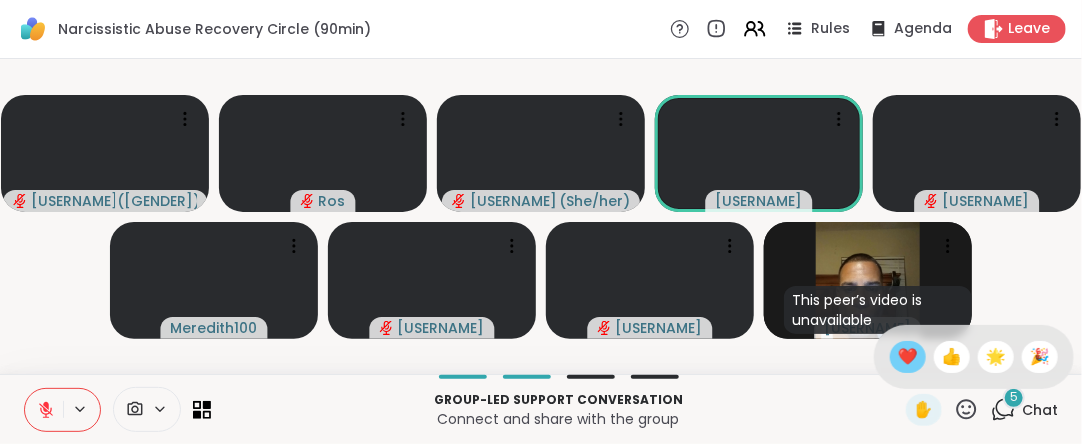 click on "❤️" at bounding box center (908, 357) 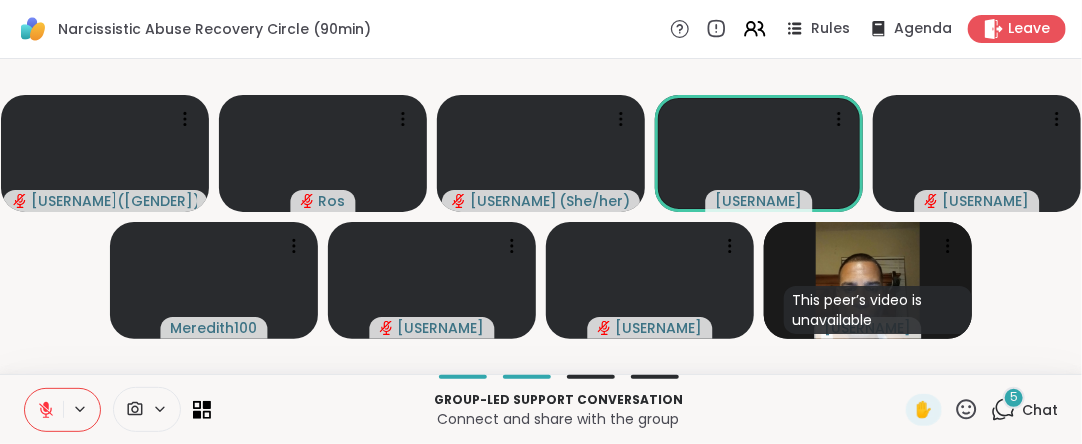 click 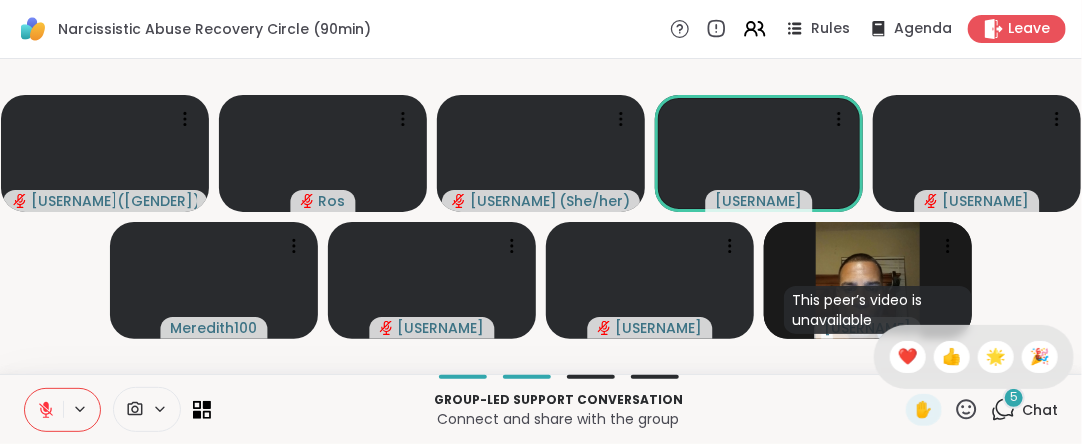 click on "❤️" at bounding box center (908, 357) 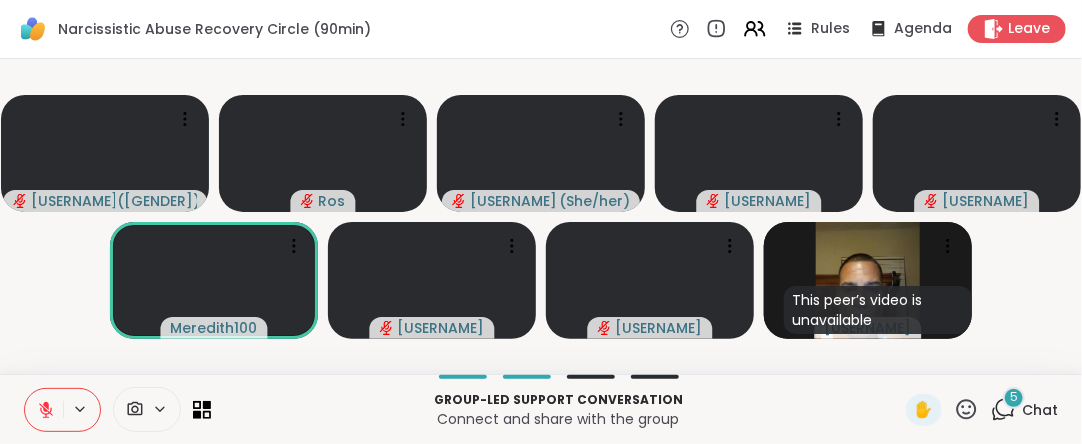 click at bounding box center (44, 410) 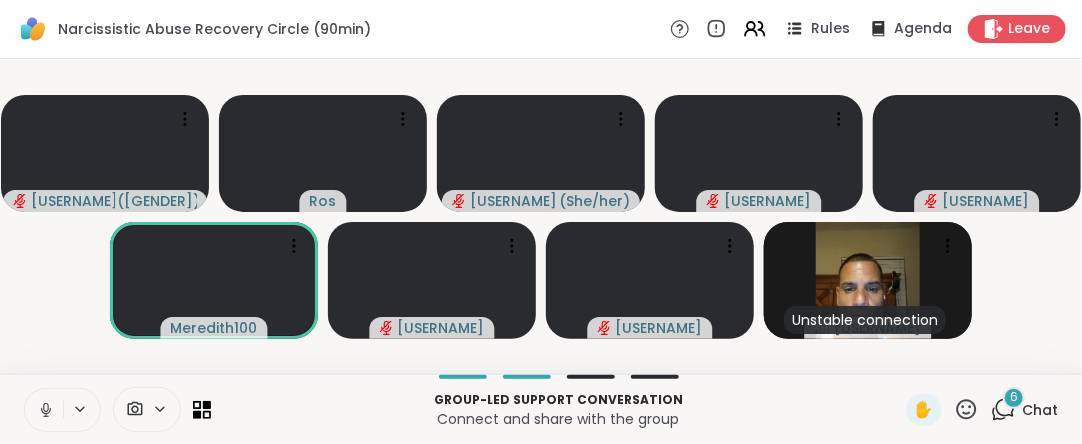 click 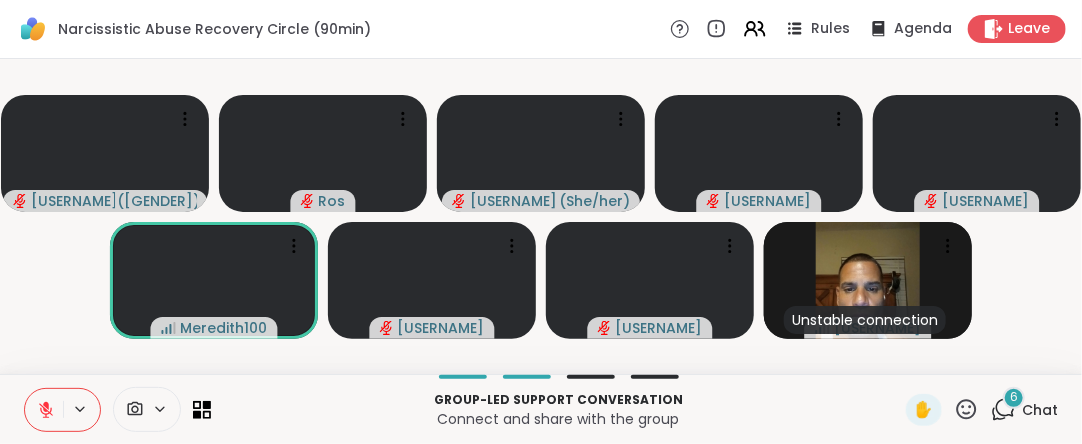 click 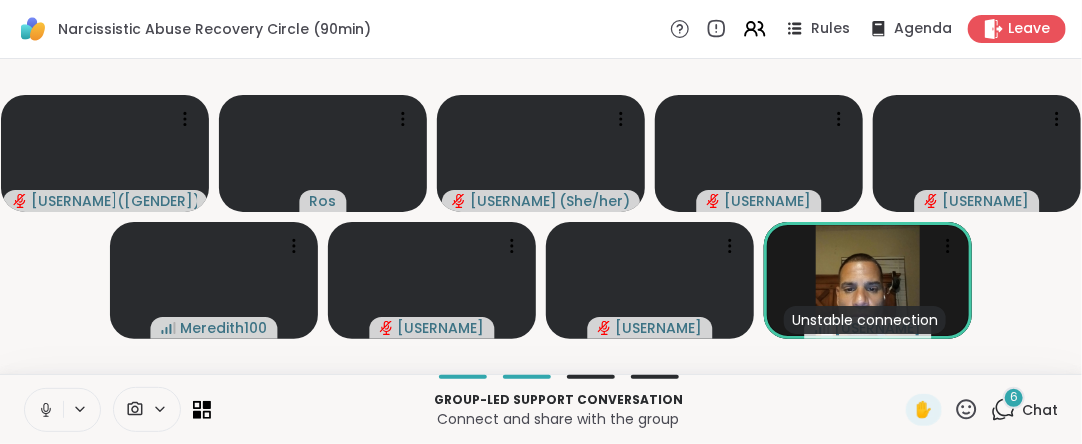 click 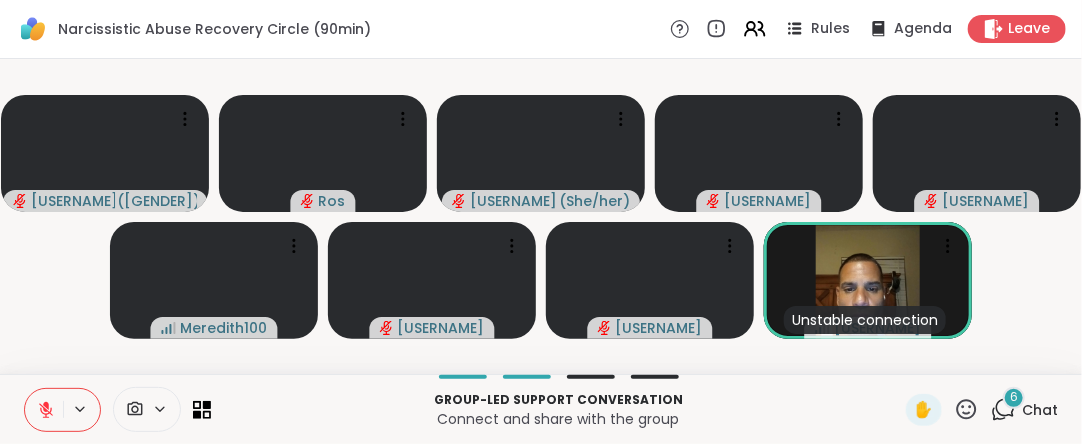 click 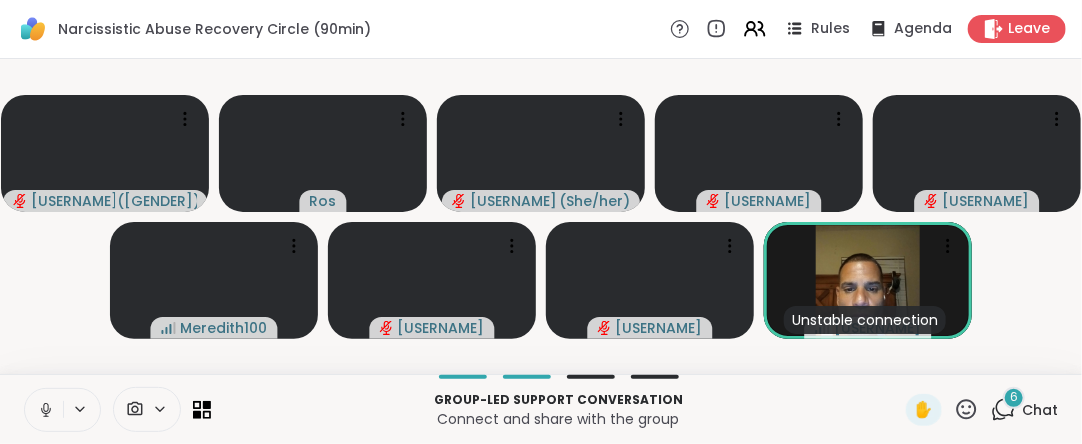 click 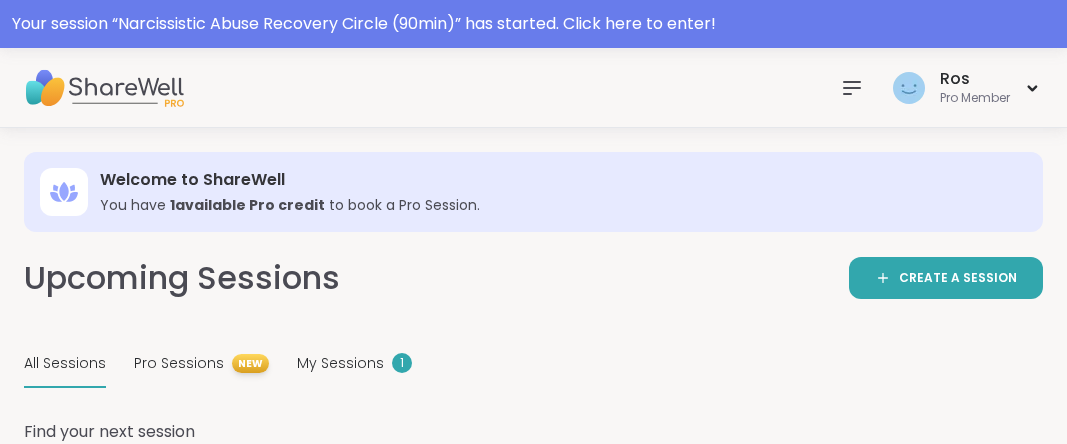 scroll, scrollTop: 0, scrollLeft: 0, axis: both 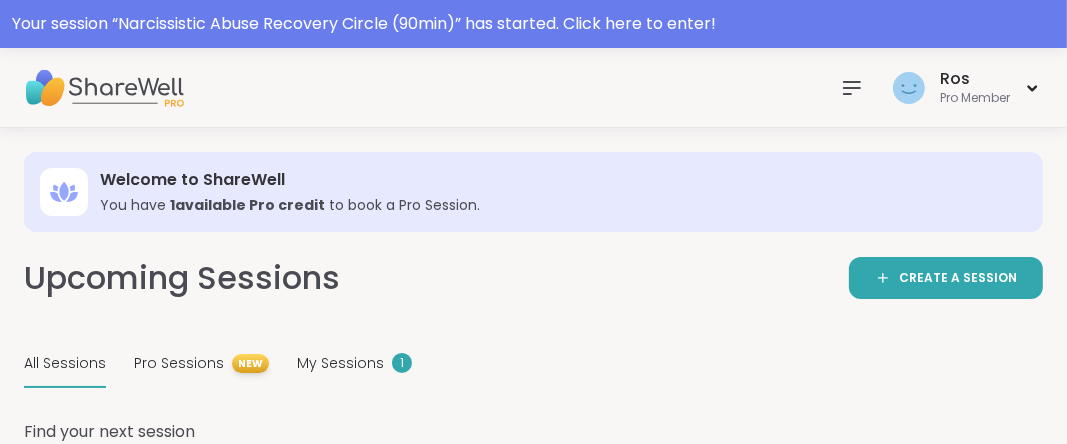 click 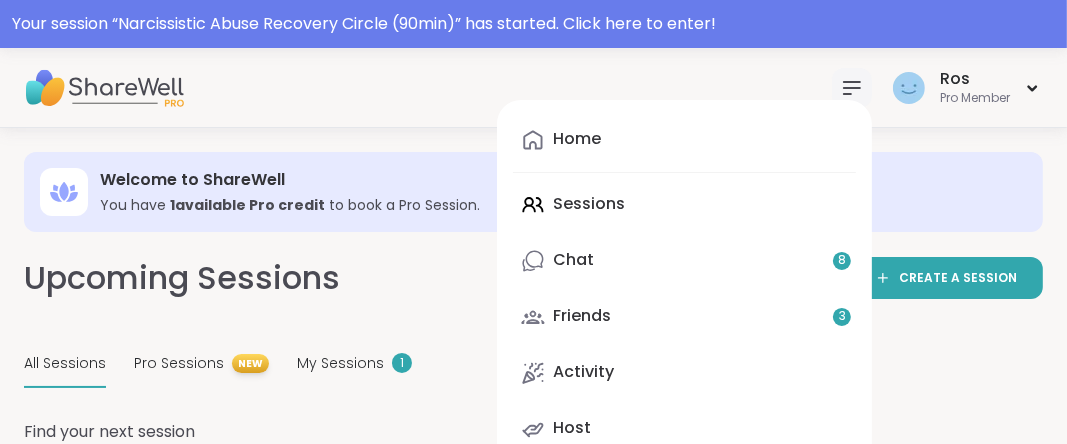 click on "Home Sessions Chat 8 Friends 3 Activity Host" at bounding box center (684, 284) 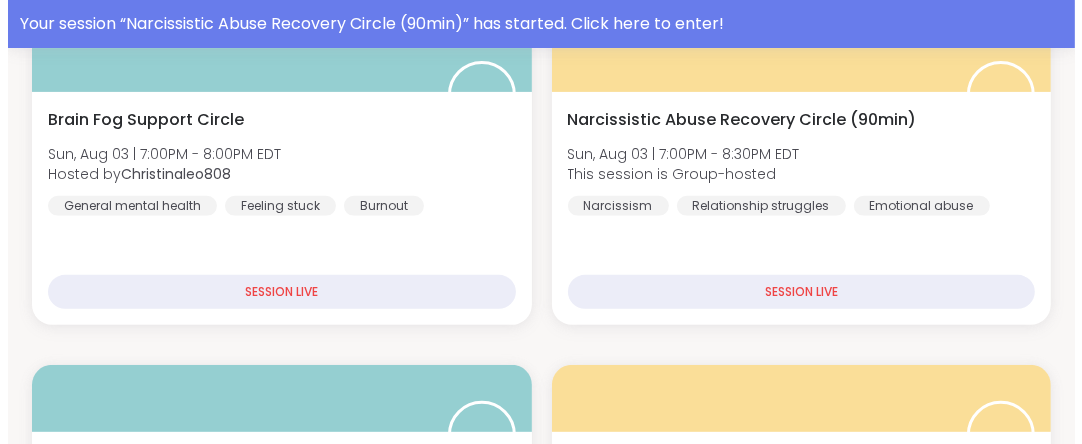 scroll, scrollTop: 530, scrollLeft: 0, axis: vertical 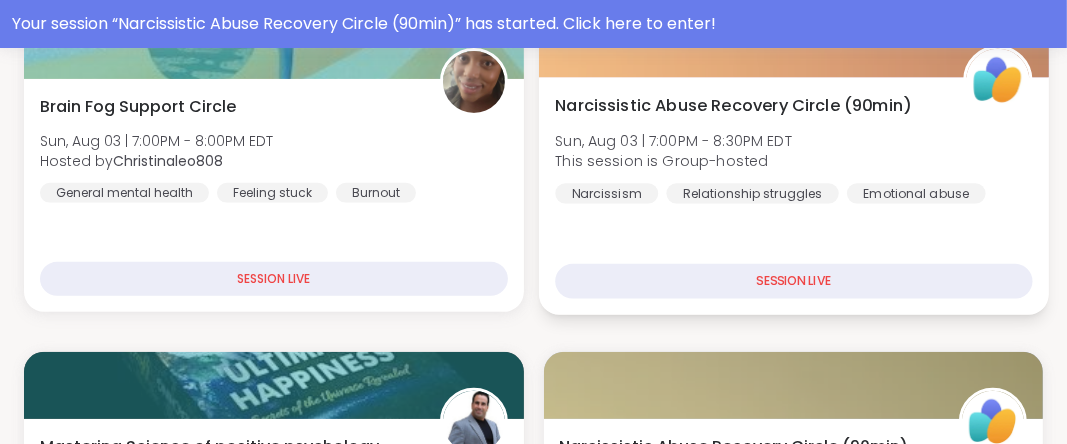 click at bounding box center (793, 43) 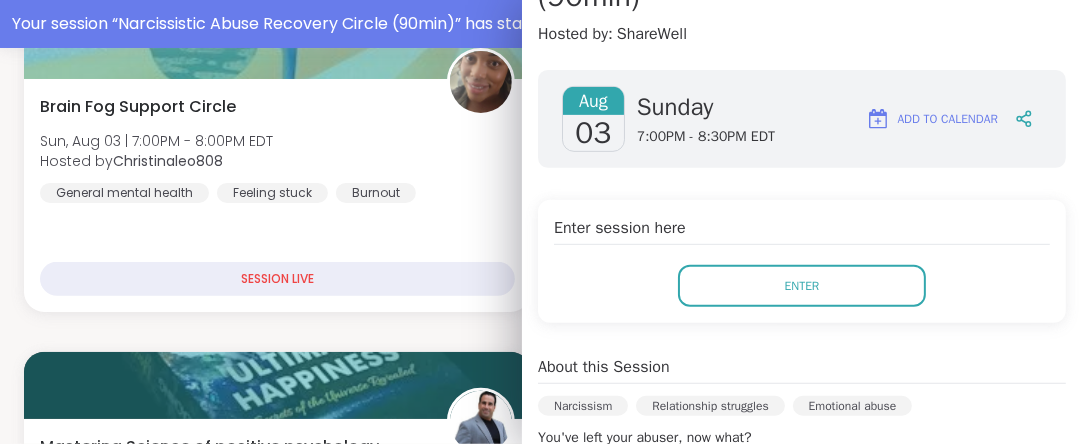 scroll, scrollTop: 265, scrollLeft: 0, axis: vertical 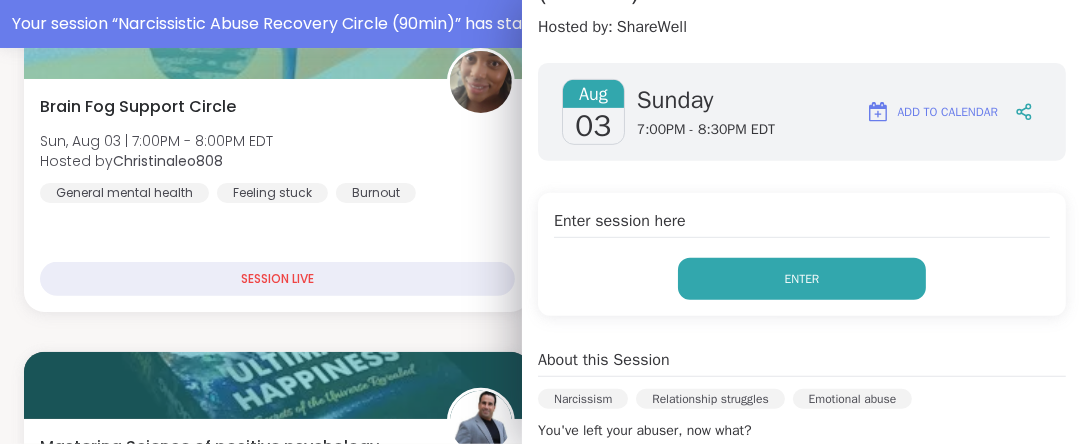 click on "Enter" at bounding box center [802, 279] 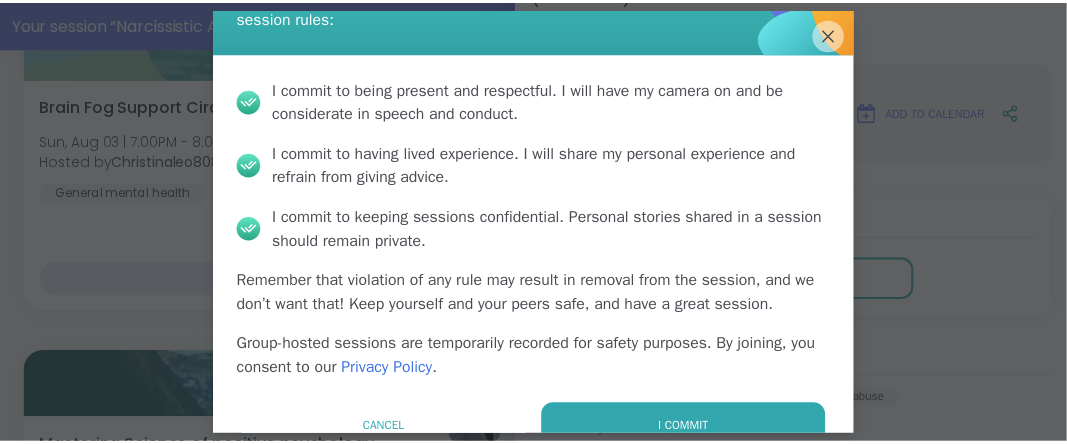 scroll, scrollTop: 147, scrollLeft: 0, axis: vertical 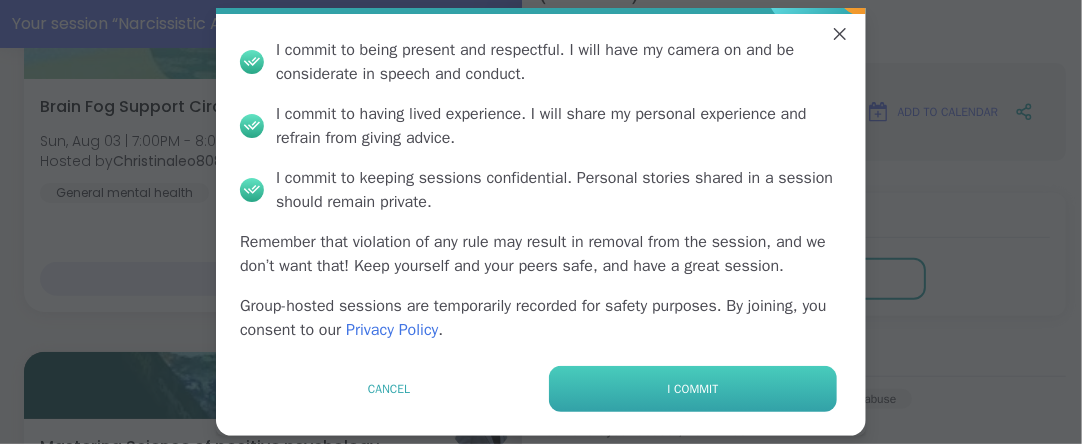 click on "I commit" at bounding box center [693, 389] 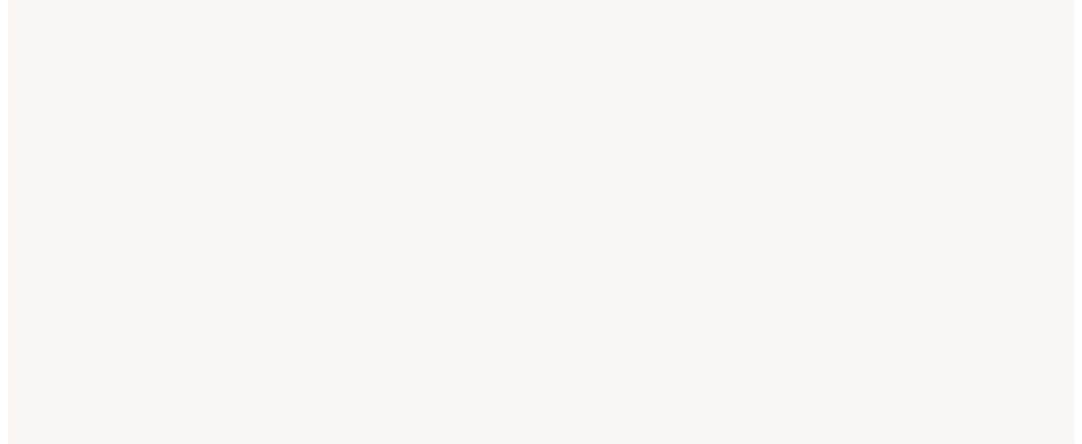 scroll, scrollTop: 0, scrollLeft: 0, axis: both 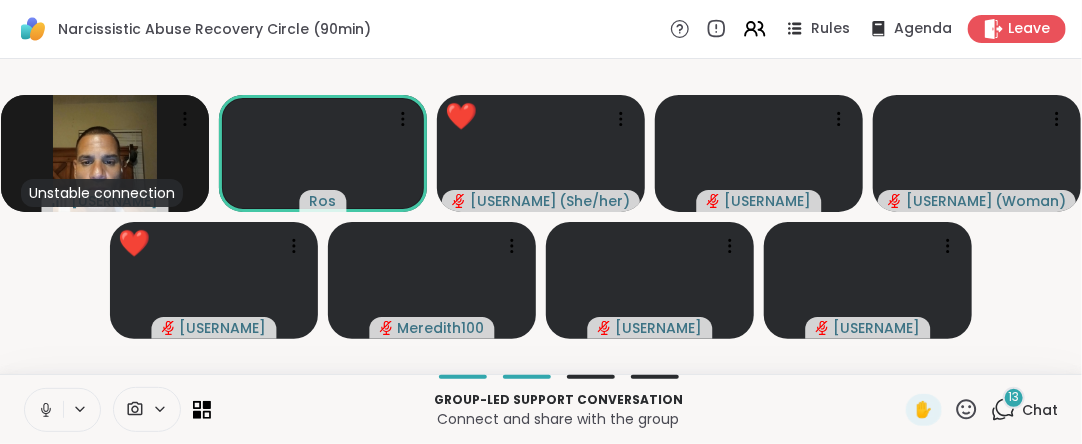 click 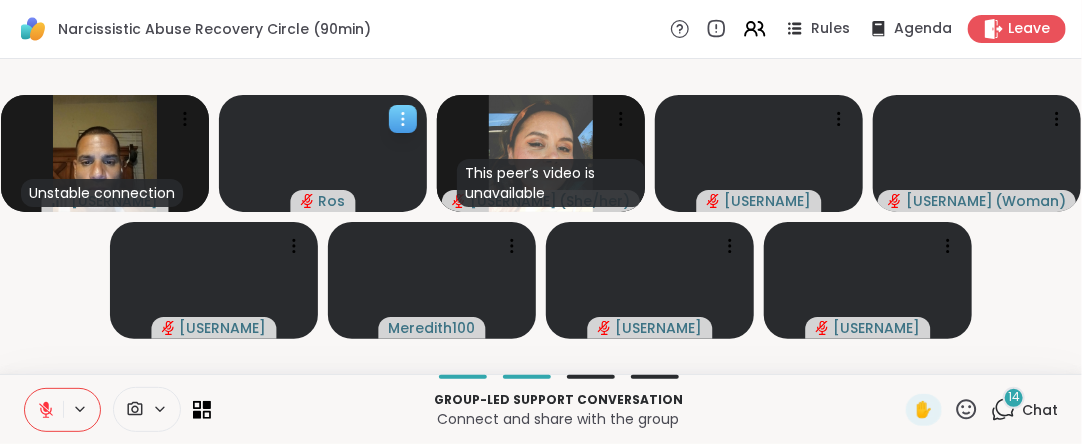 click on "Ros" at bounding box center [323, 201] 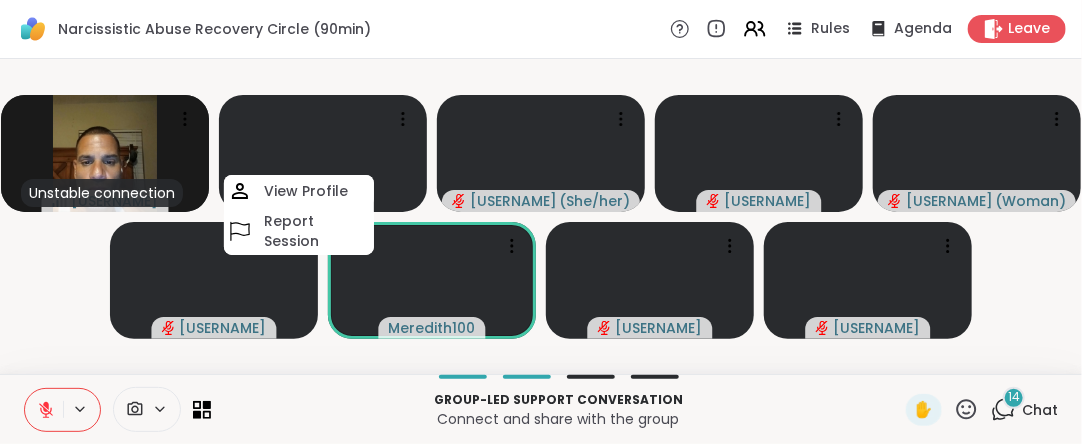 click 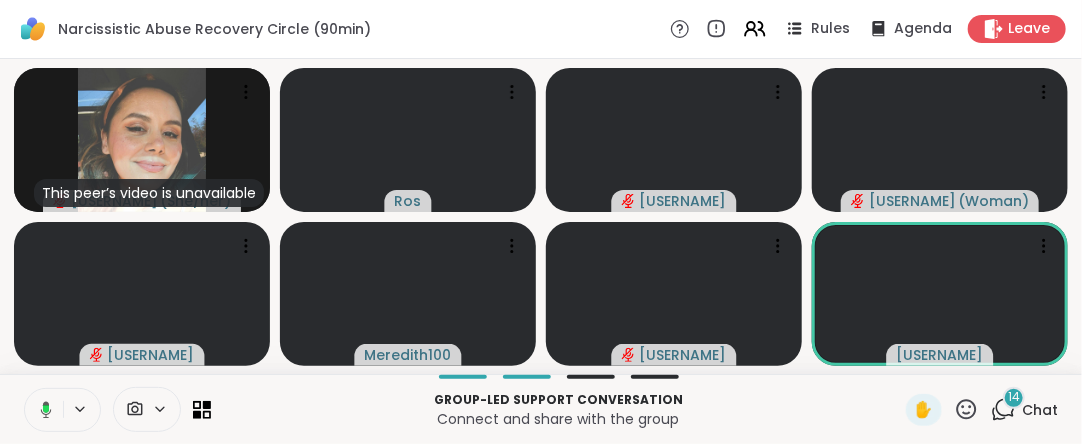 click 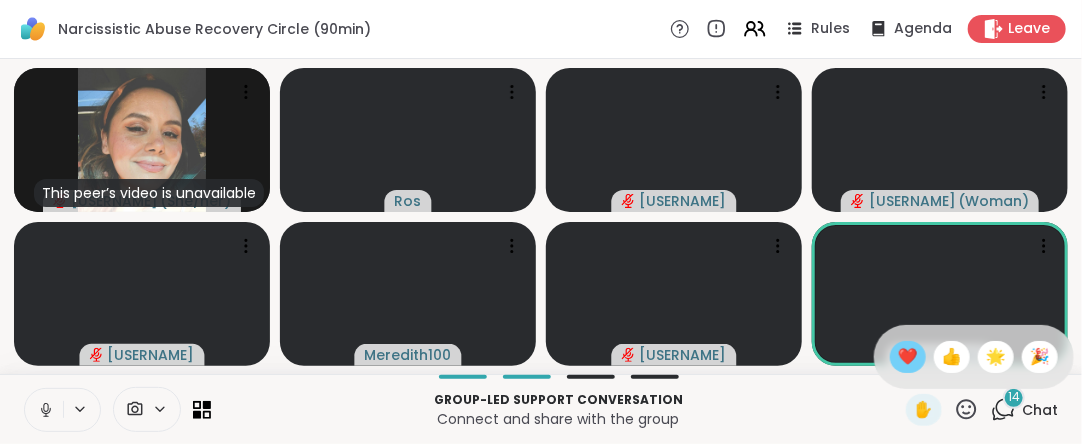 click on "❤️" at bounding box center [908, 357] 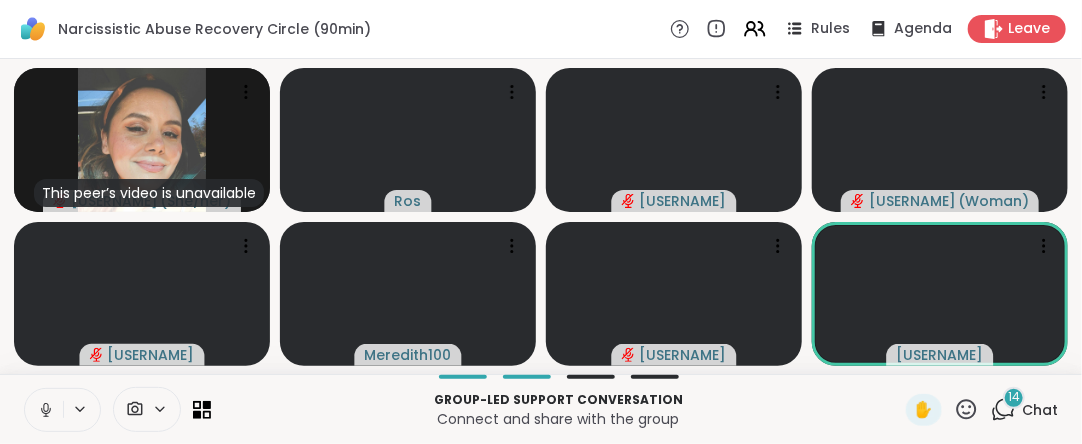 click 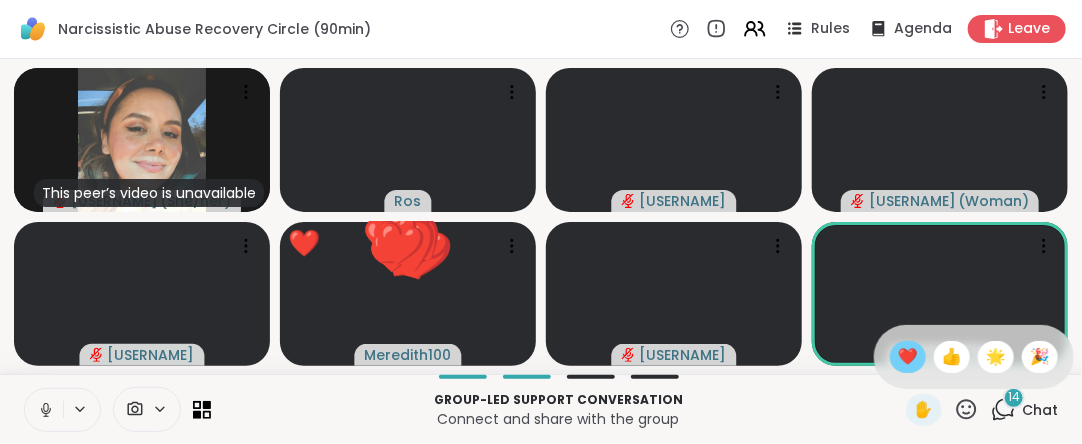 click on "❤️" at bounding box center (908, 357) 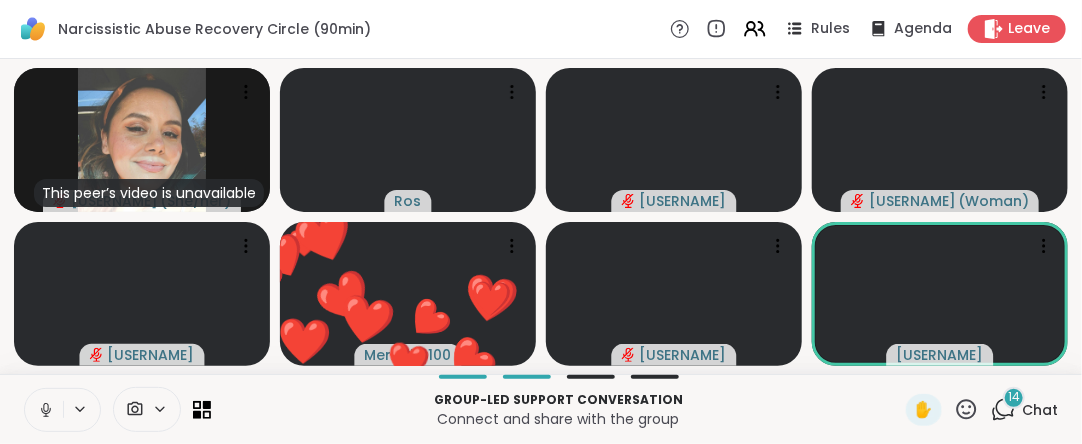 click 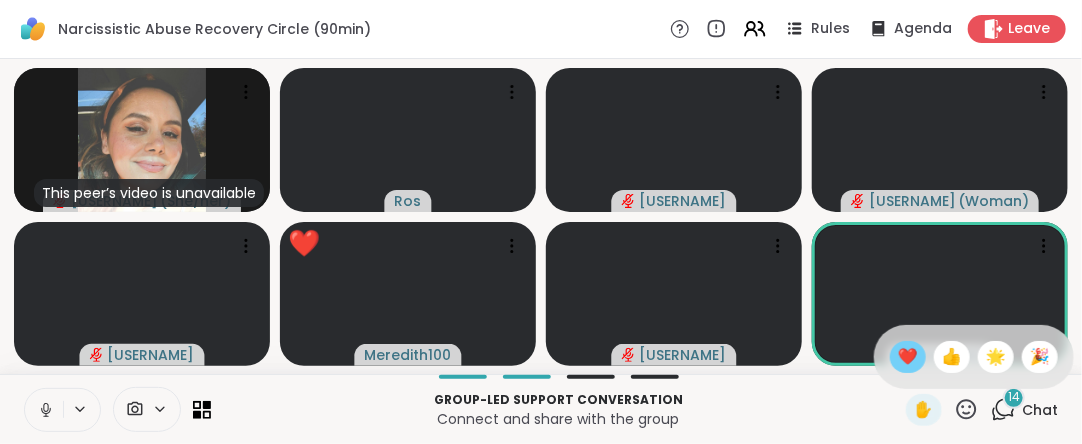 click on "❤️" at bounding box center (908, 357) 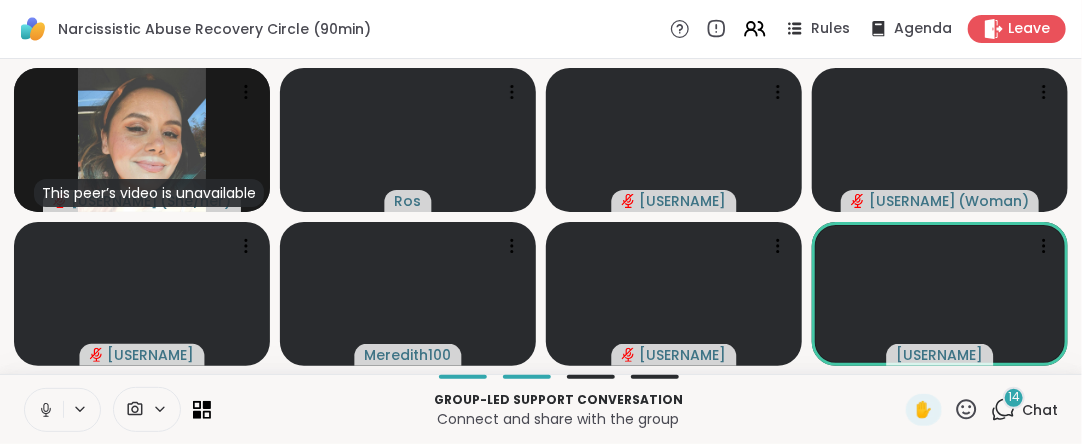 click 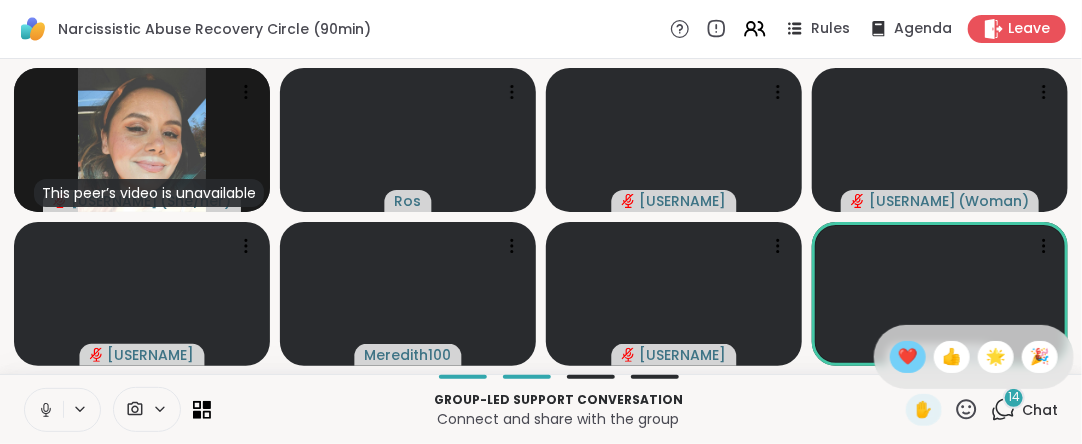click on "❤️" at bounding box center (908, 357) 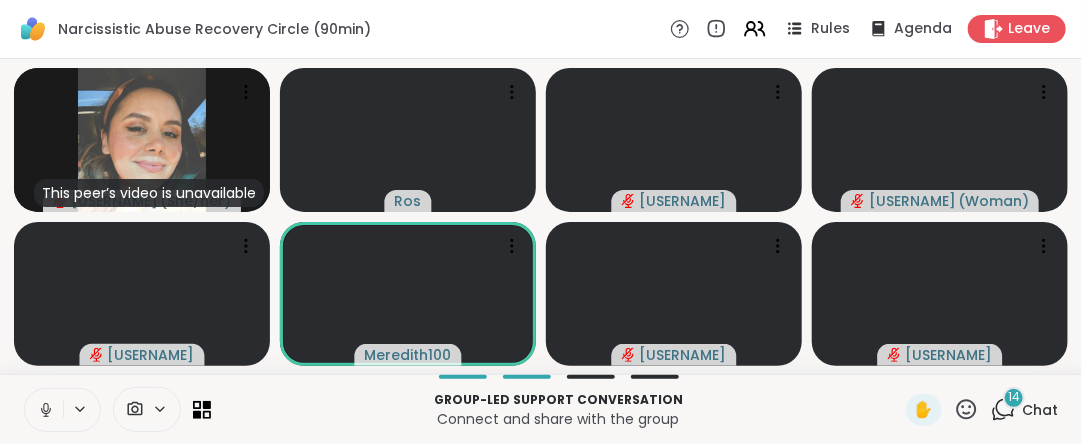 click 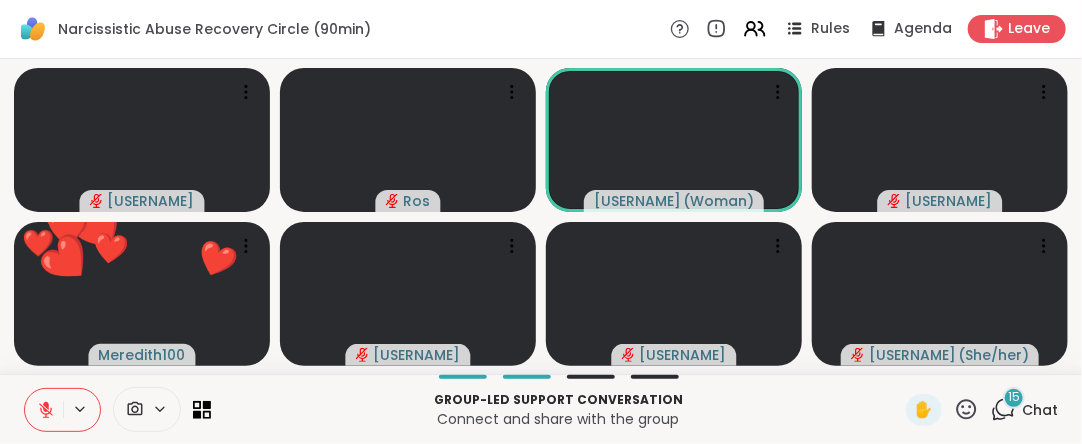 click 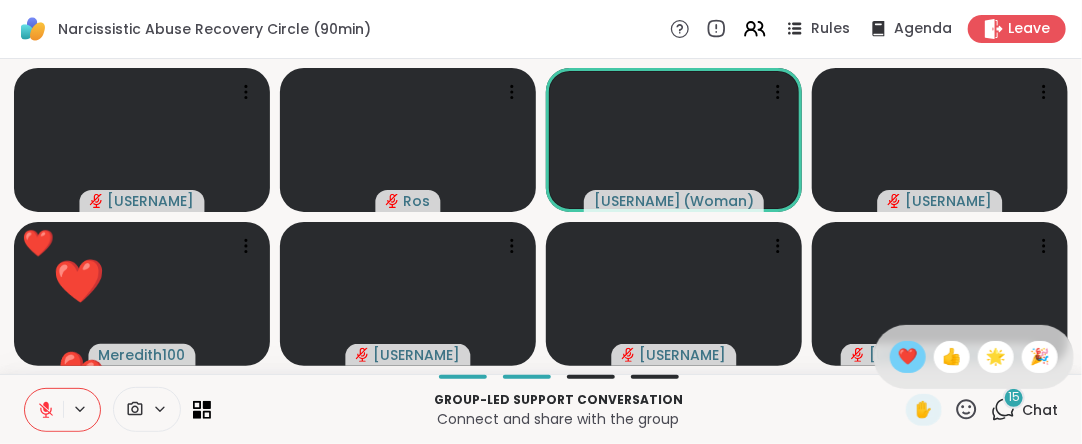 click on "❤️" at bounding box center (908, 357) 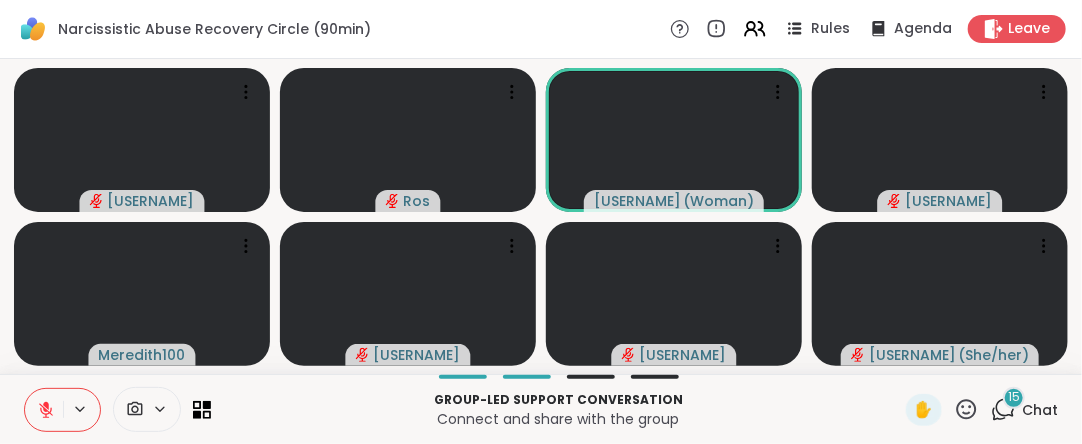 click 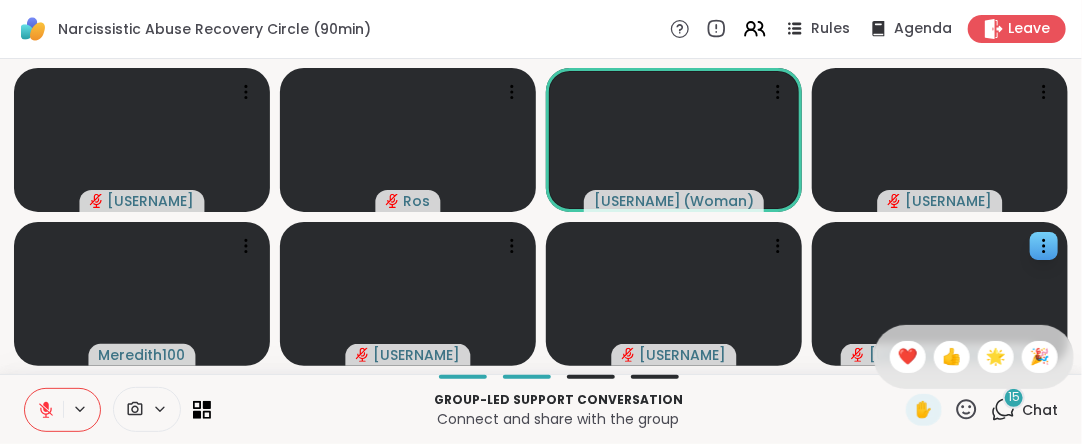 click on "❤️" at bounding box center [908, 357] 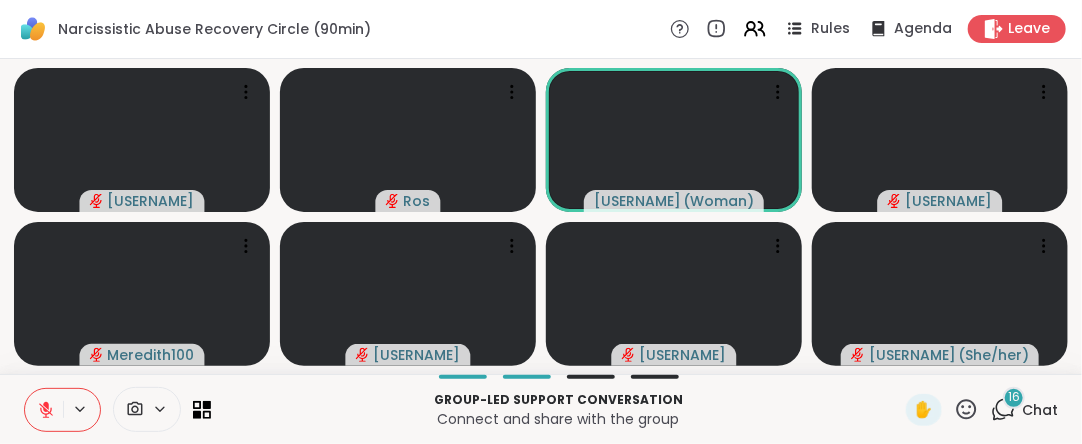 click 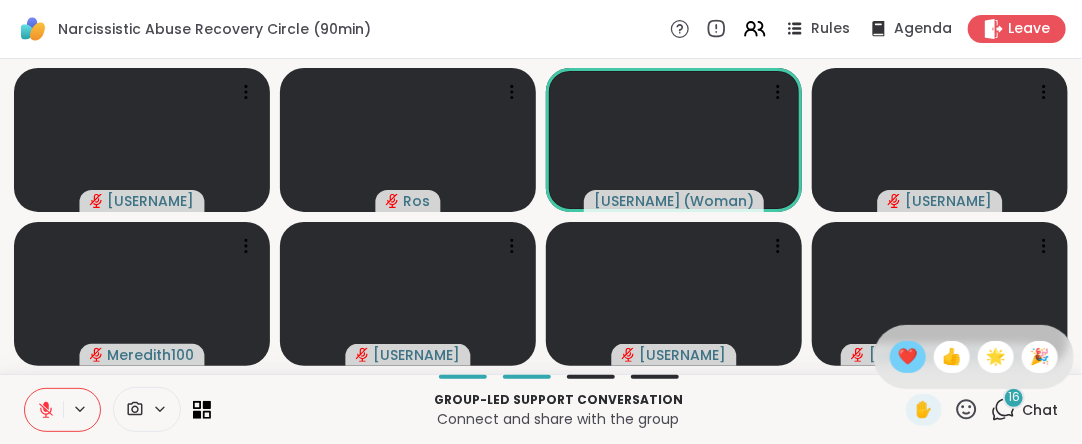 click on "❤️" at bounding box center [908, 357] 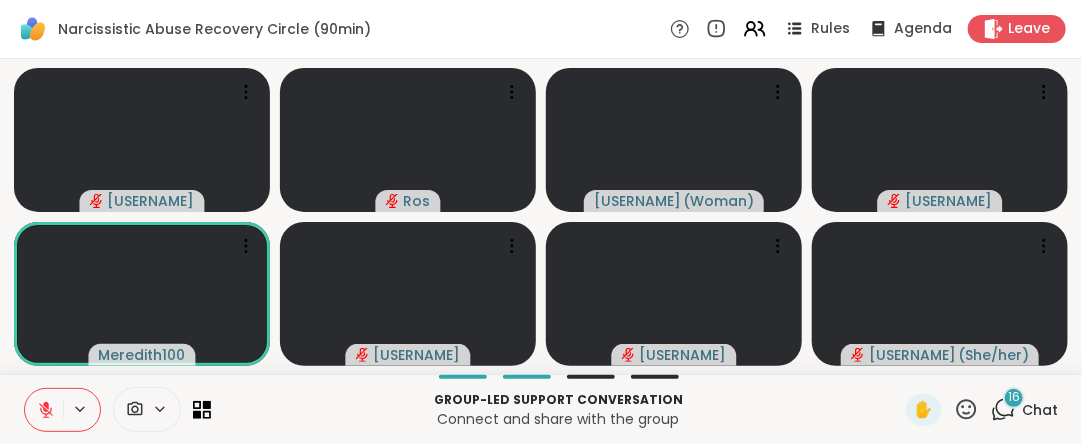 click 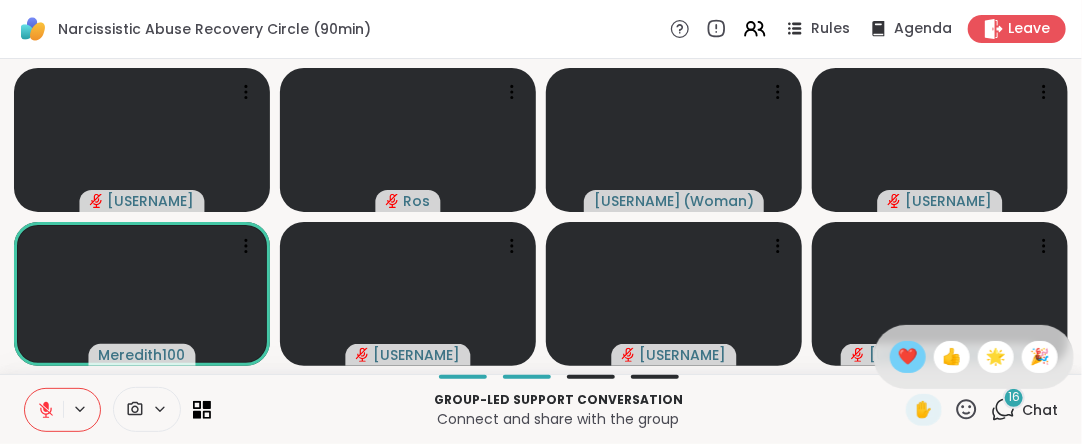 click on "❤️" at bounding box center (908, 357) 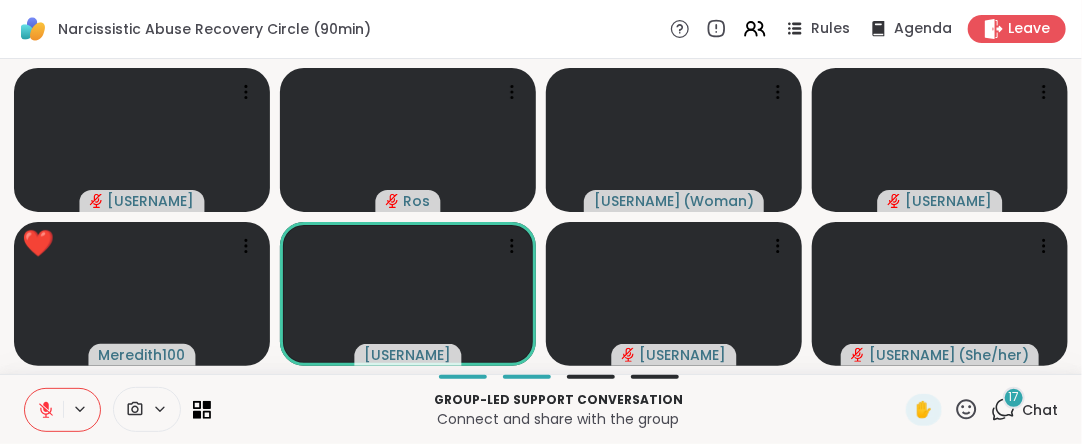 click 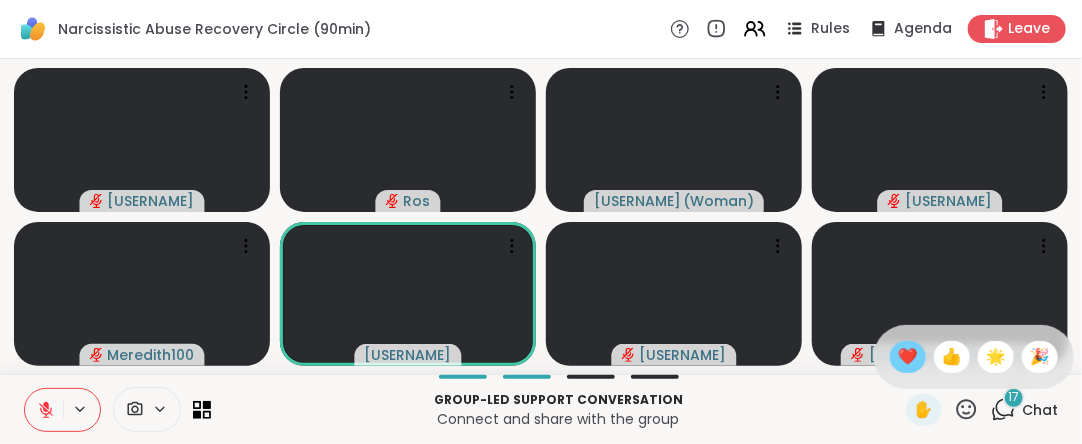 click on "❤️" at bounding box center [908, 357] 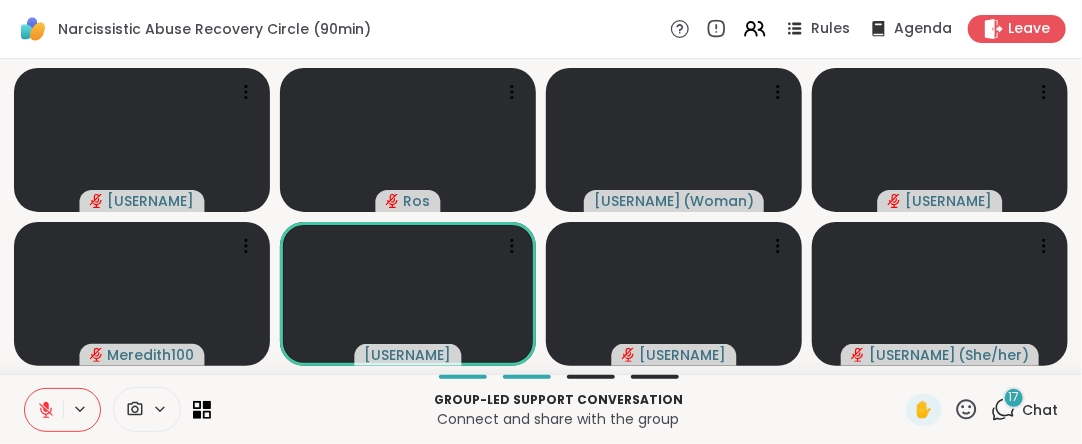 click 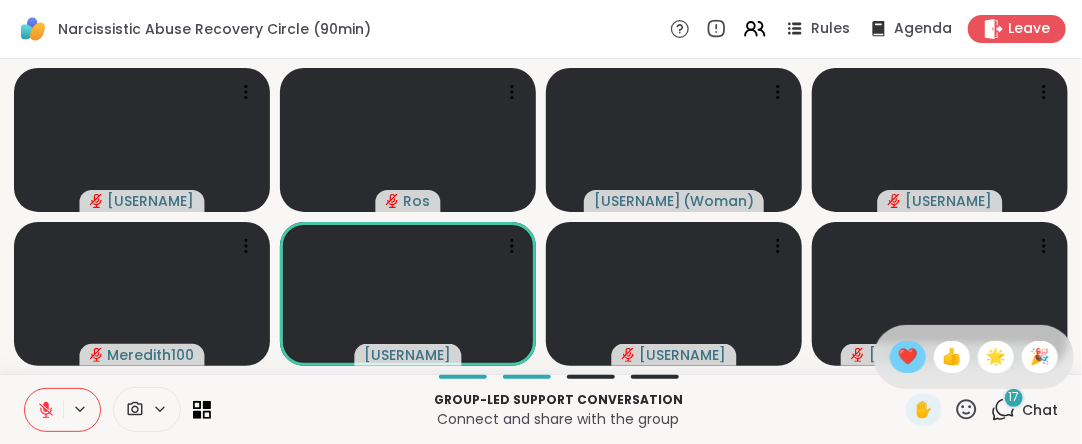 click on "❤️" at bounding box center (908, 357) 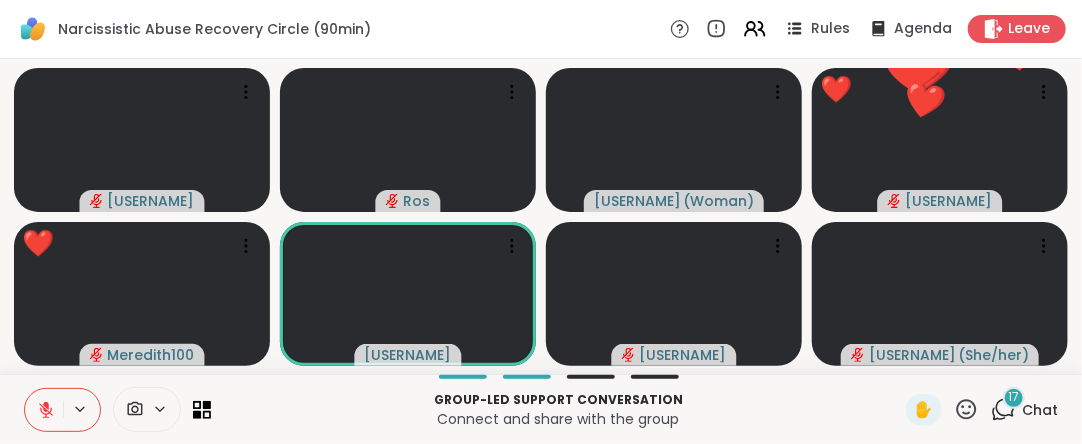 click 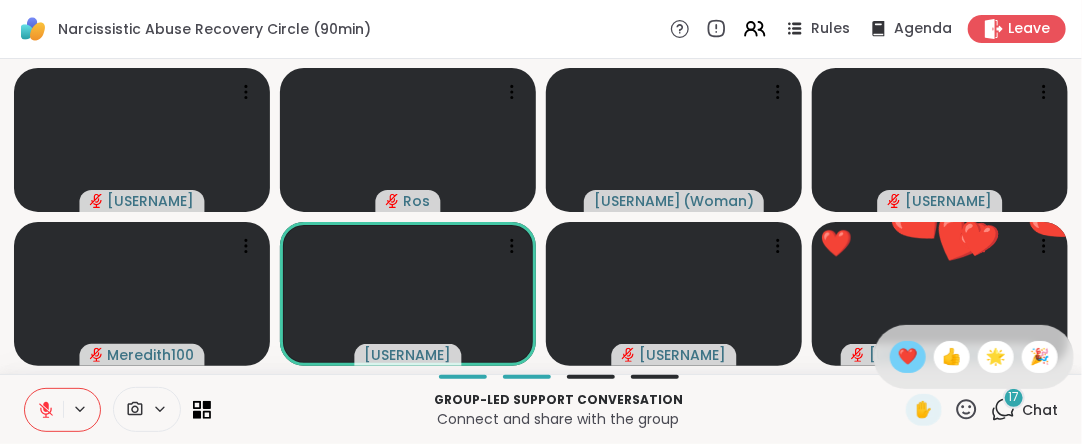 click on "❤️" at bounding box center [908, 357] 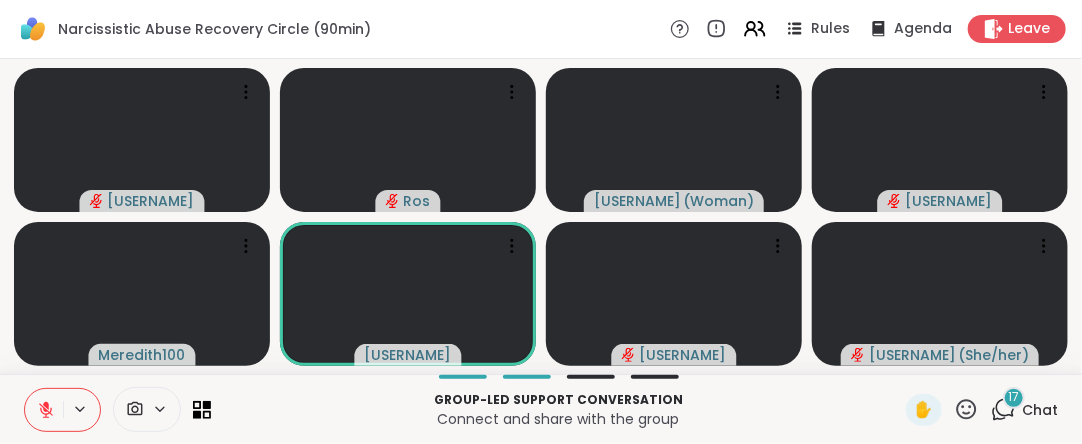click 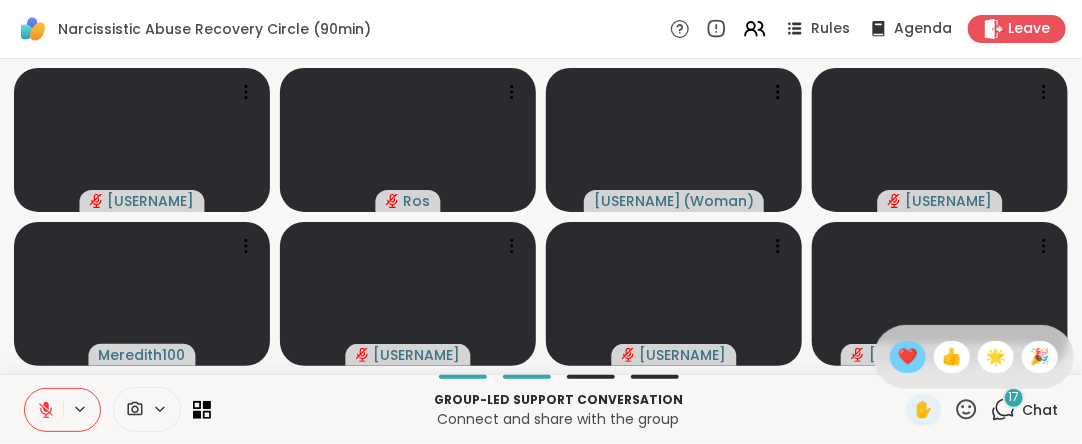 click on "❤️" at bounding box center [908, 357] 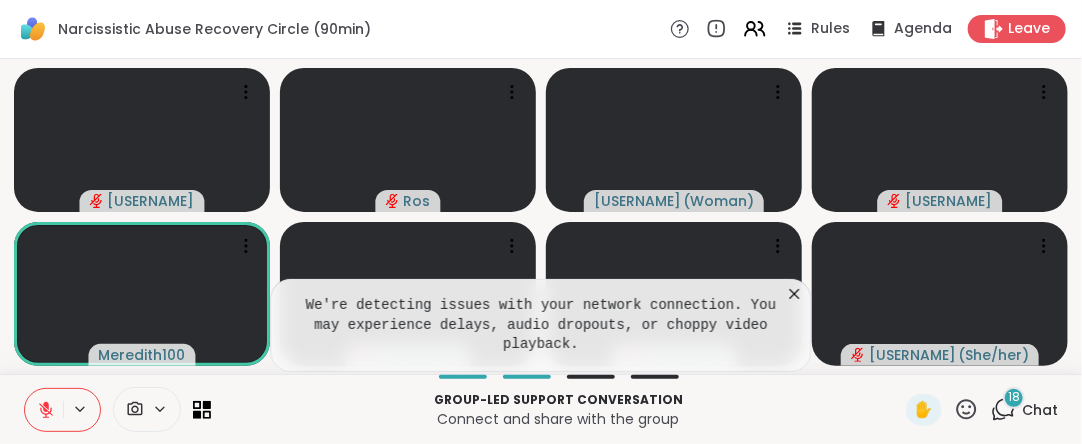 click 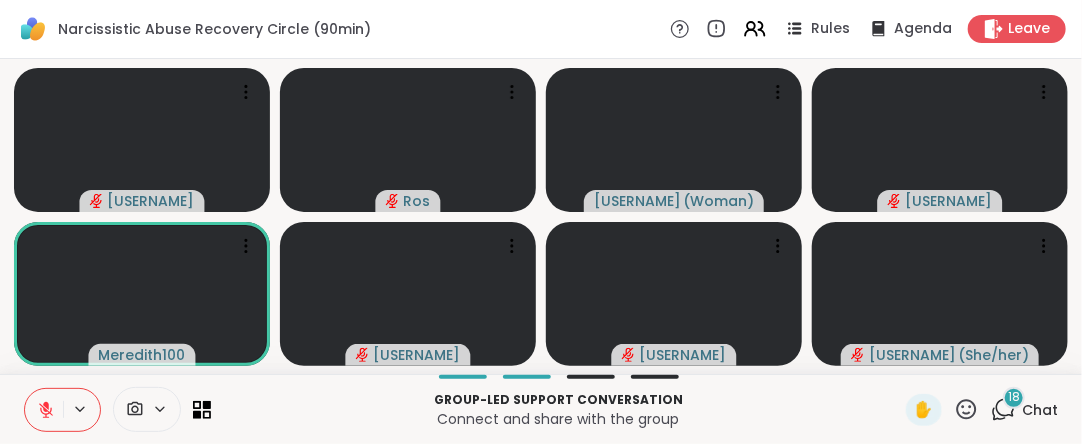 click 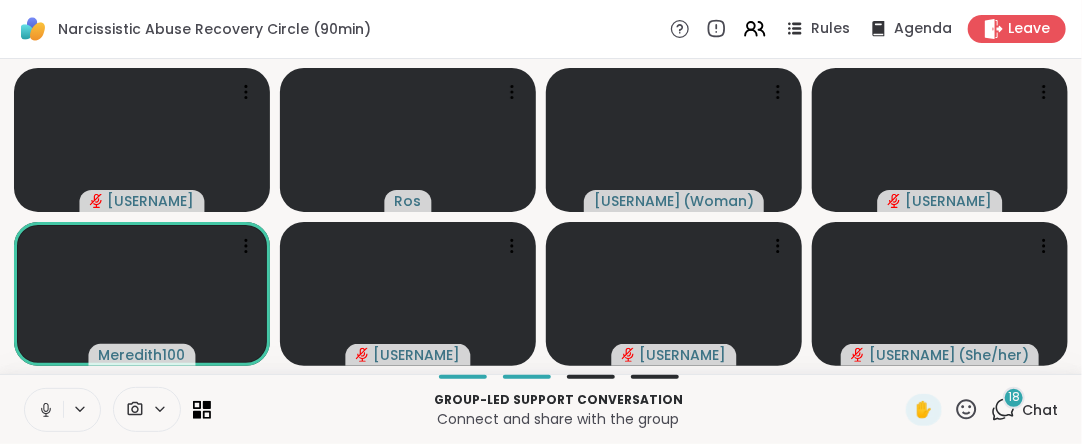 click 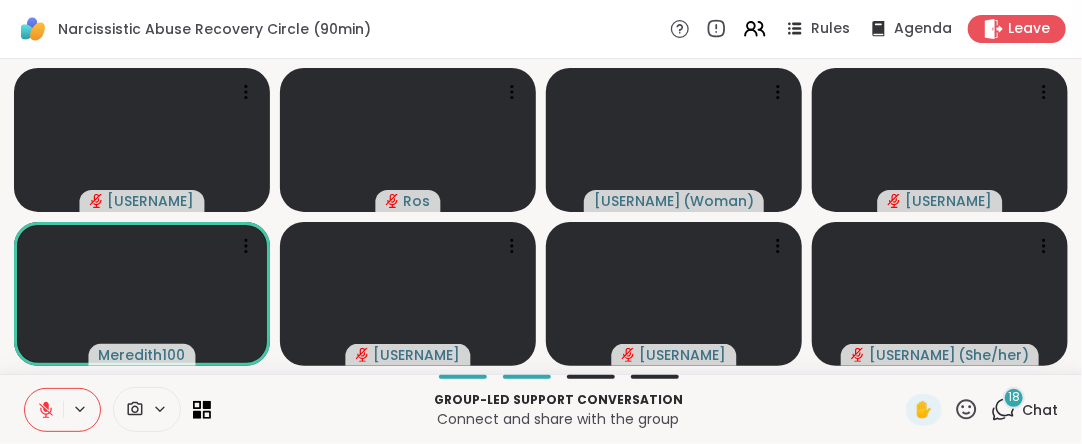 click 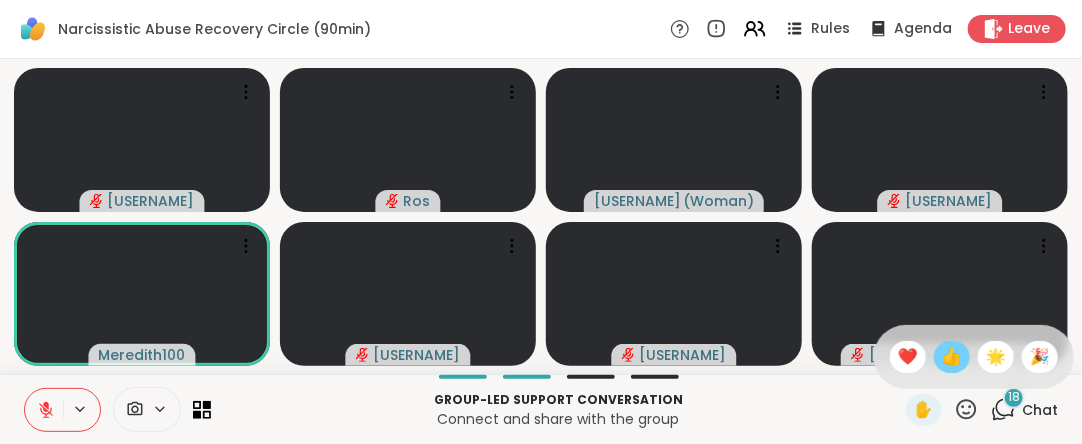 click on "👍" at bounding box center (952, 357) 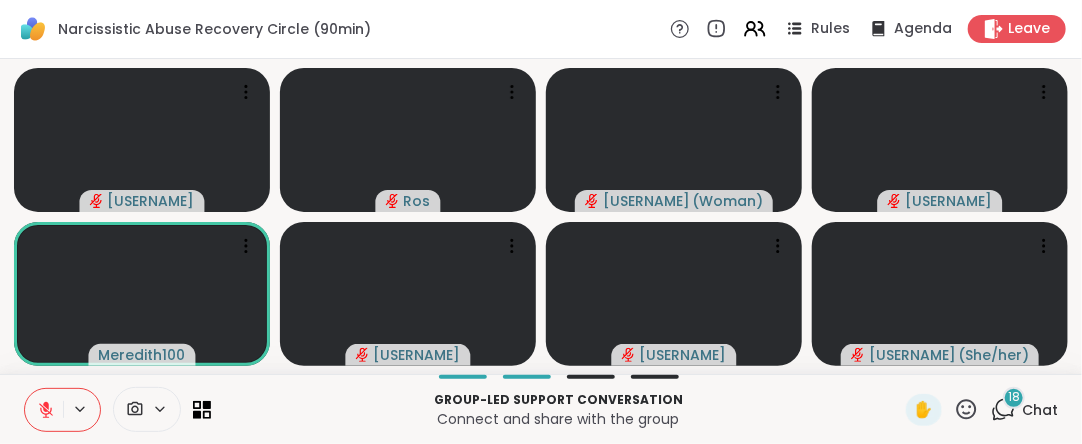 click 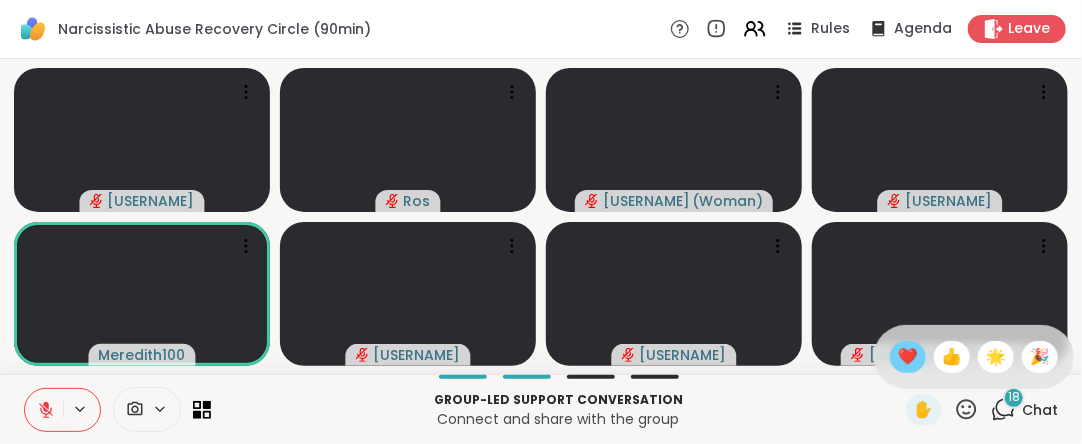 click on "❤️" at bounding box center (908, 357) 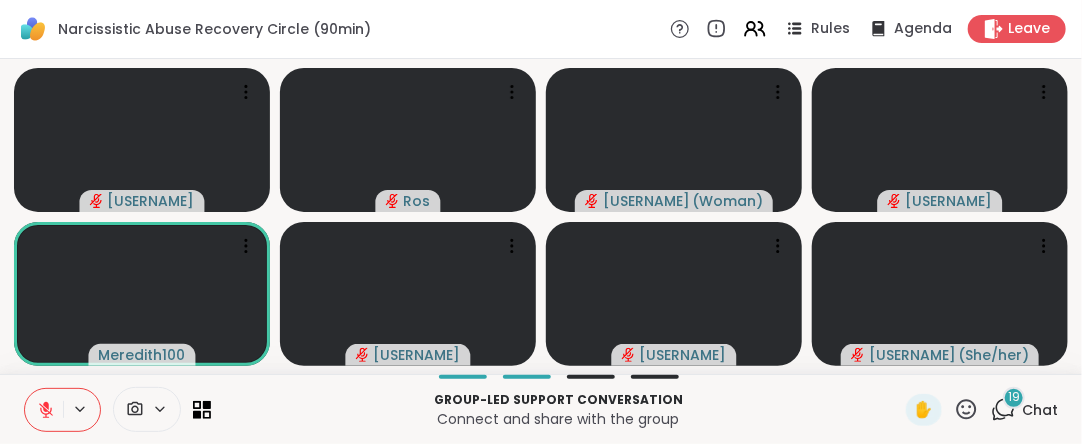 click 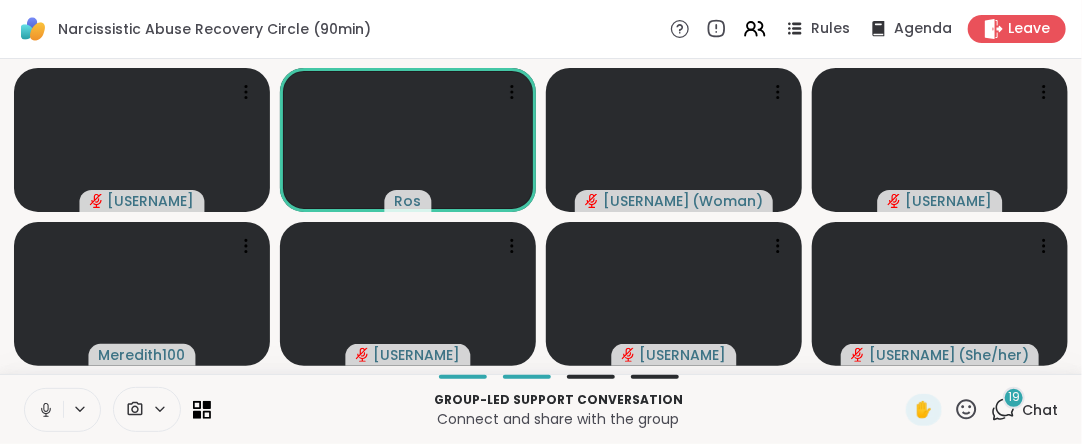 click 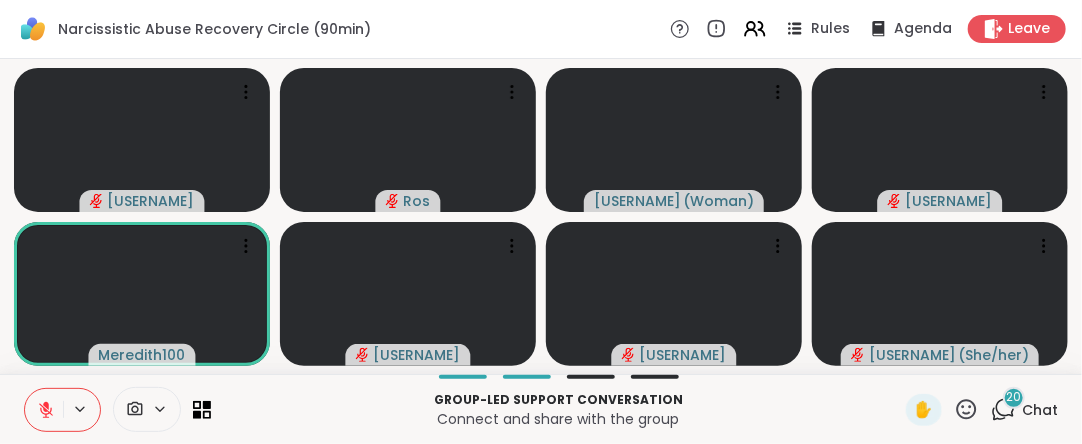 click 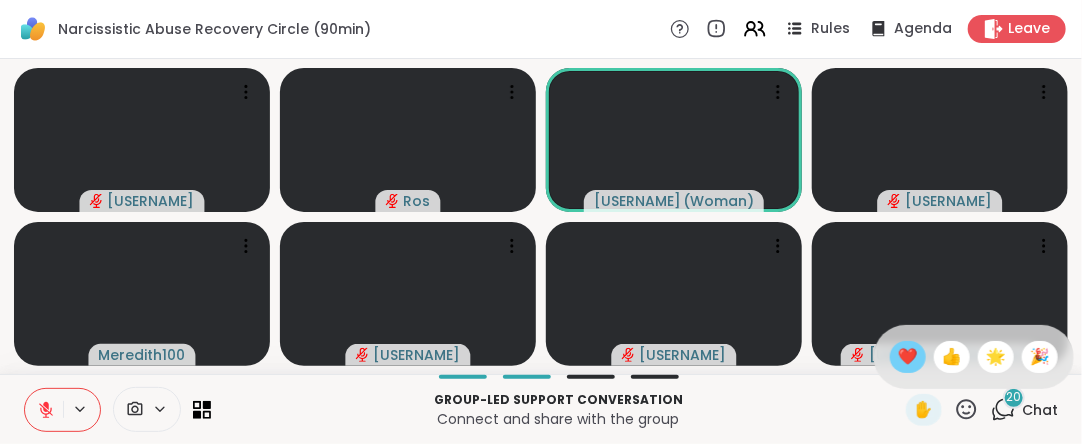 click on "❤️" at bounding box center (908, 357) 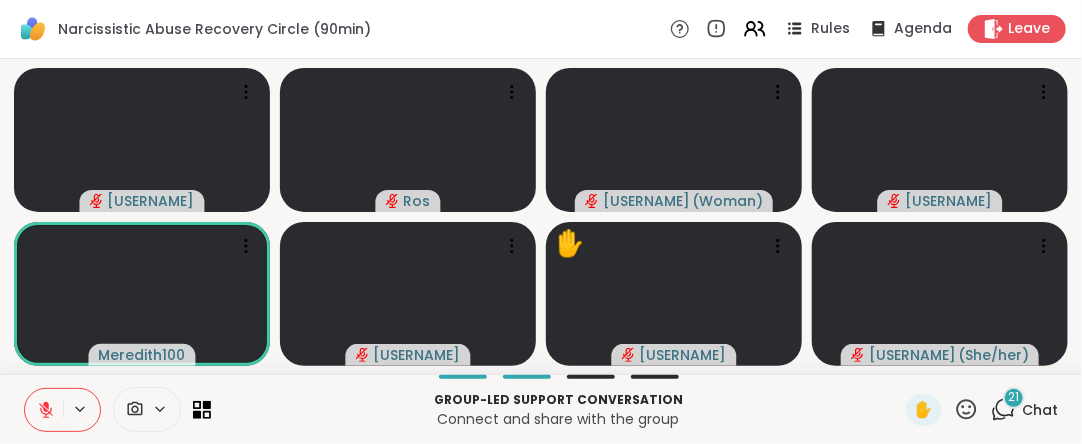 click 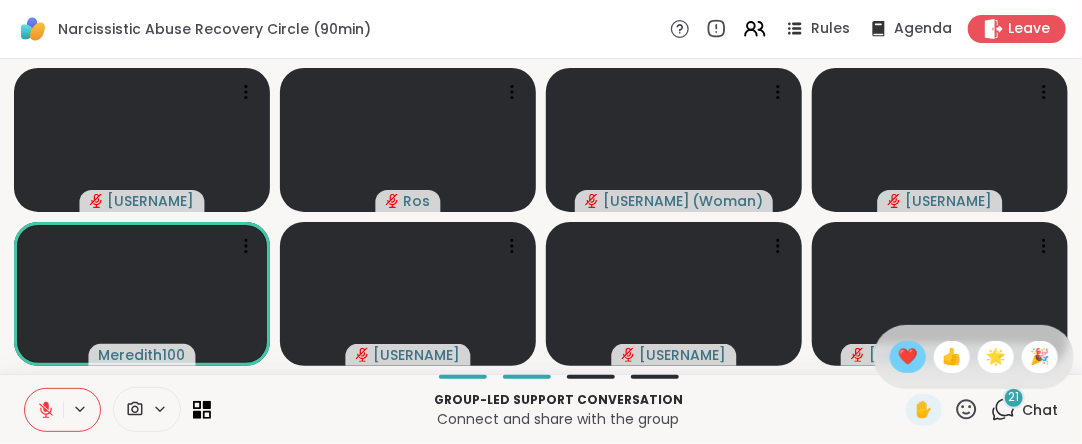 click on "❤️" at bounding box center [908, 357] 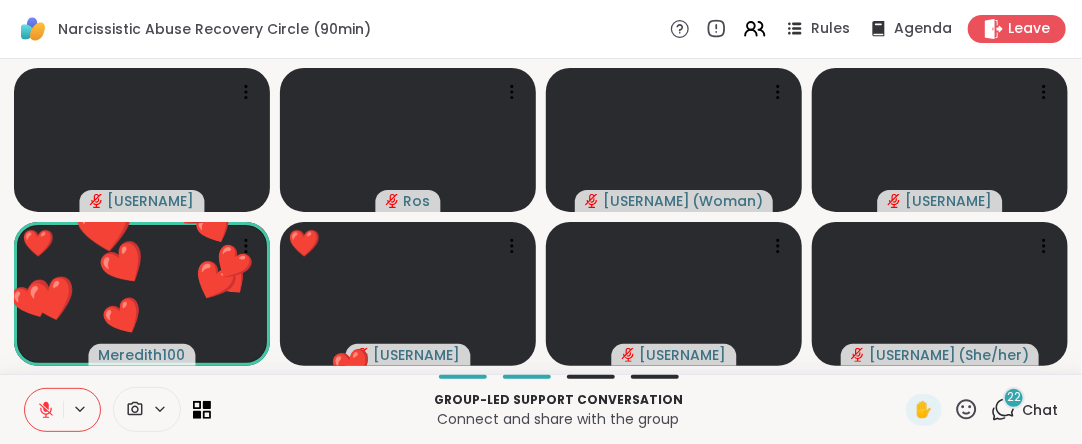 click 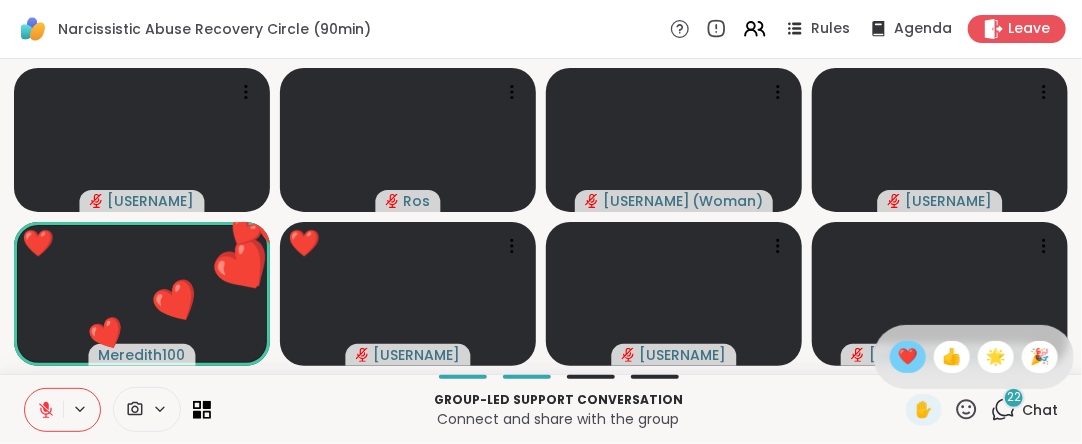 click on "❤️" at bounding box center [908, 357] 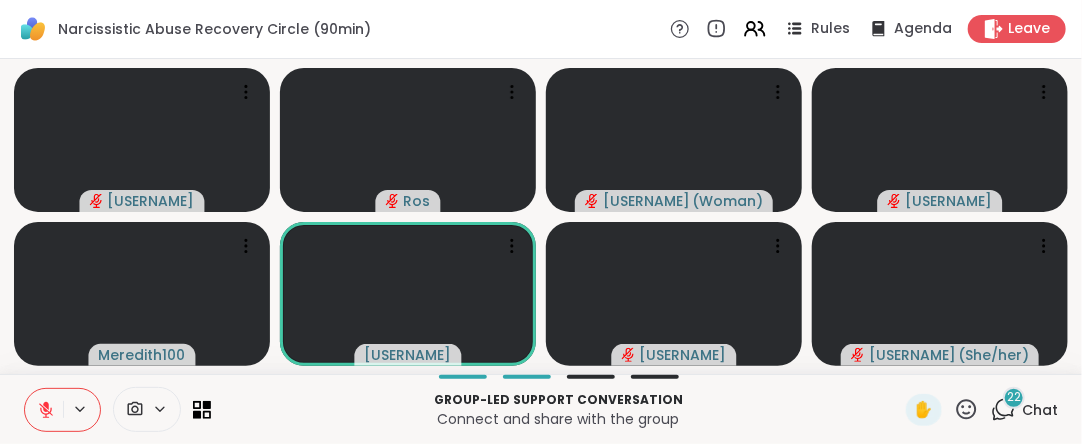 click 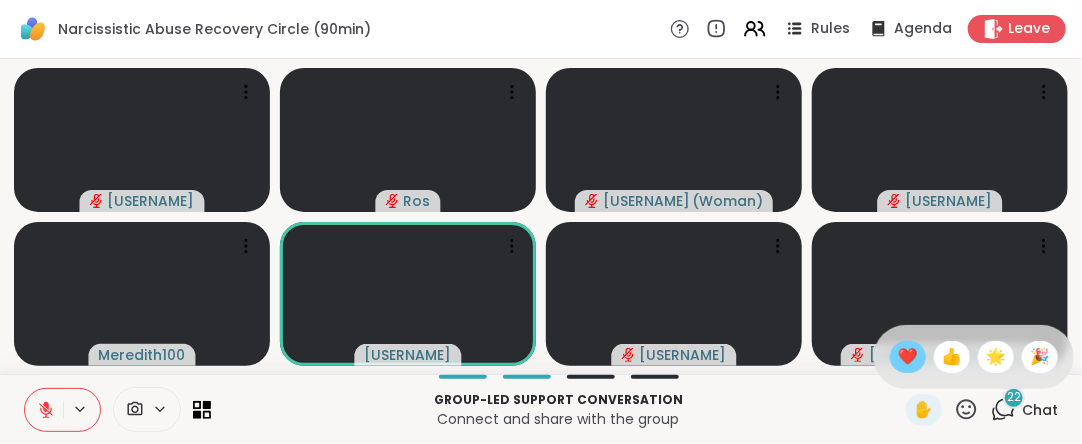 click on "❤️" at bounding box center (908, 357) 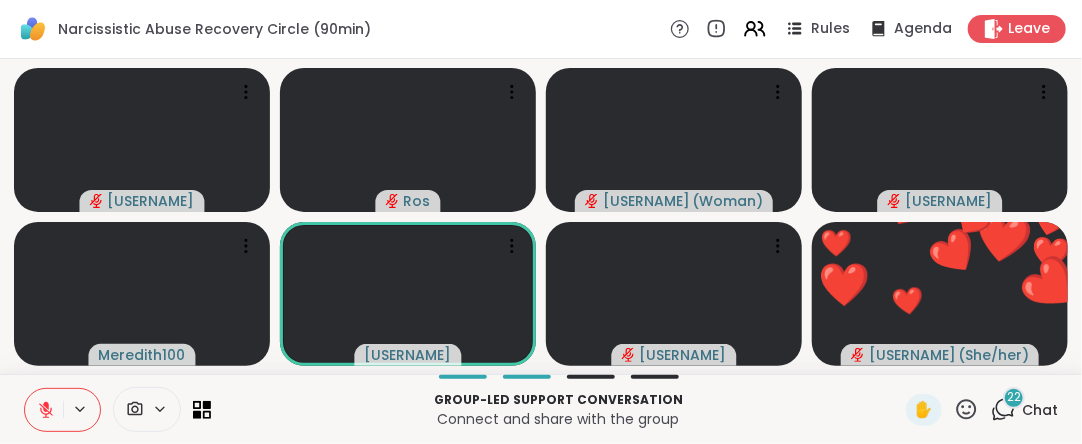 click 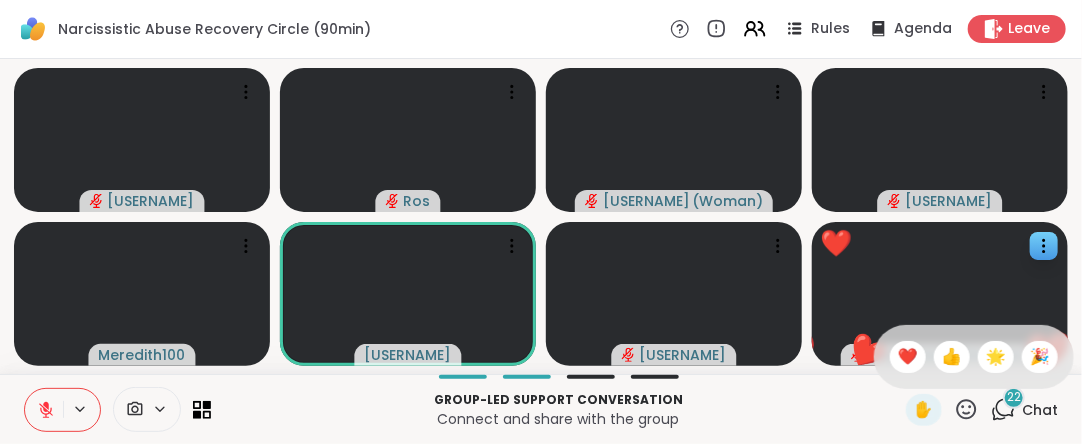 click on "❤️" at bounding box center (908, 357) 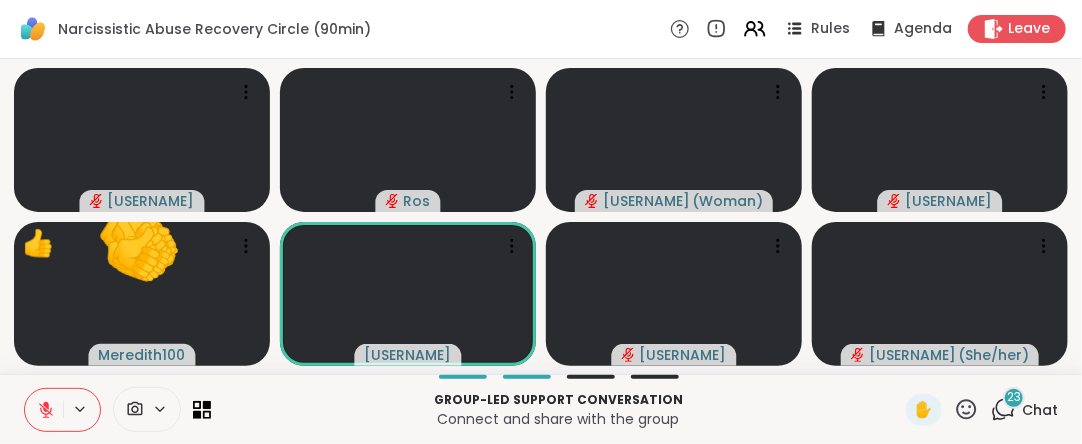click 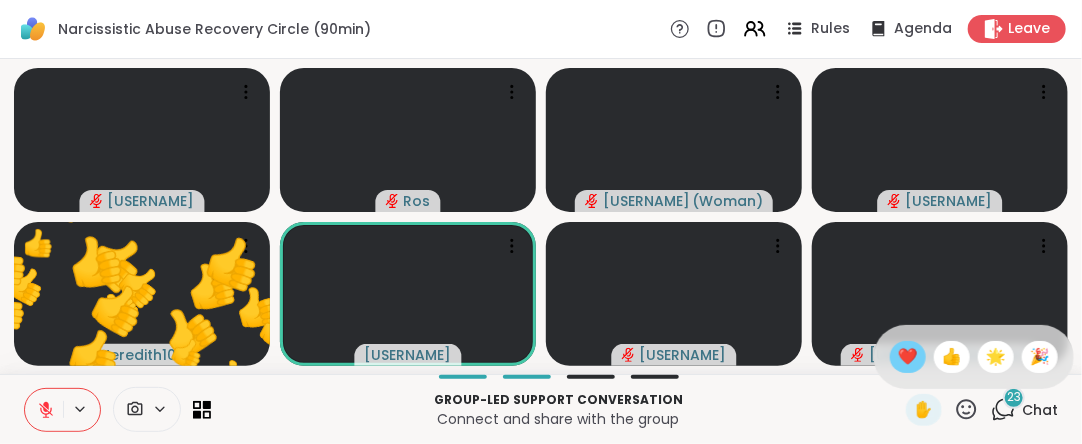 click on "❤️" at bounding box center (908, 357) 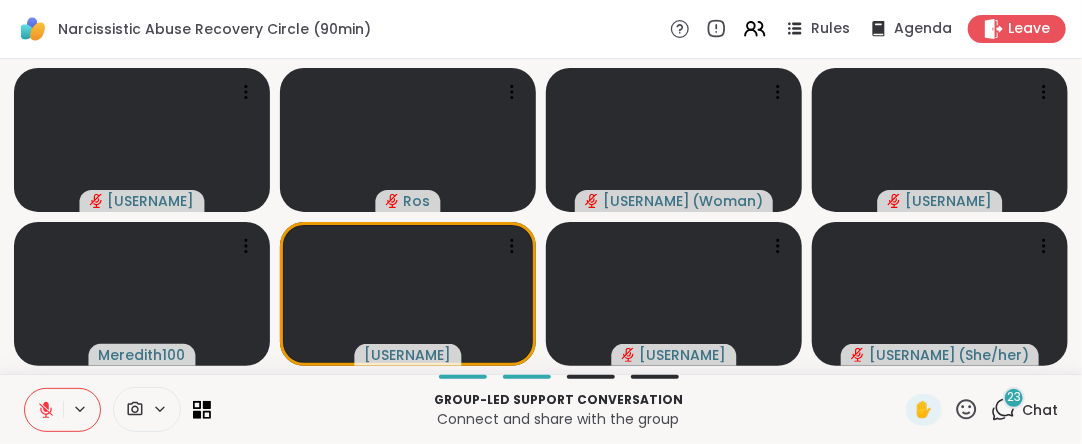 click 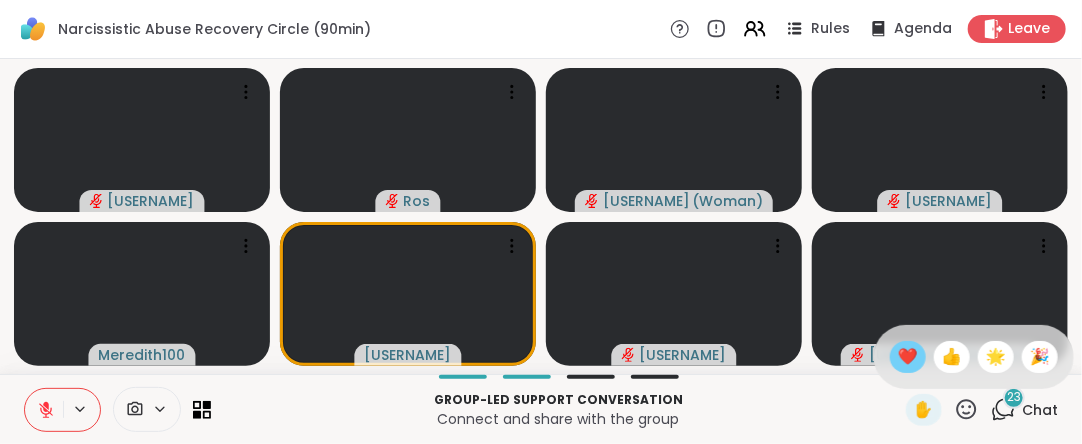click on "❤️" at bounding box center (908, 357) 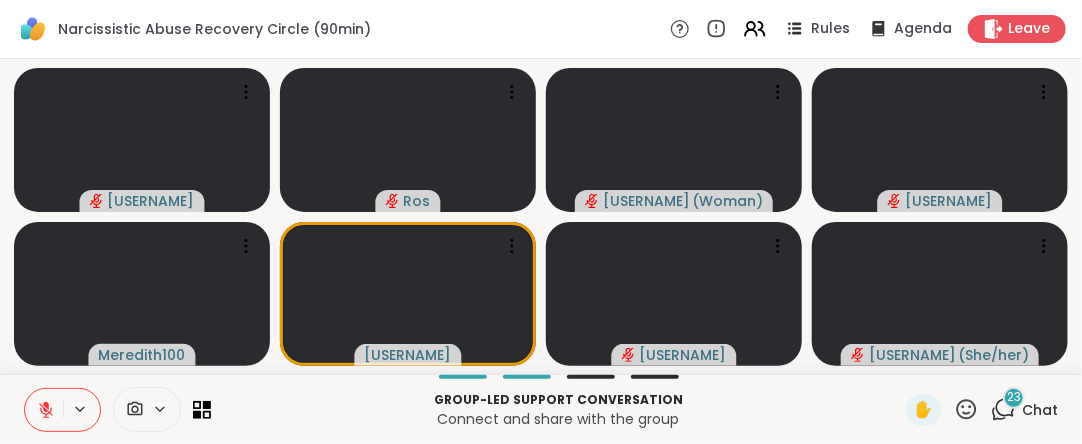click 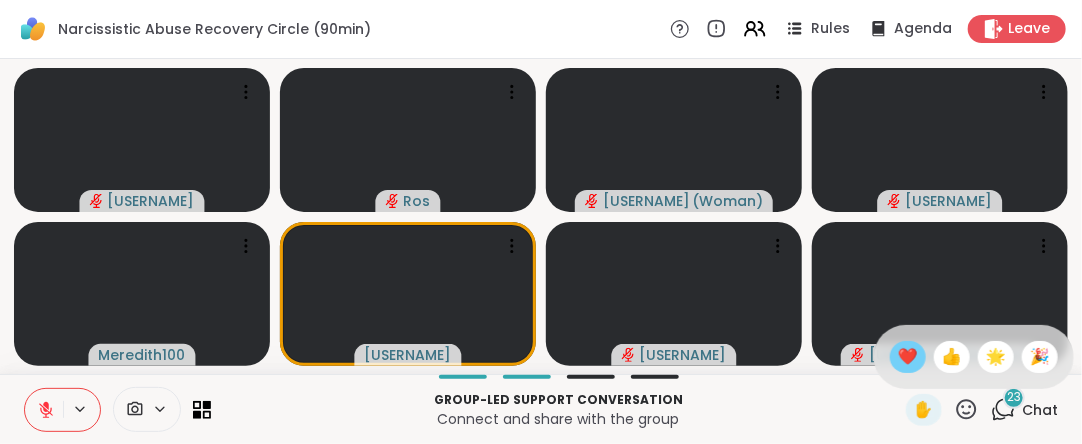 click on "❤️" at bounding box center (908, 357) 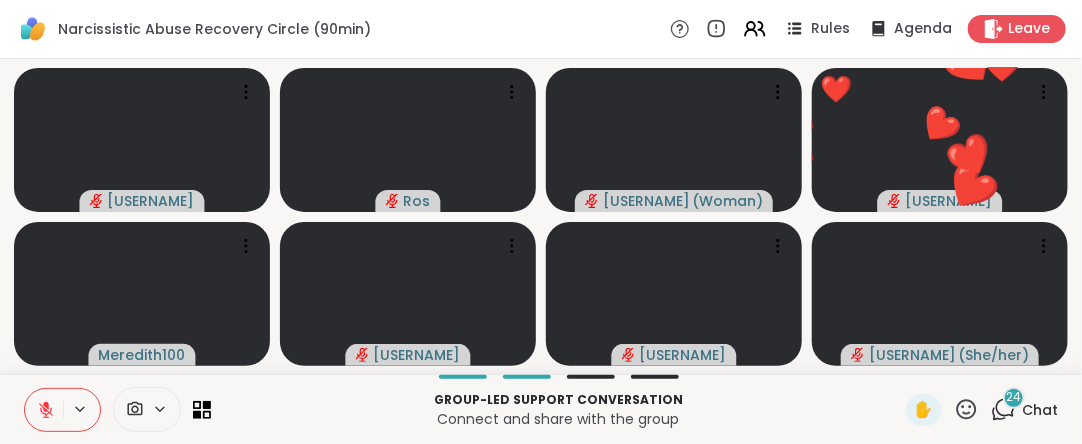 click 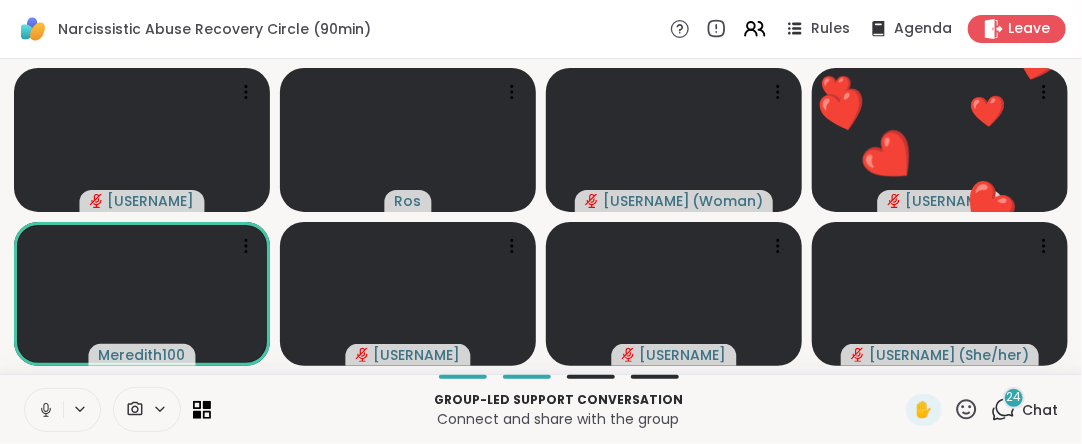 click 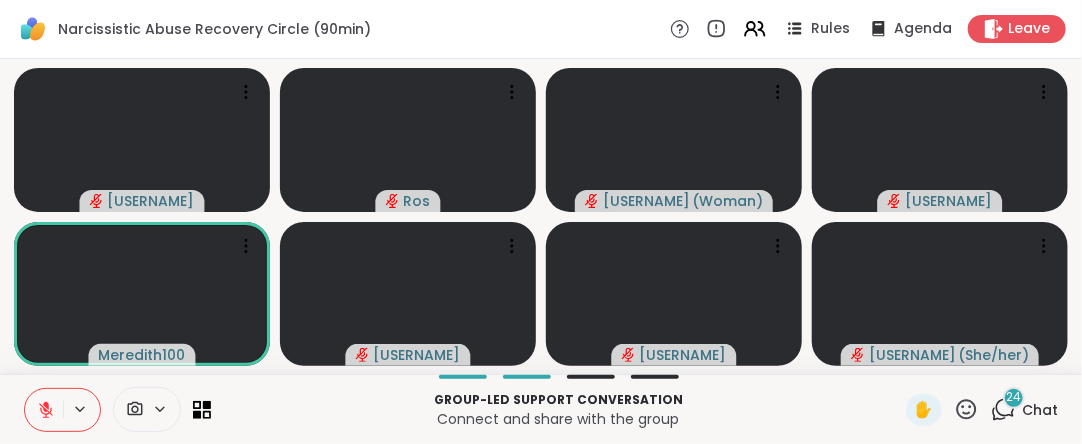 click 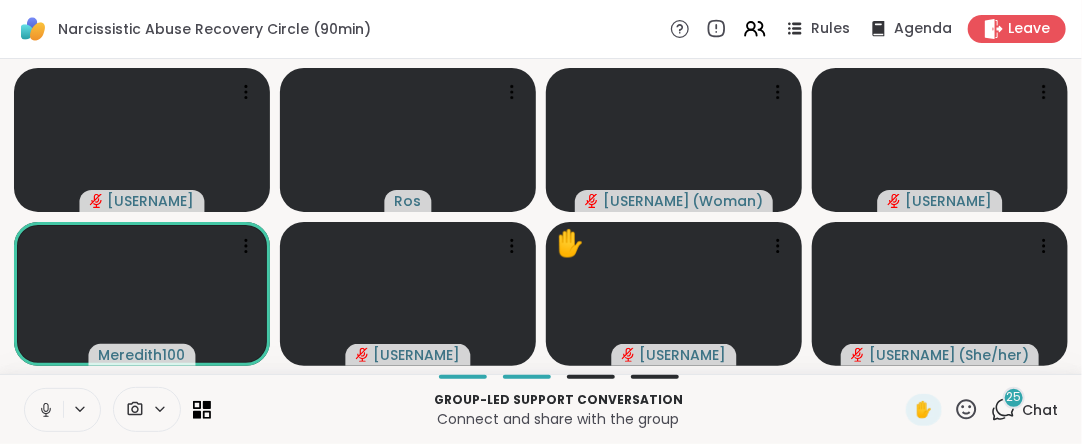 click 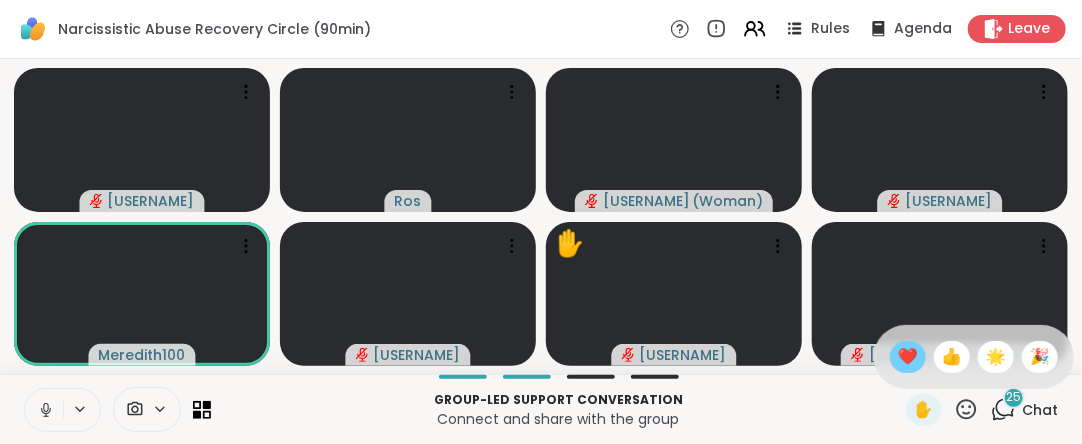 click on "❤️" at bounding box center (908, 357) 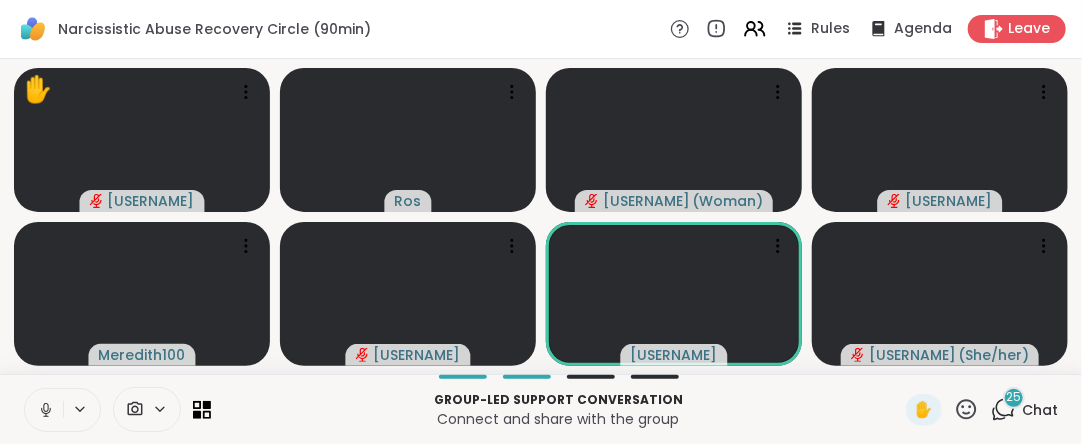 click 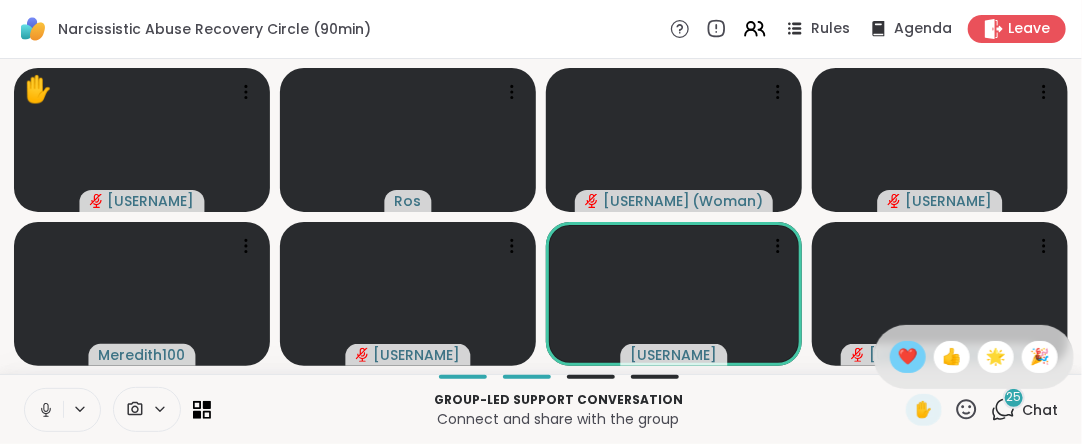 click on "❤️" at bounding box center (908, 357) 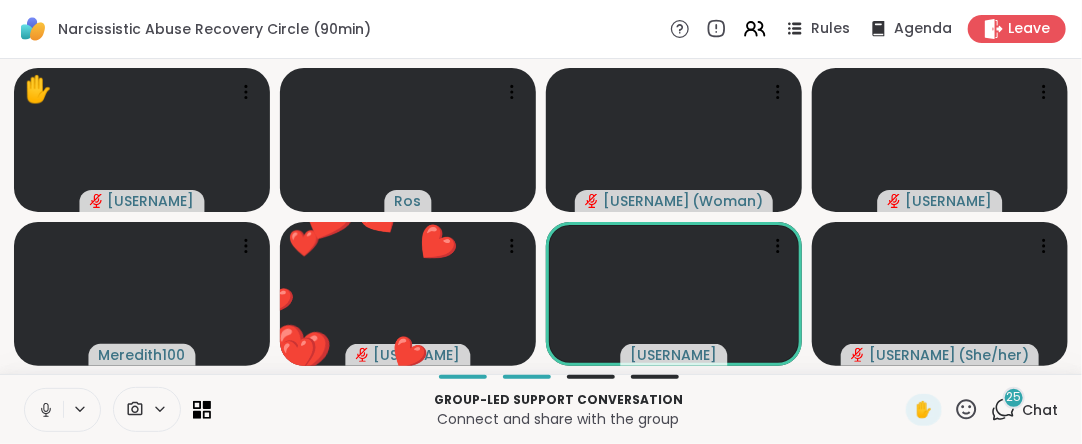 click 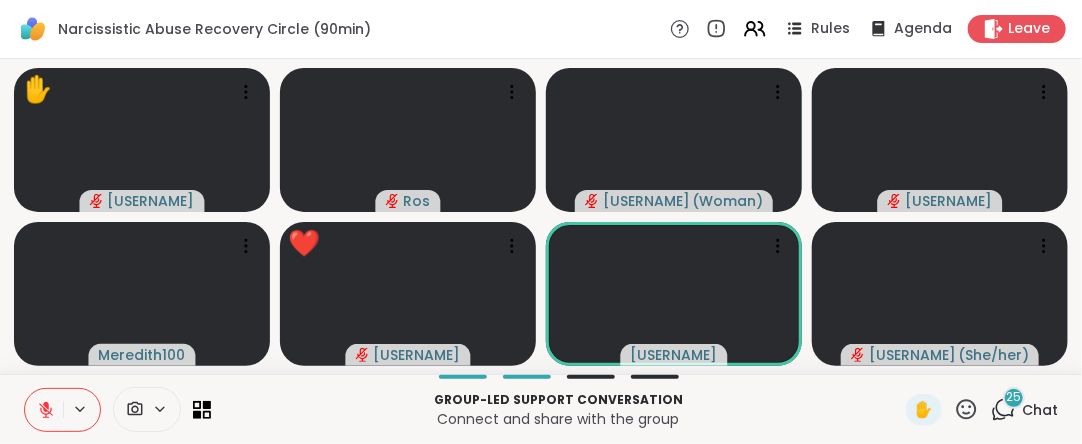 click 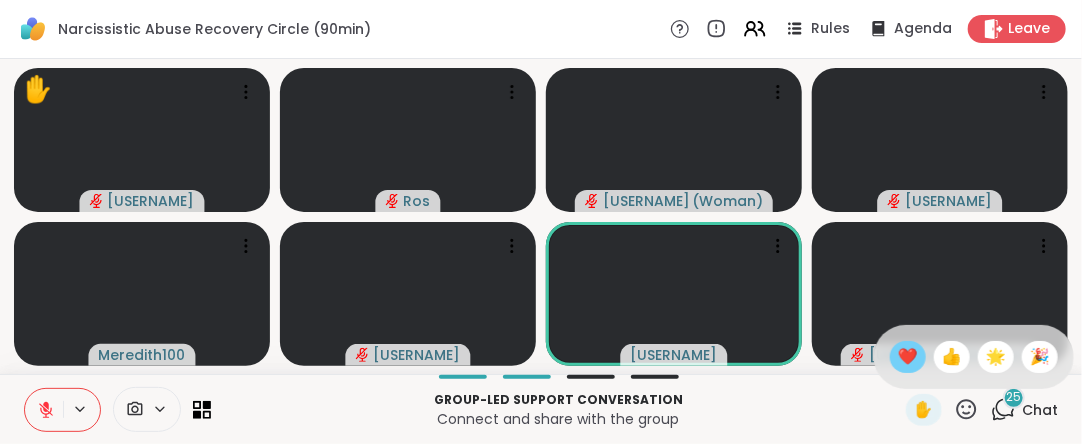 click on "❤️" at bounding box center (908, 357) 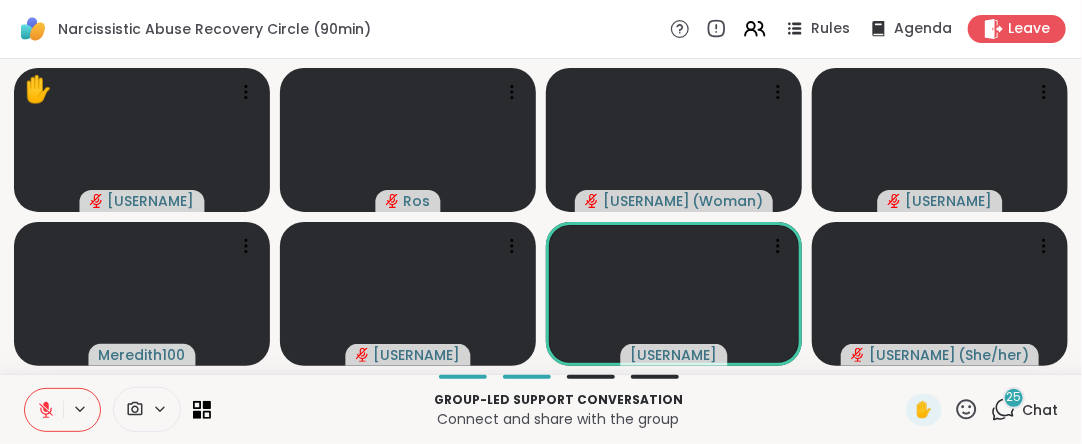 click 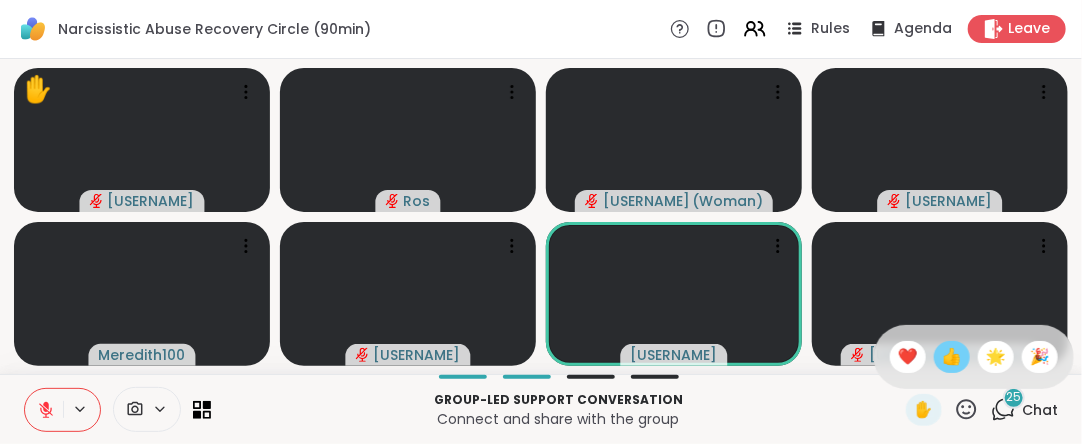 click on "👍" at bounding box center [952, 357] 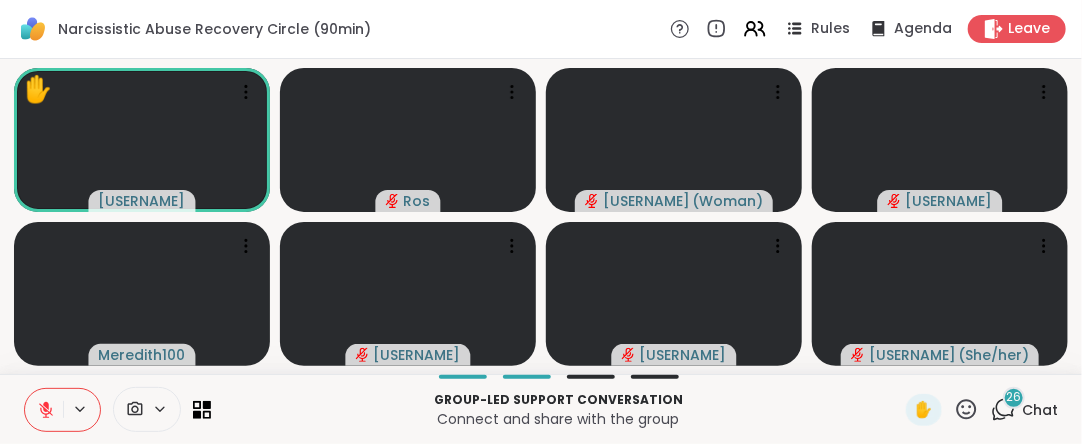 click 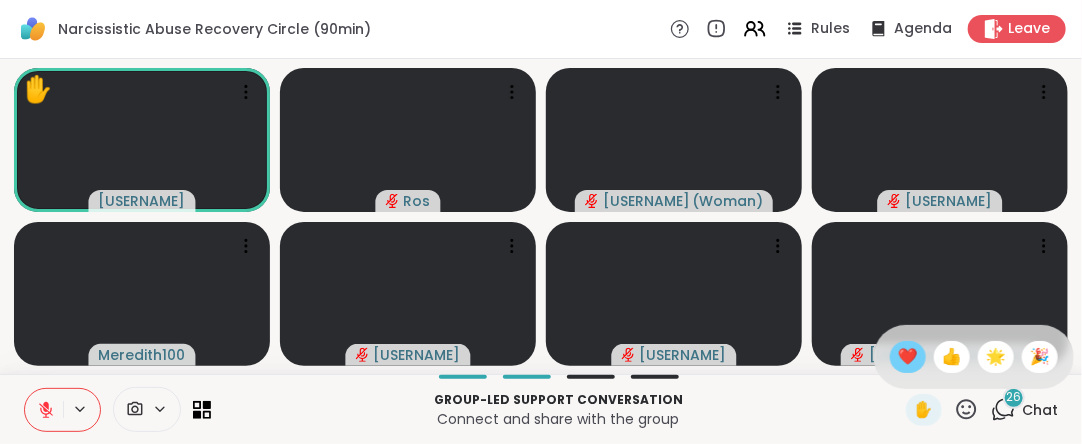 click on "❤️" at bounding box center [908, 357] 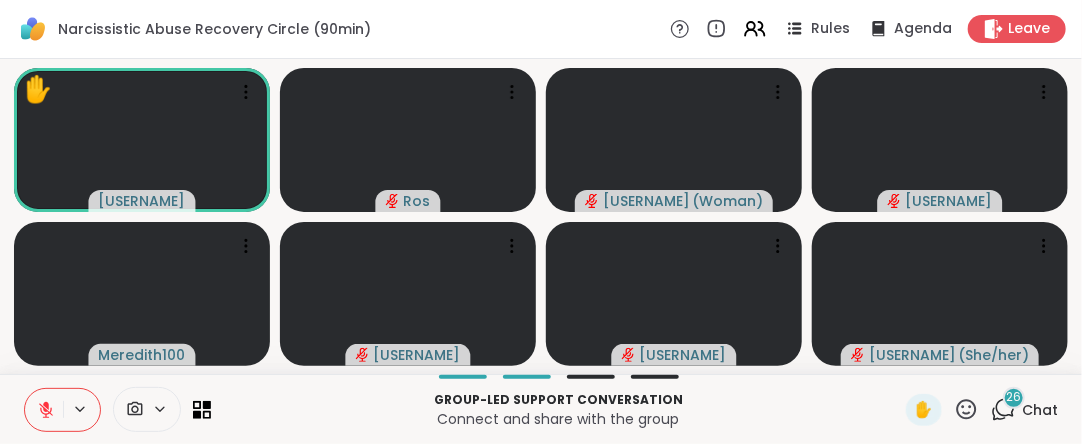 click 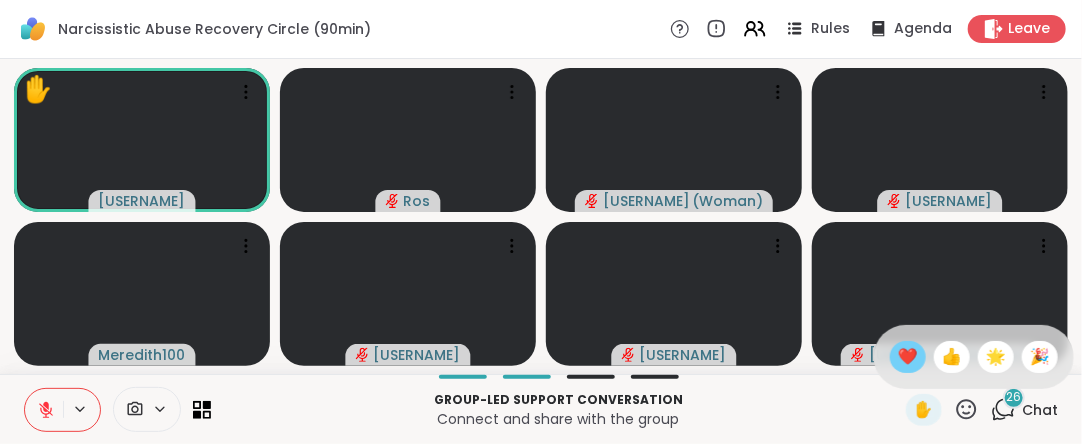 click on "❤️" at bounding box center [908, 357] 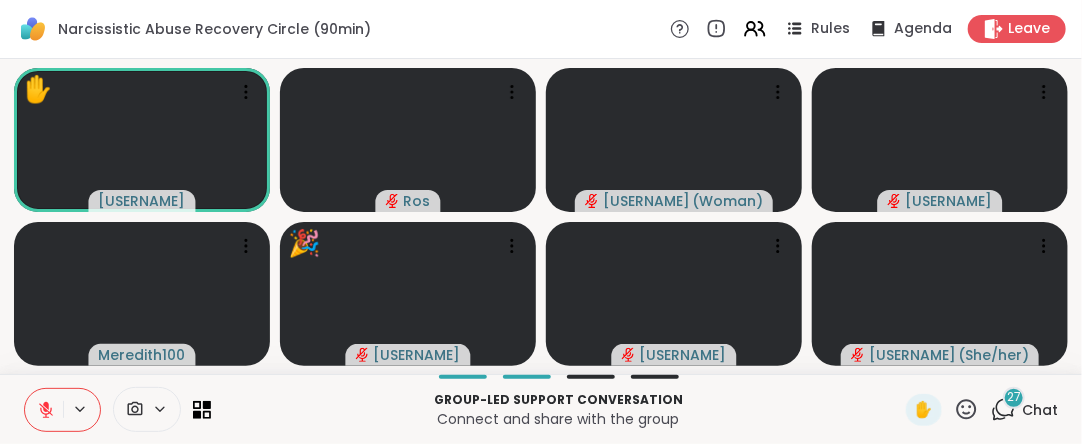 click 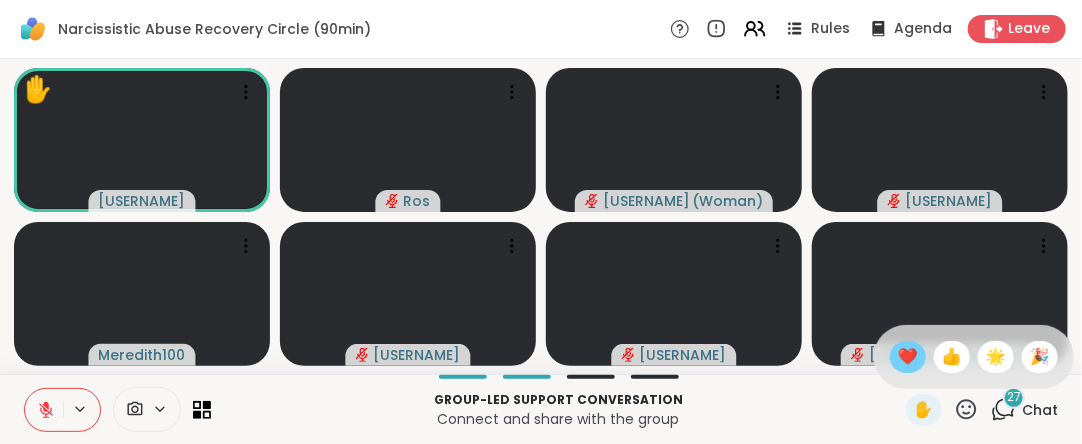 click on "❤️" at bounding box center [908, 357] 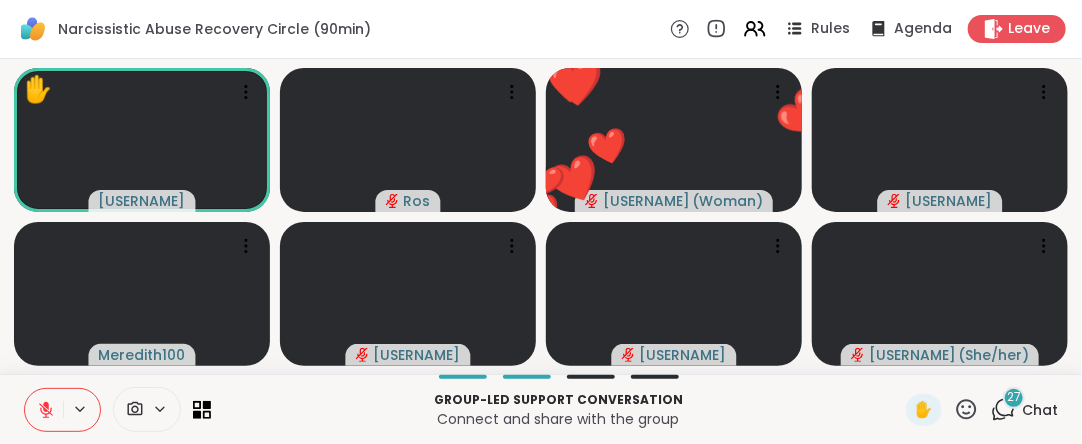 click 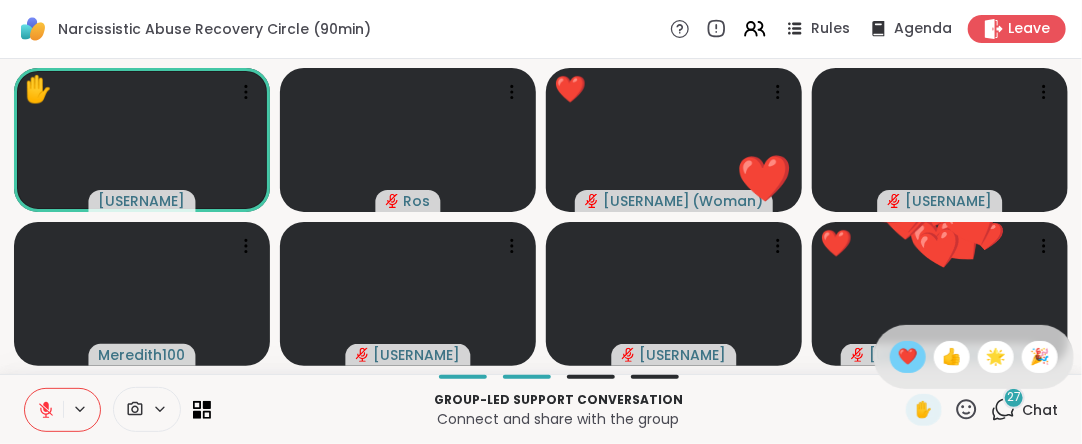 click on "❤️" at bounding box center (908, 357) 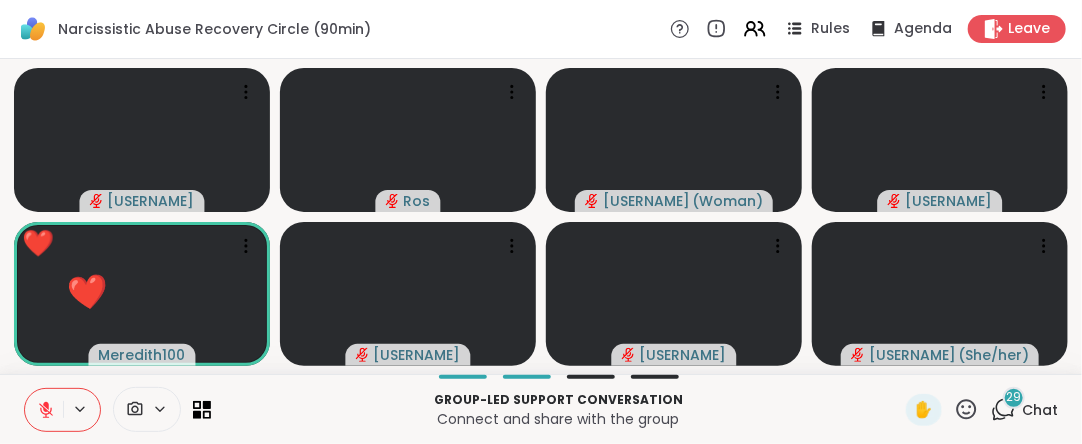 click 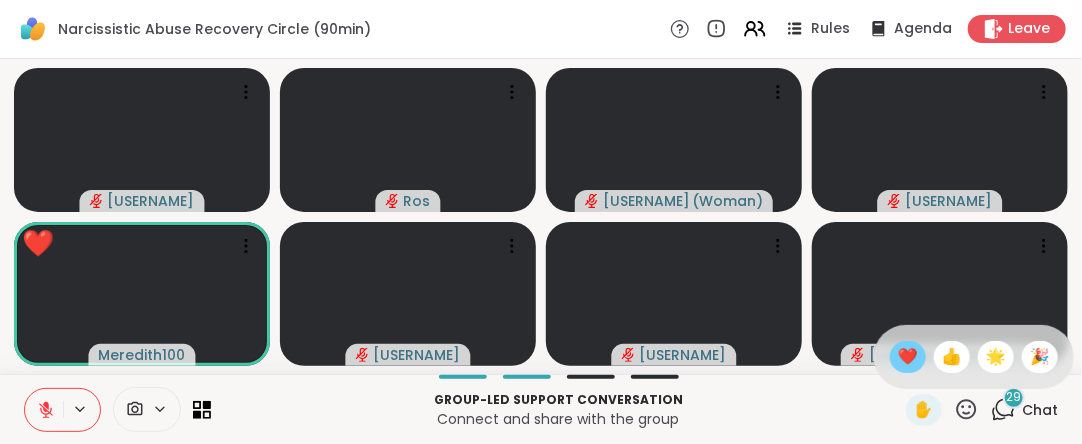 click on "❤️" at bounding box center [908, 357] 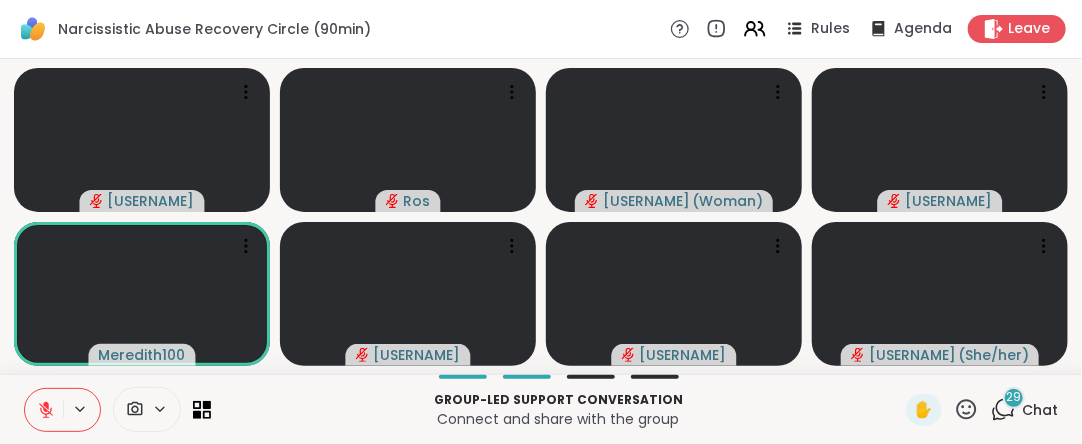 drag, startPoint x: 944, startPoint y: 412, endPoint x: 934, endPoint y: 402, distance: 14.142136 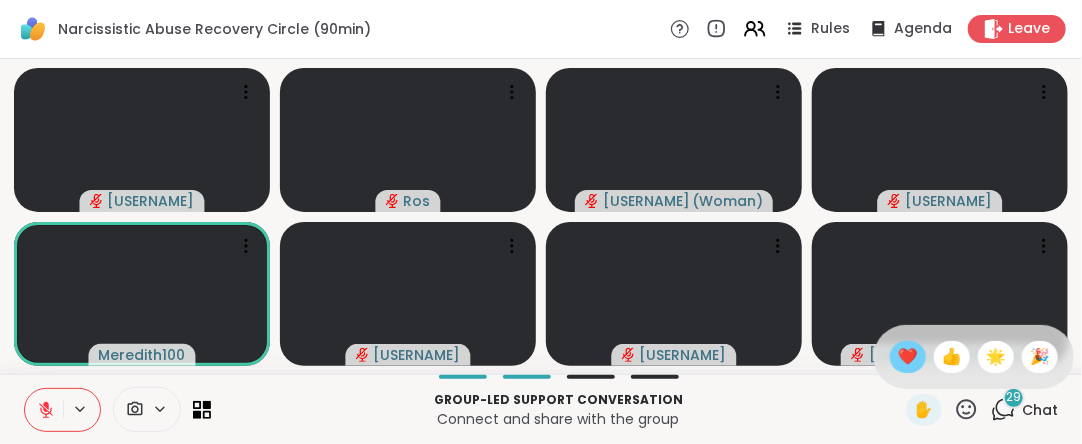 click on "❤️" at bounding box center [908, 357] 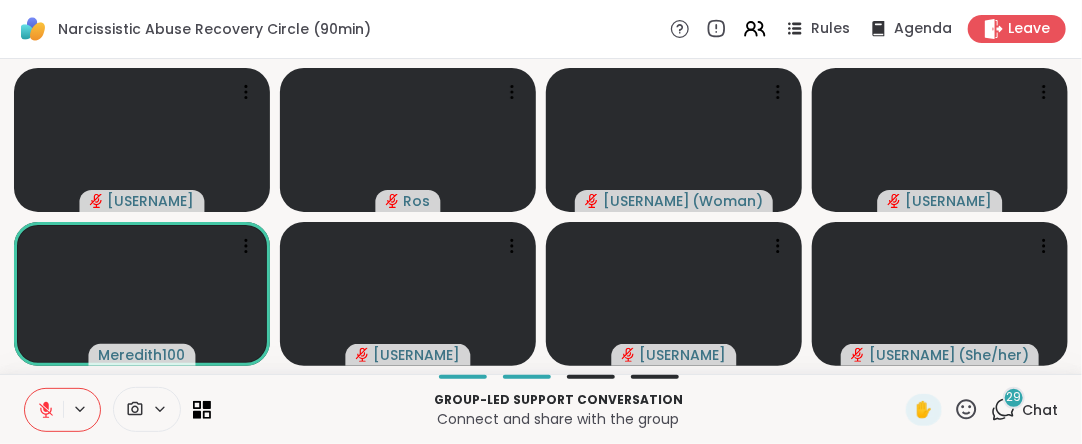 click 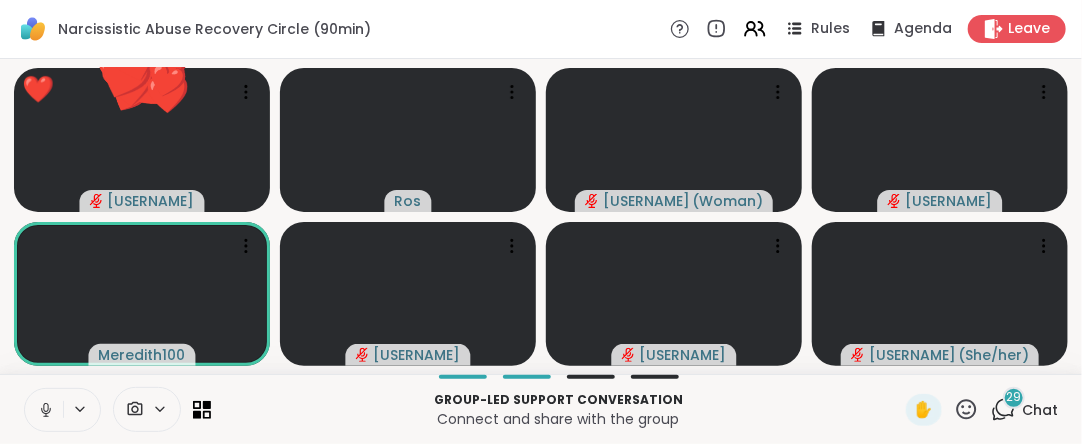 click 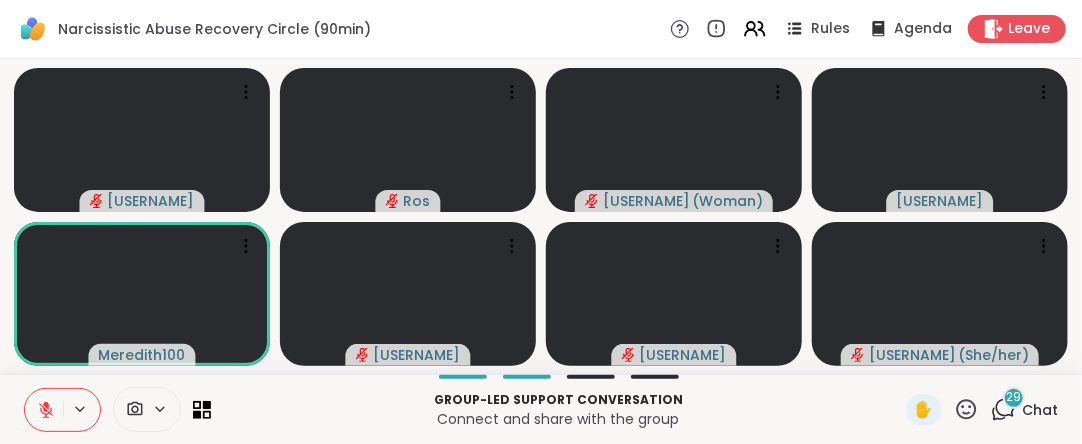click 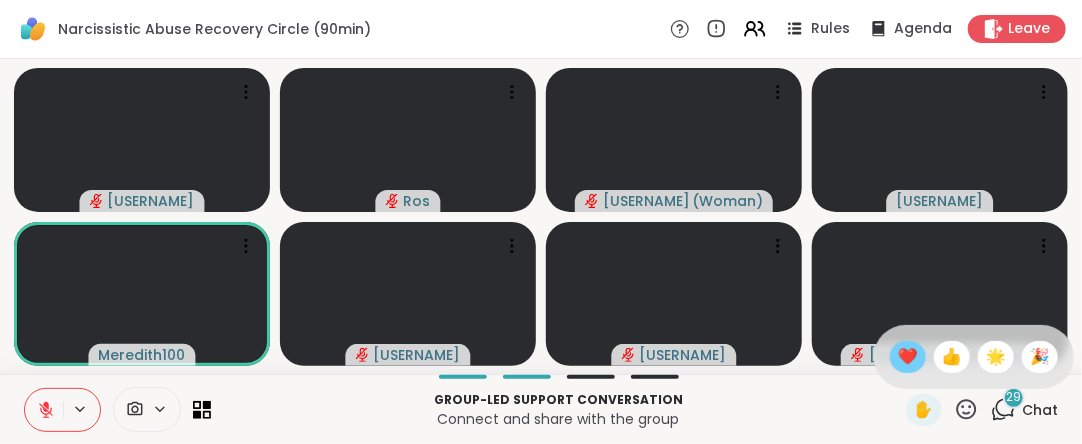 click on "❤️" at bounding box center [908, 357] 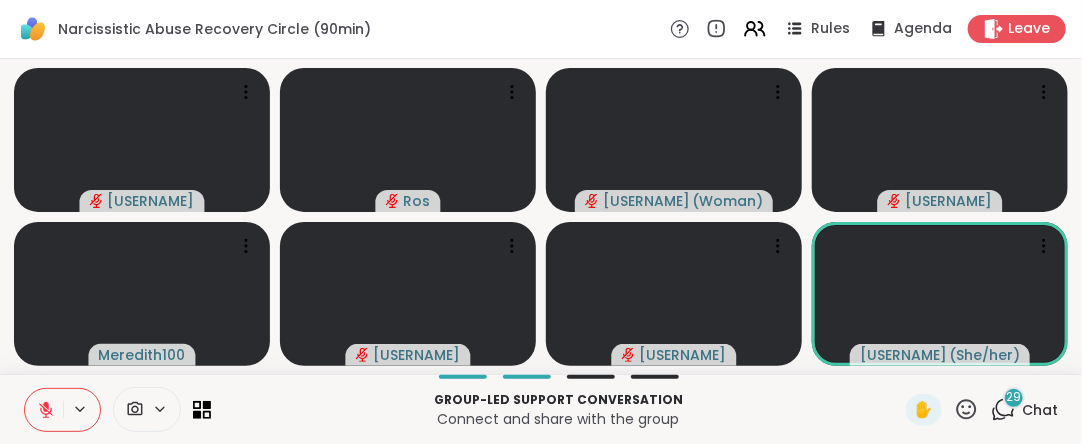 click 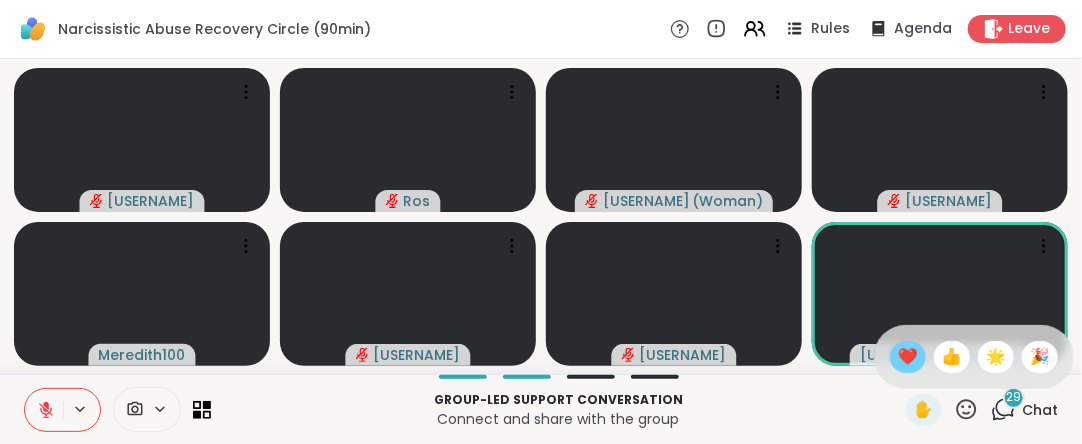 click on "❤️" at bounding box center (908, 357) 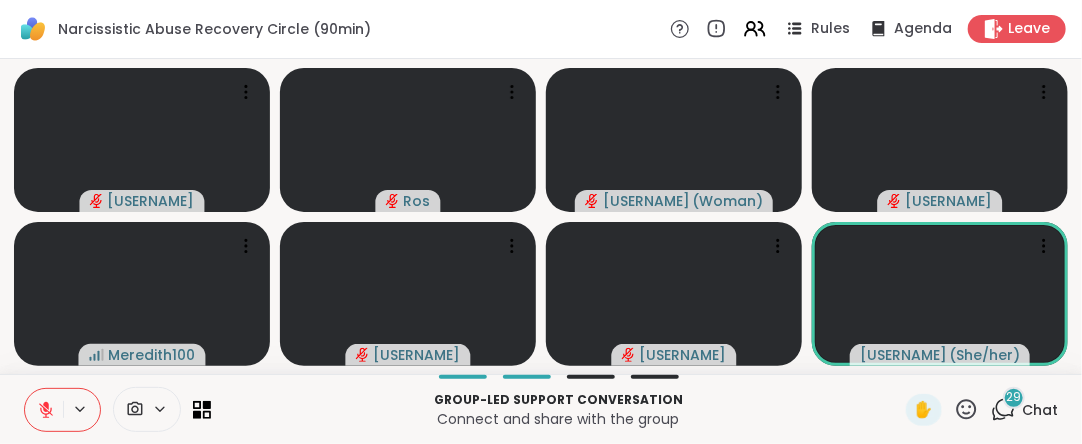 click 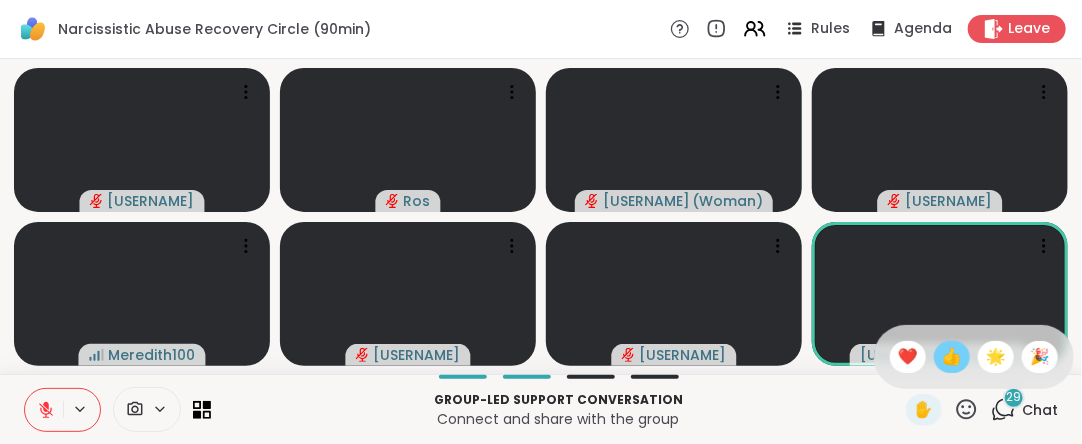 click on "👍" at bounding box center (952, 357) 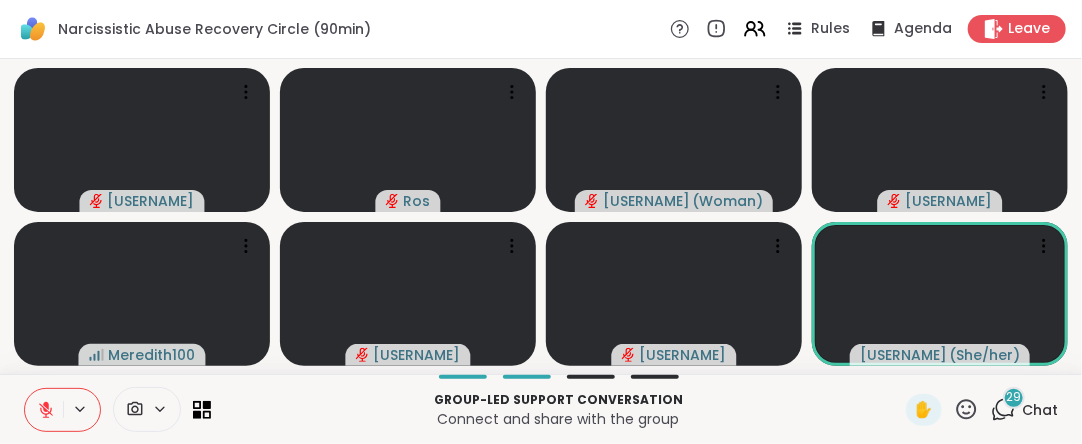 click 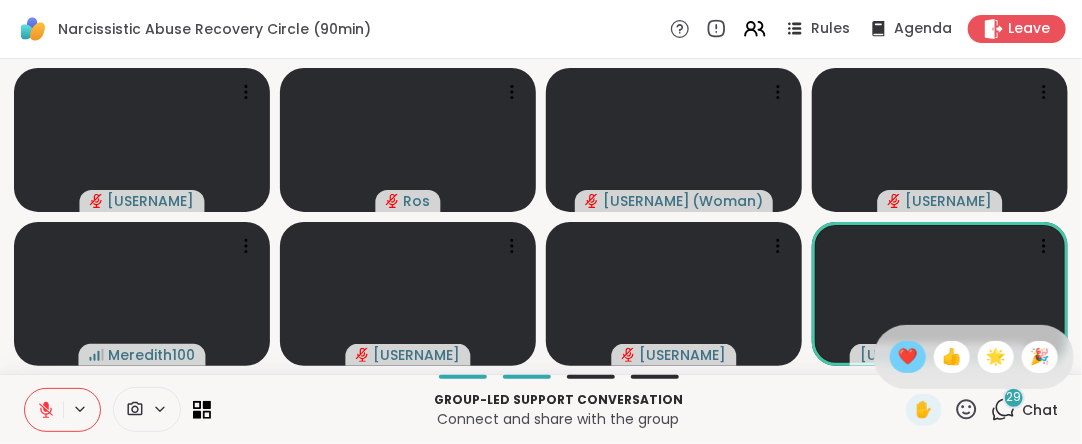 click on "❤️" at bounding box center (908, 357) 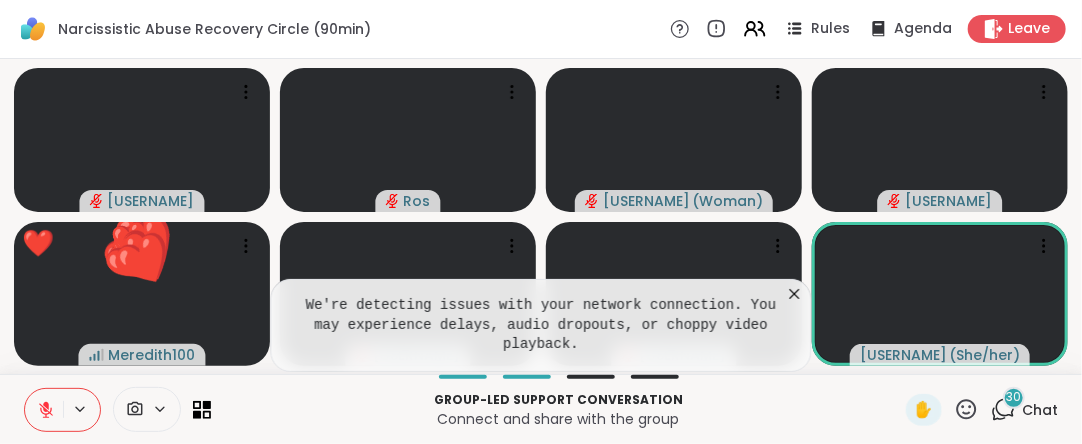 click 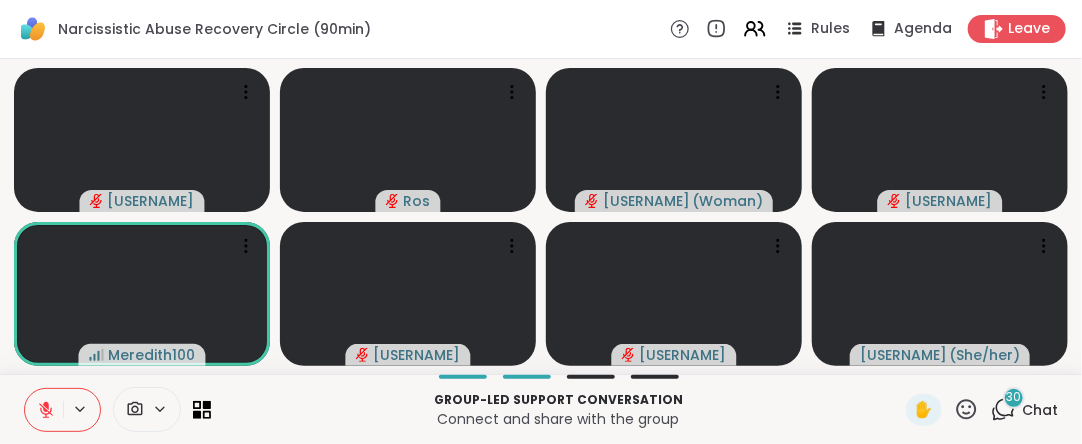 click 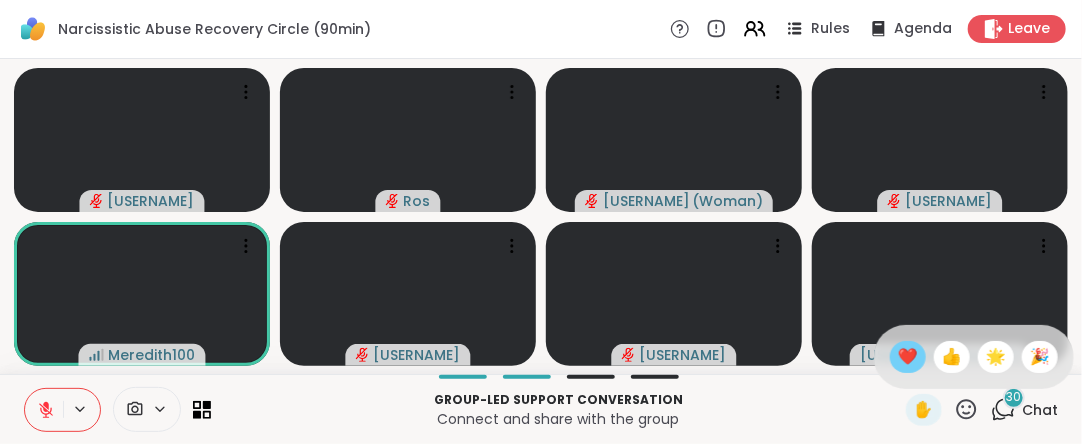 click on "❤️" at bounding box center [908, 357] 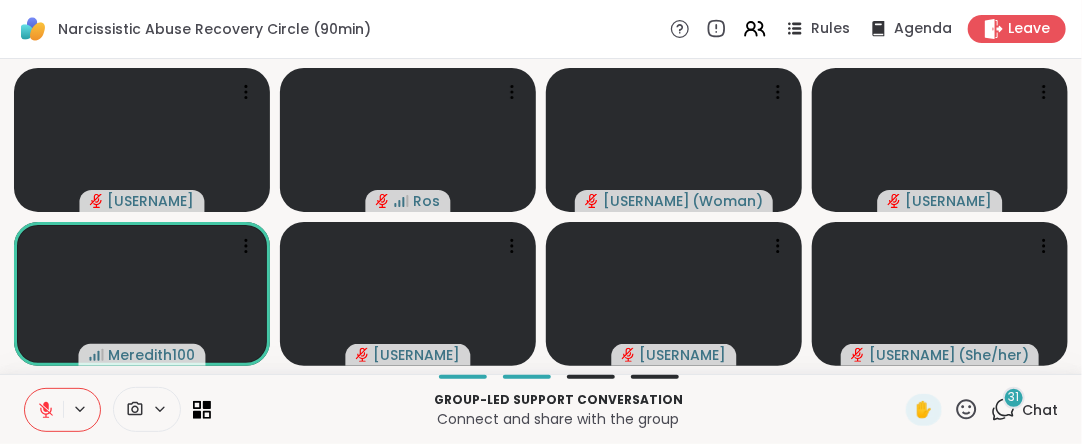 click 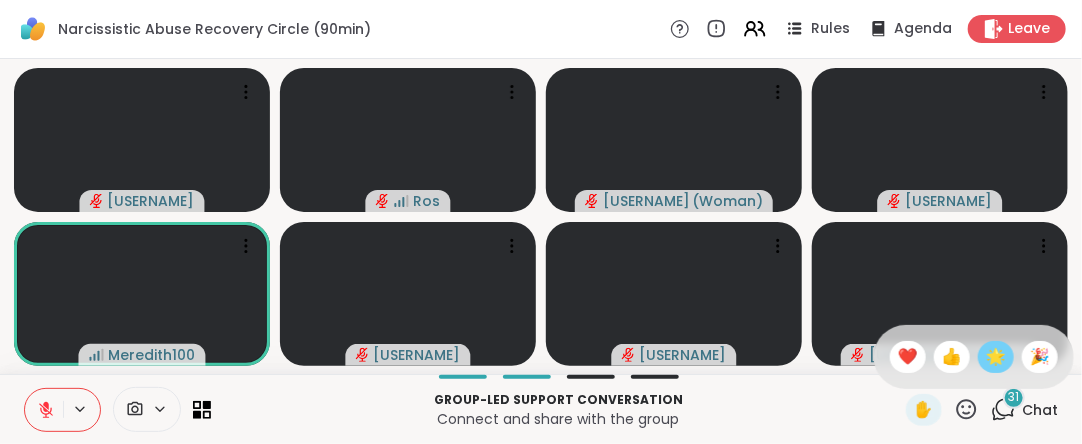 click on "🌟" at bounding box center (996, 357) 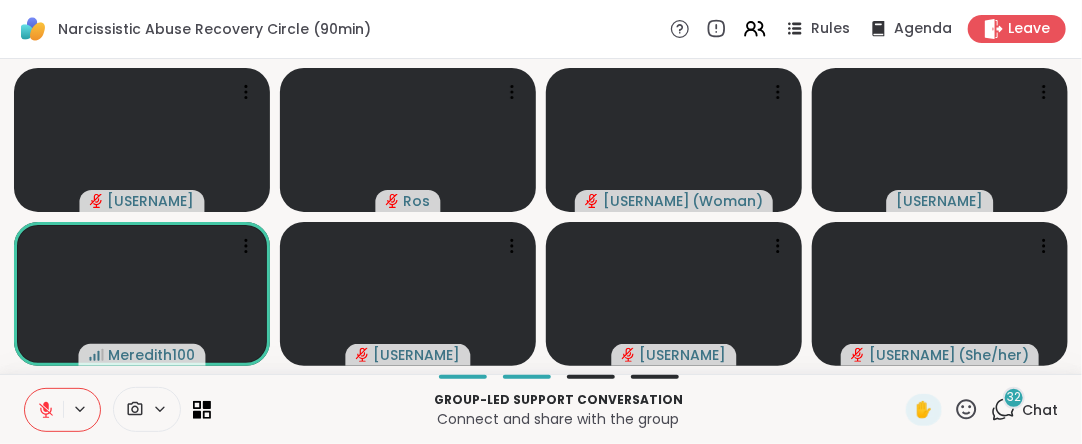 click 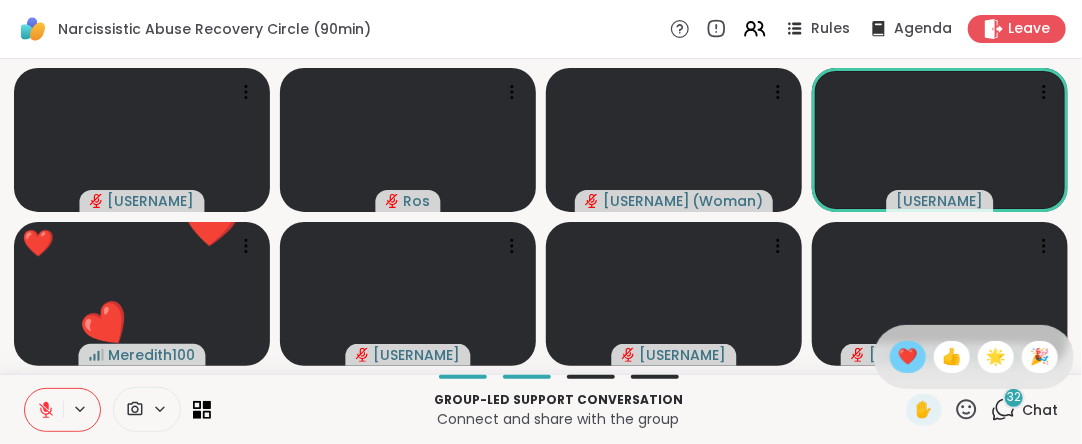 click on "❤️" at bounding box center (908, 357) 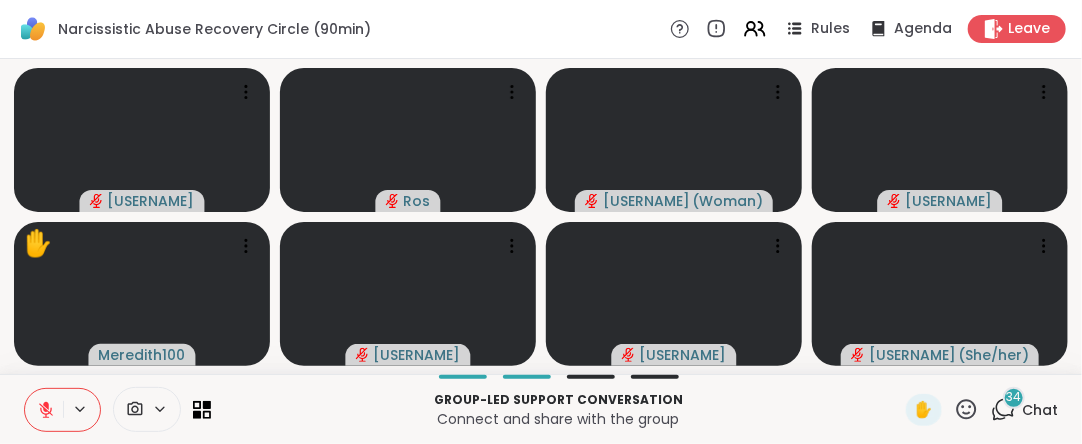 click 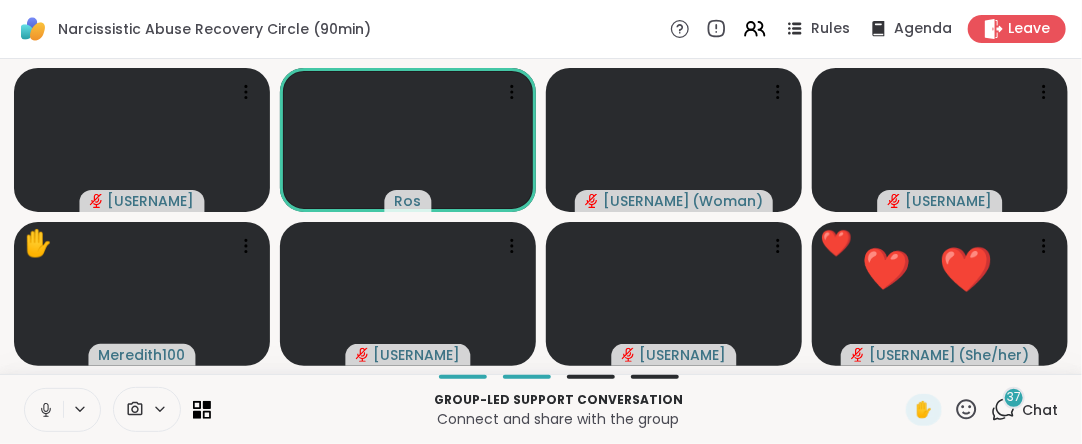click 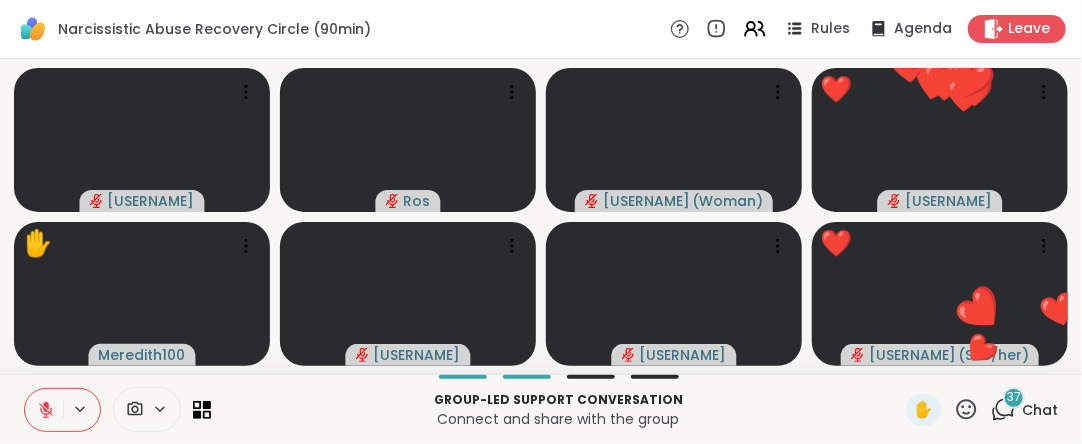 click 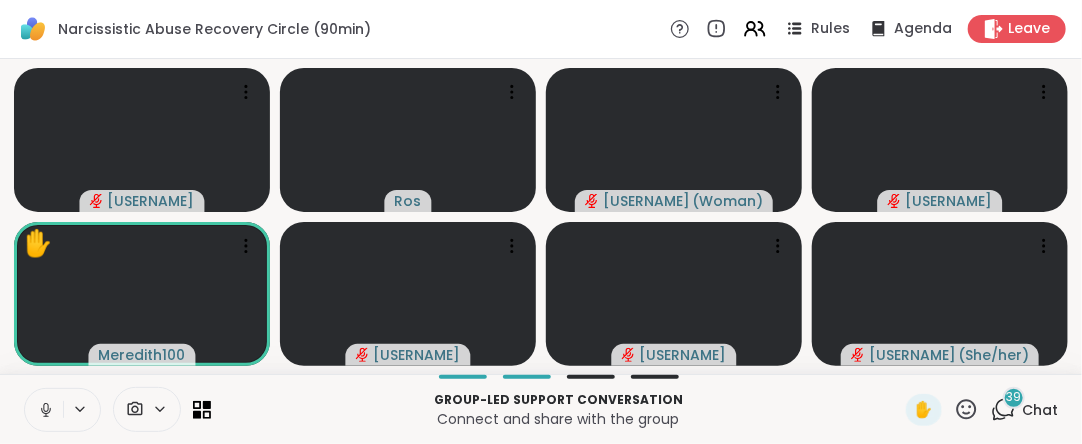 click 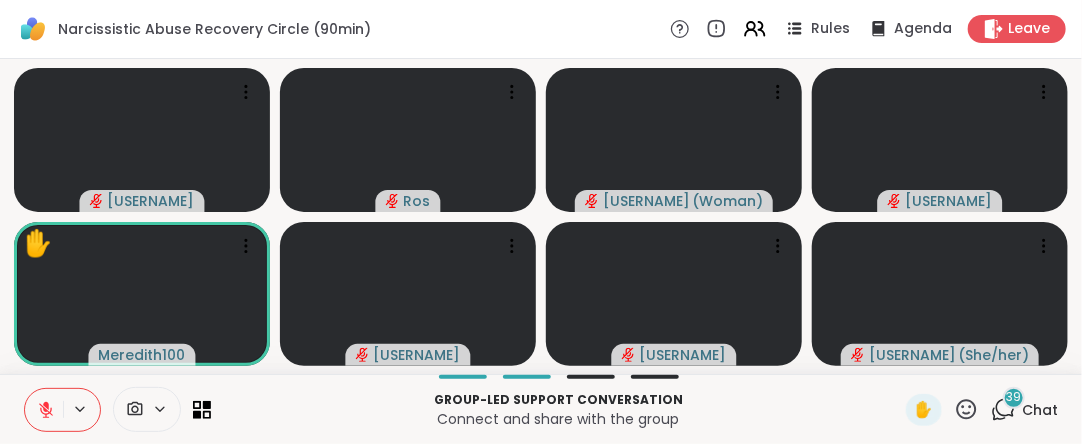click 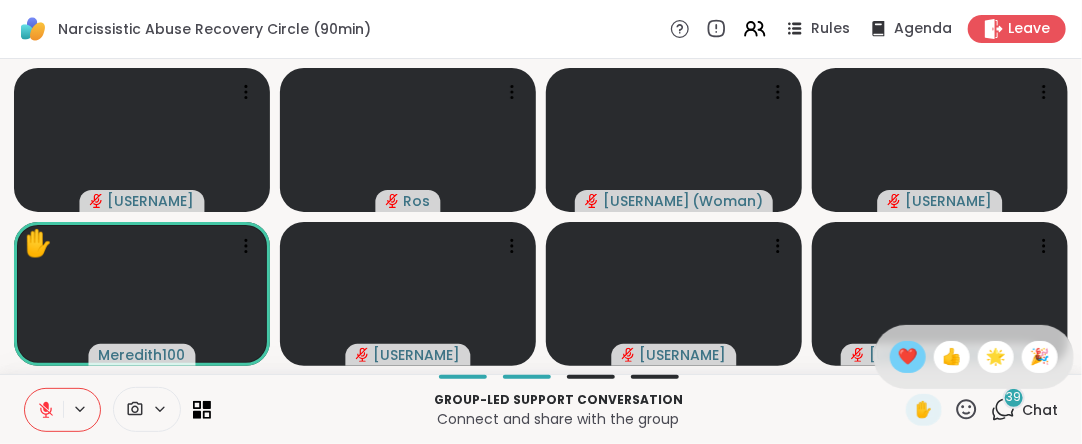 click on "❤️" at bounding box center (908, 357) 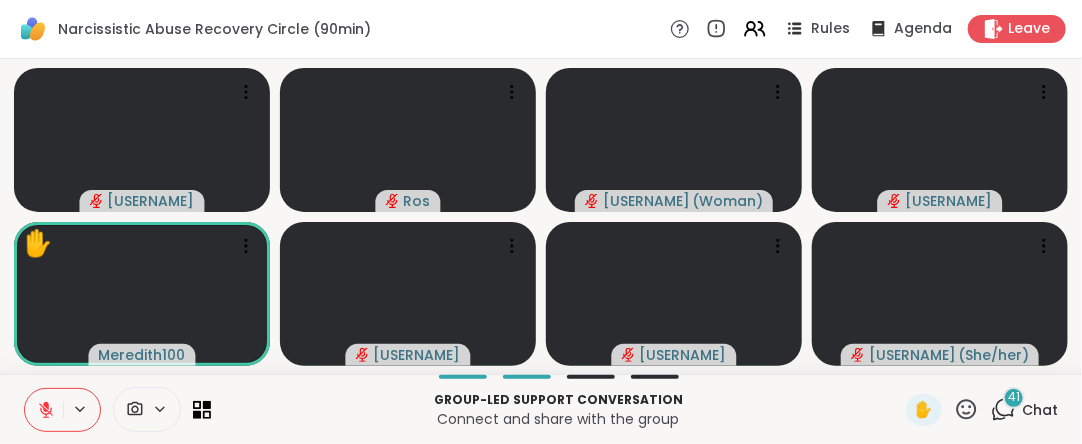 click 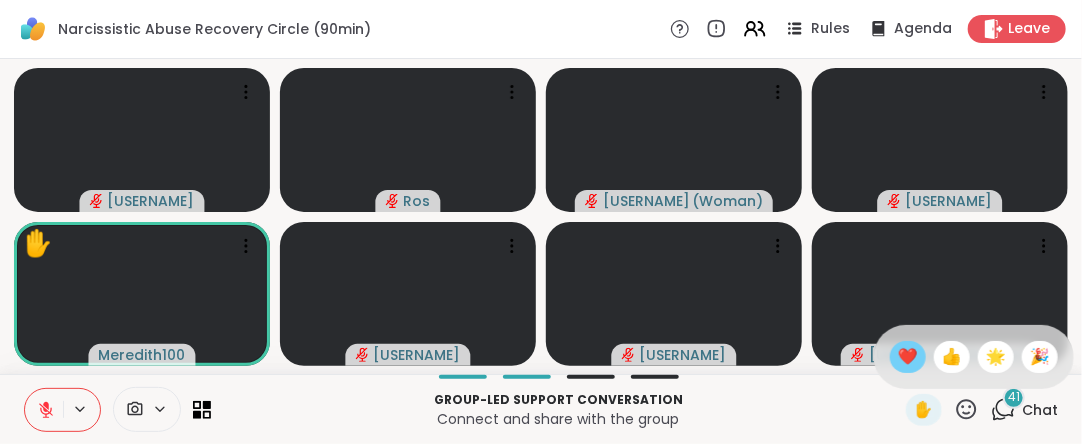 click on "❤️" at bounding box center (908, 357) 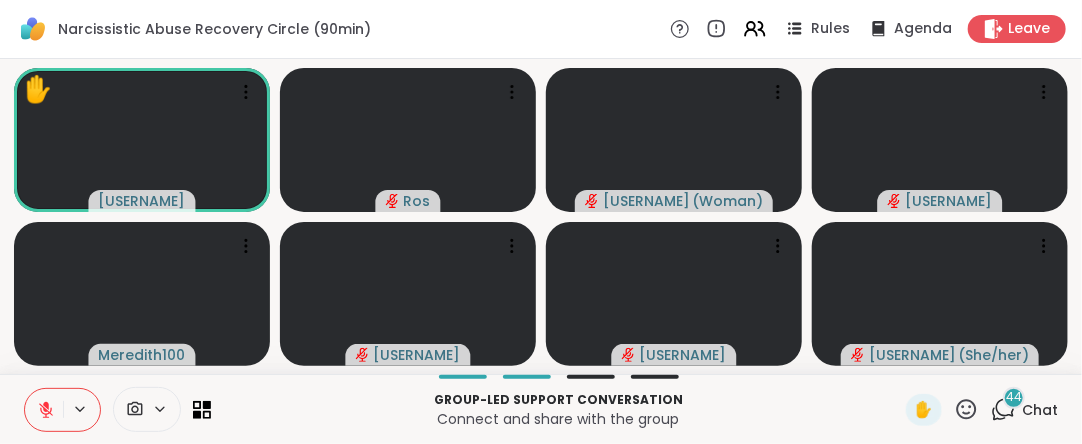 click 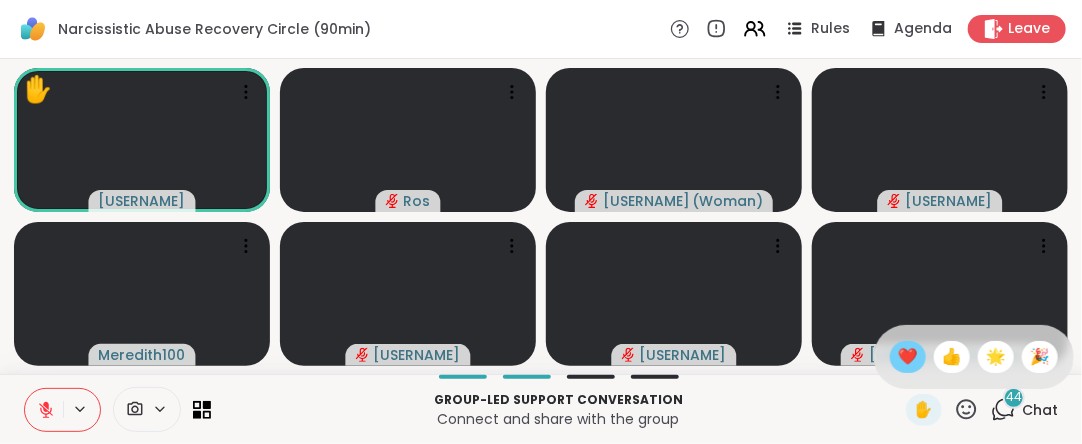 click on "❤️" at bounding box center [908, 357] 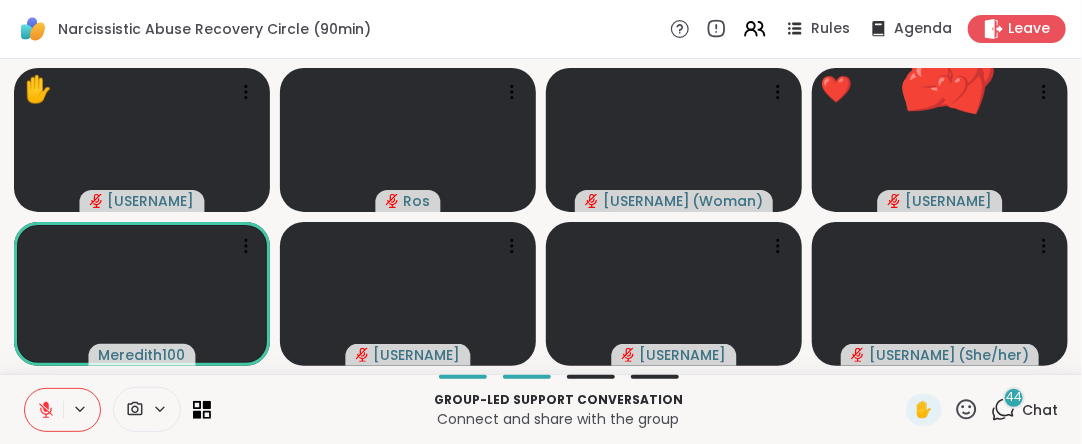 click 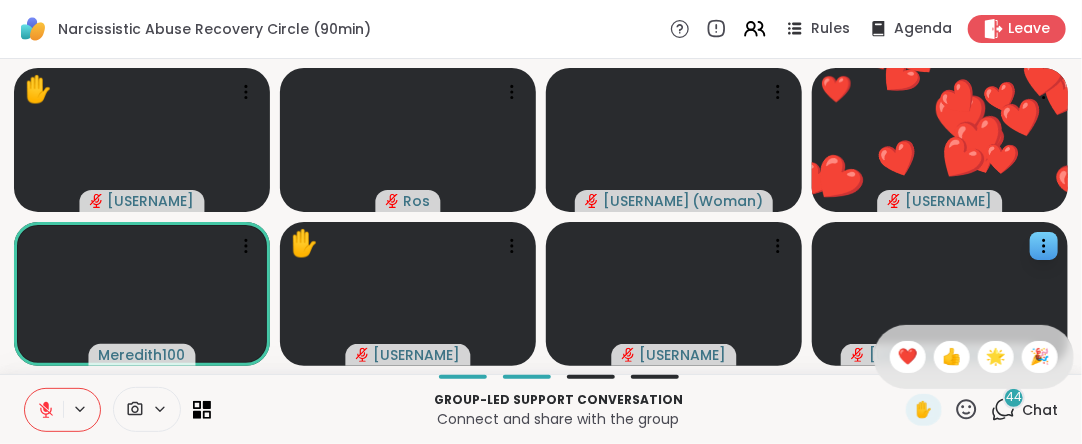 click on "❤️" at bounding box center [908, 357] 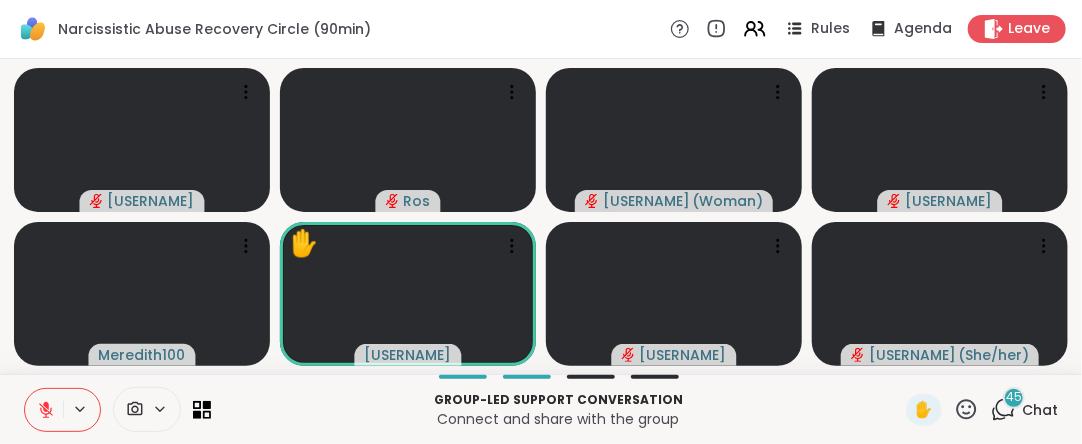 click 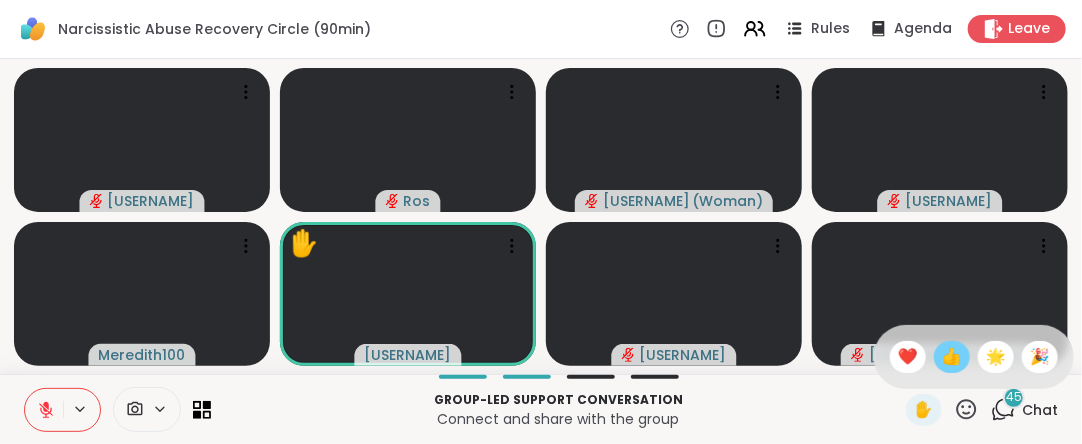click on "👍" at bounding box center (952, 357) 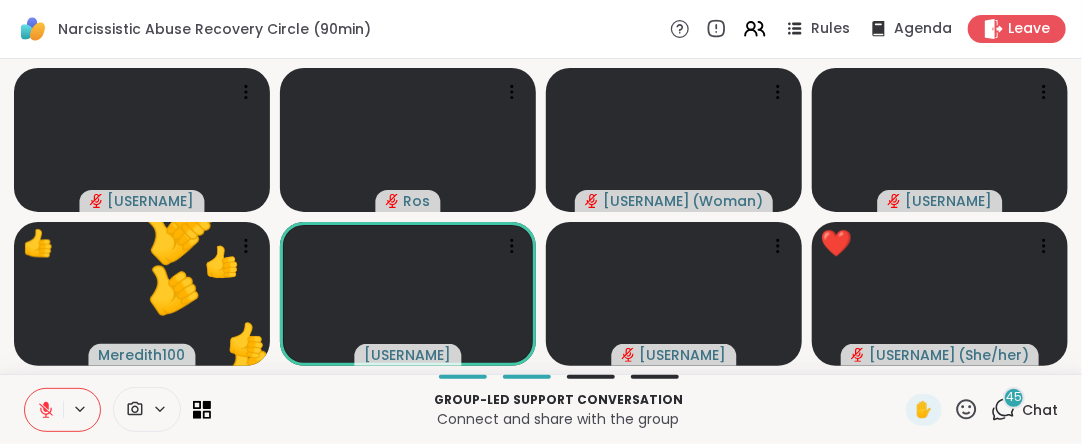 click 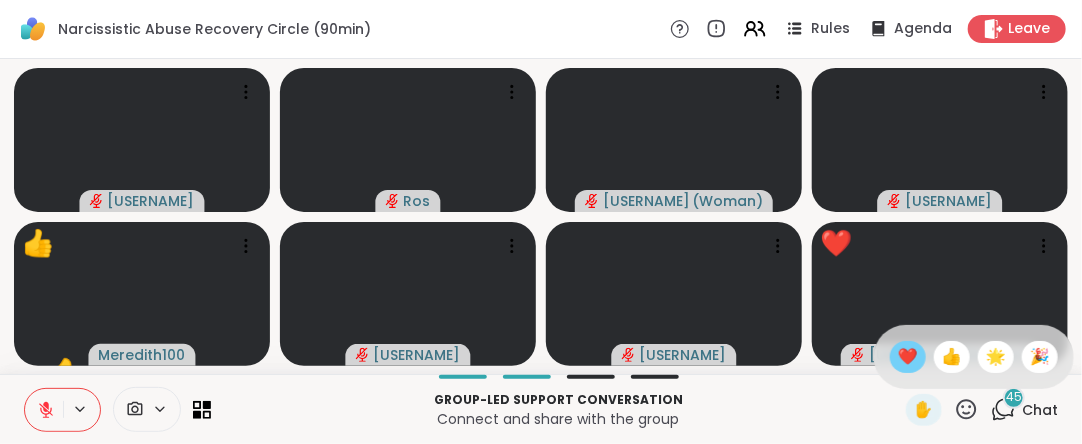 click on "❤️" at bounding box center (908, 357) 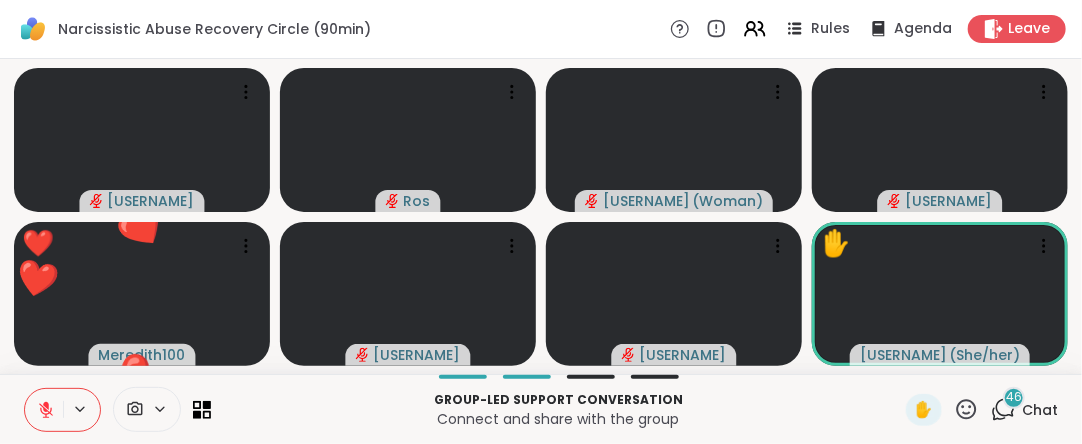 click 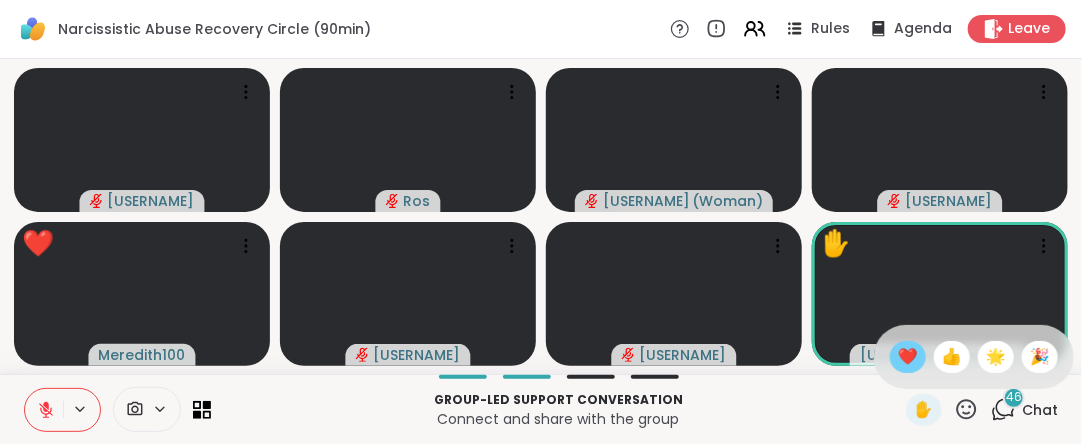 click on "❤️" at bounding box center (908, 357) 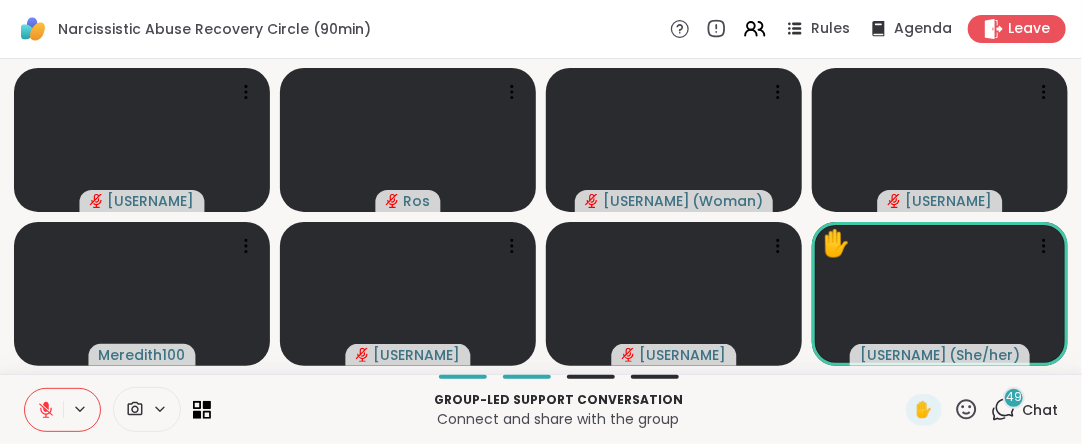click 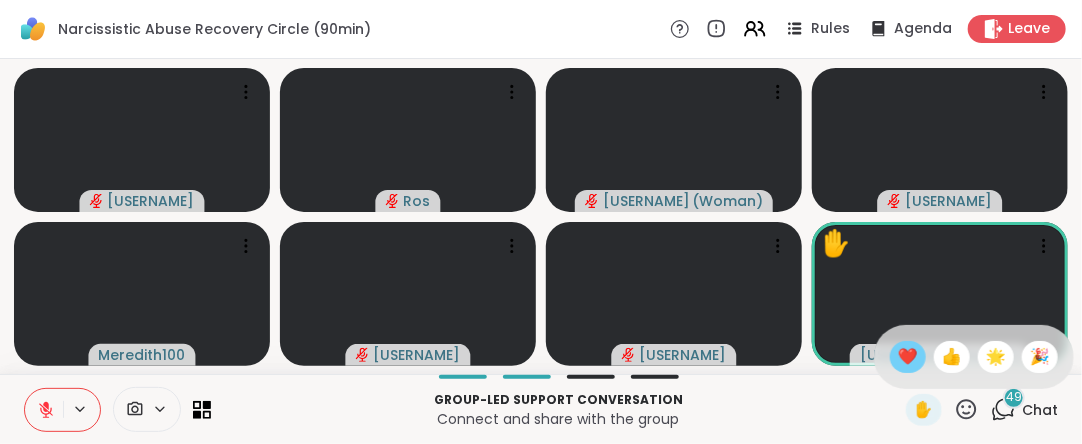 click on "❤️" at bounding box center [908, 357] 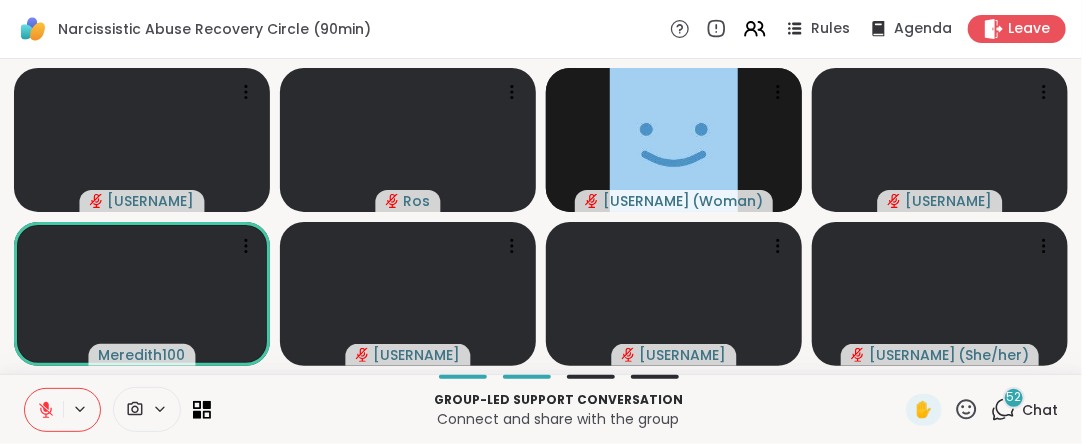 click 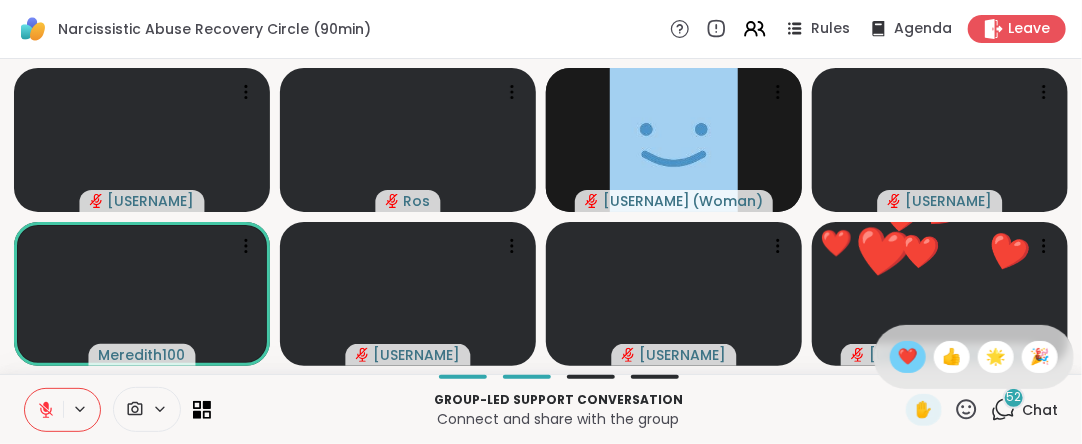 click on "❤️" at bounding box center [908, 357] 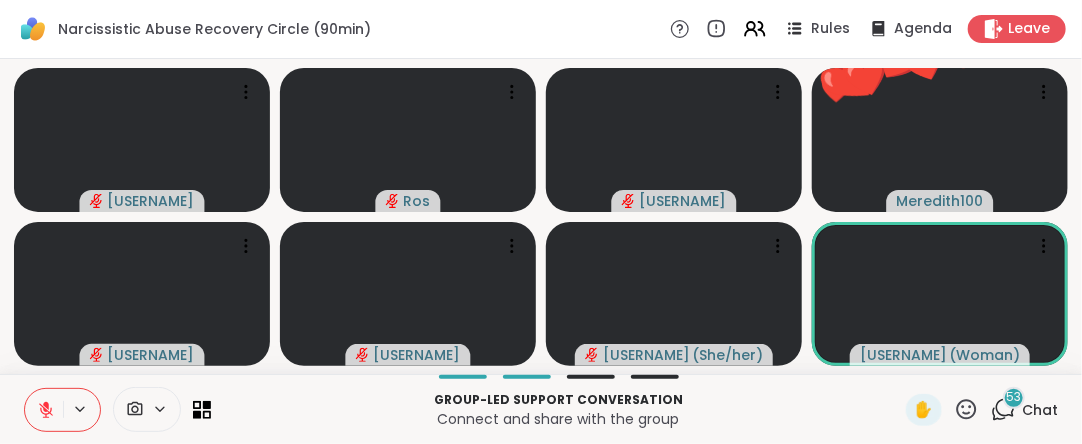 click 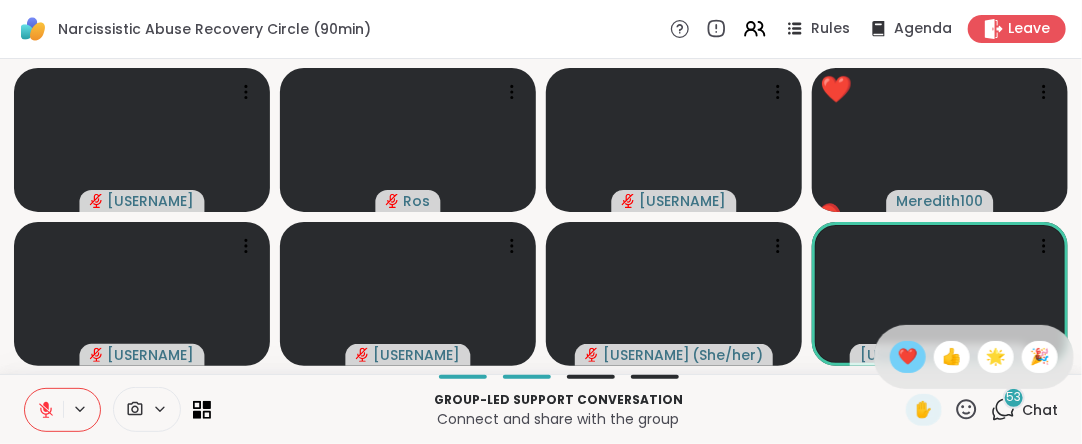 click on "❤️" at bounding box center [908, 357] 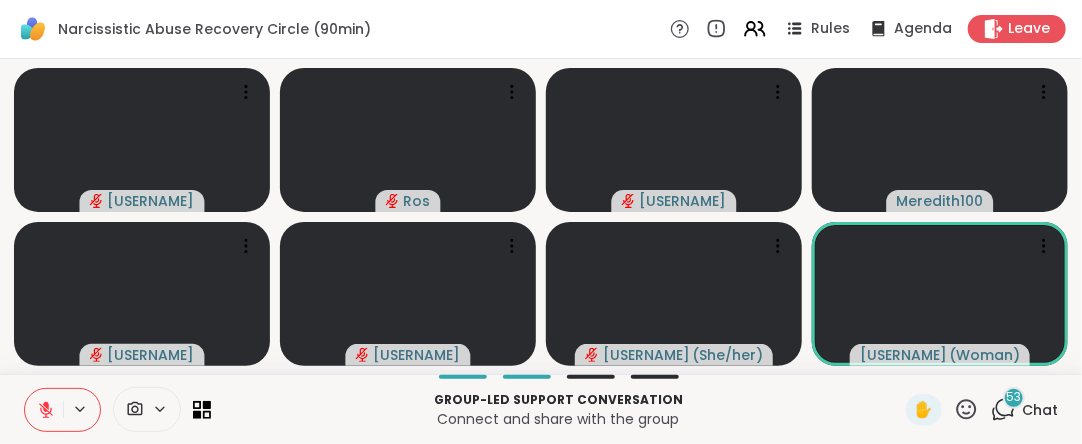 click 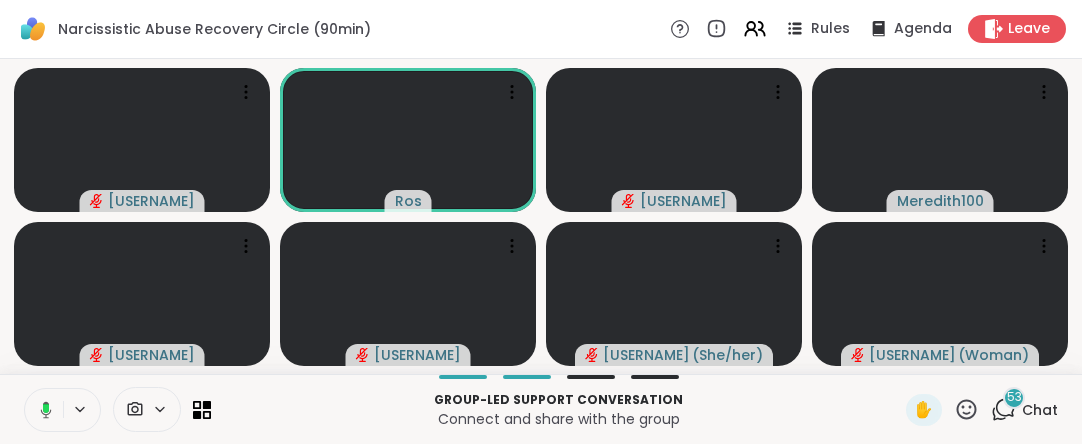 scroll, scrollTop: 0, scrollLeft: 0, axis: both 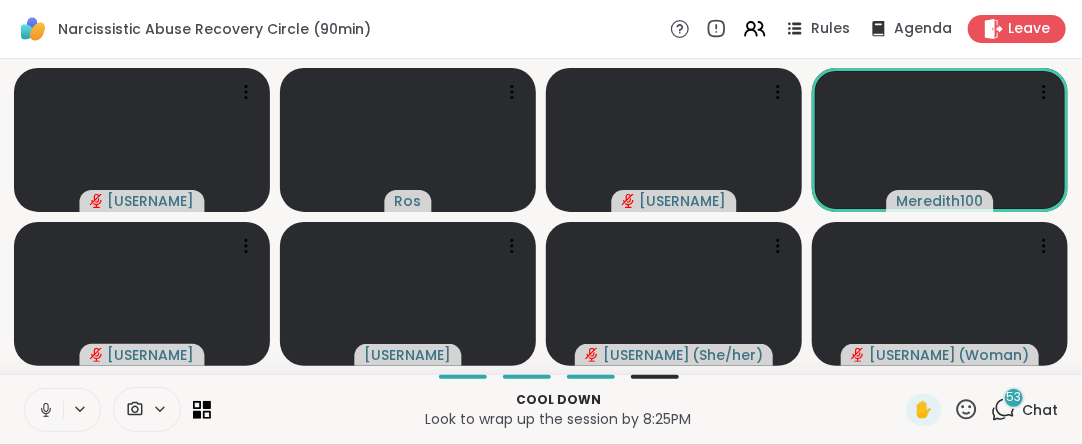 click at bounding box center (44, 410) 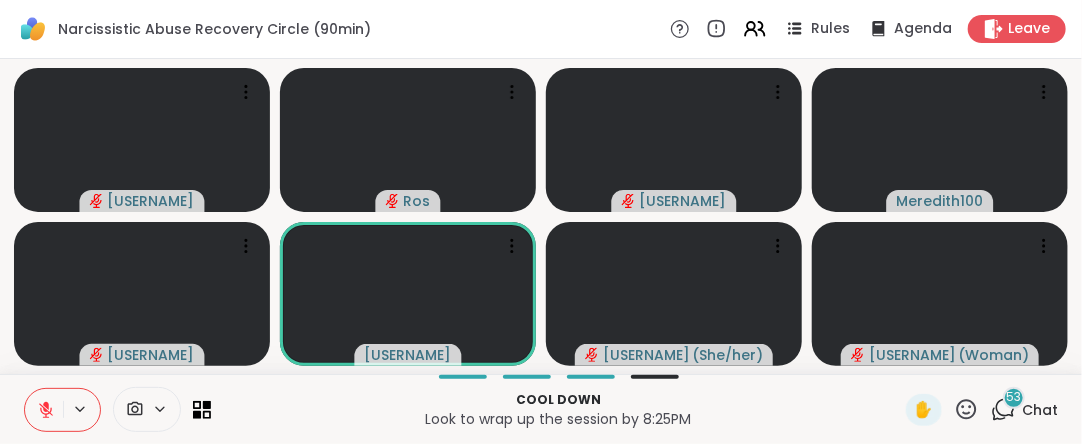click 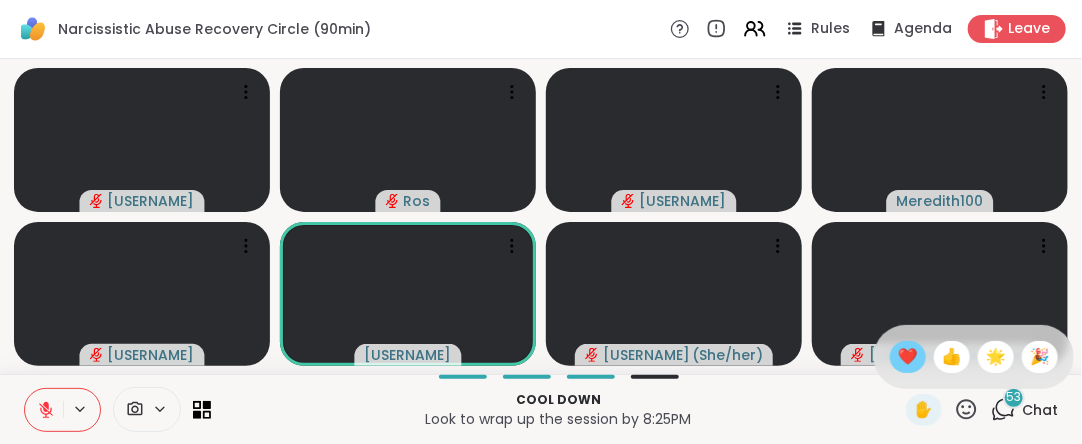 click on "❤️" at bounding box center [908, 357] 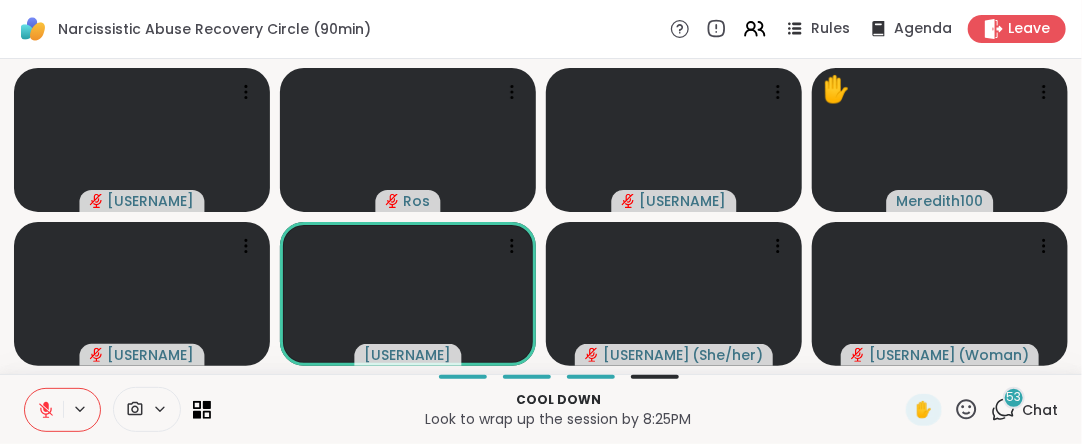 click 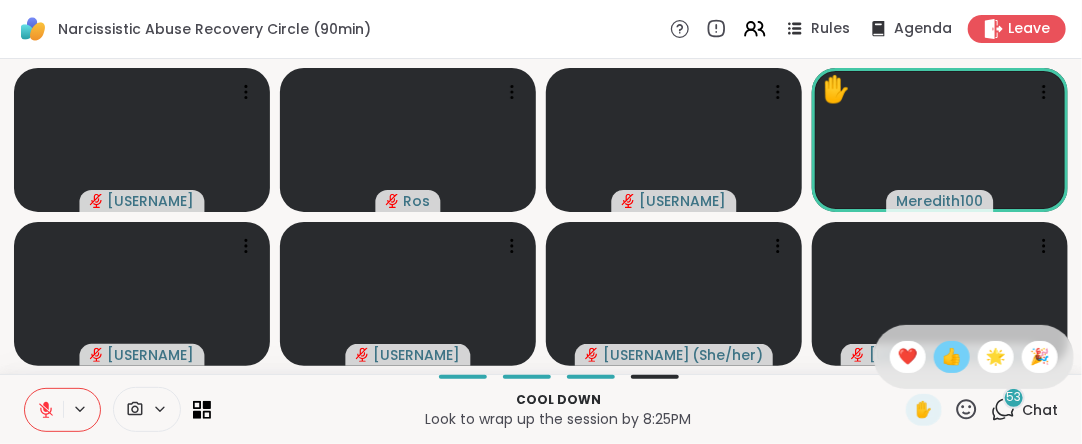 click on "👍" at bounding box center (952, 357) 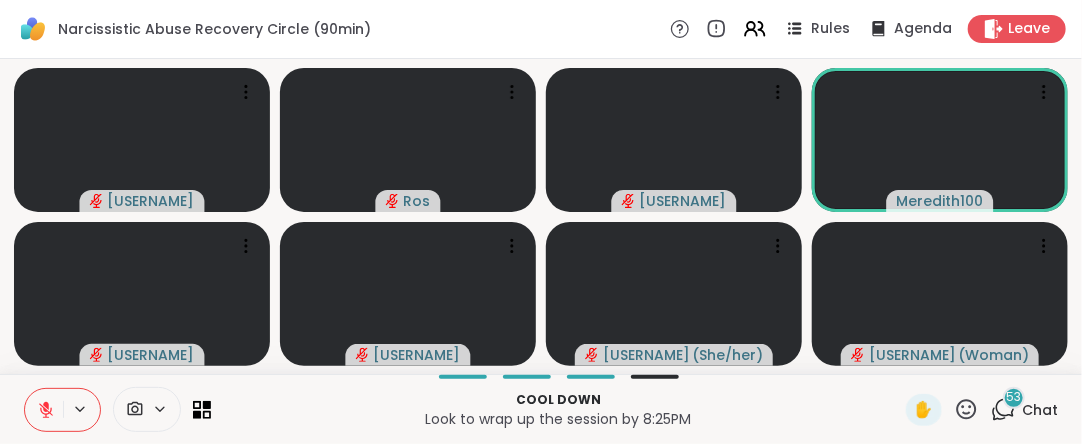 click 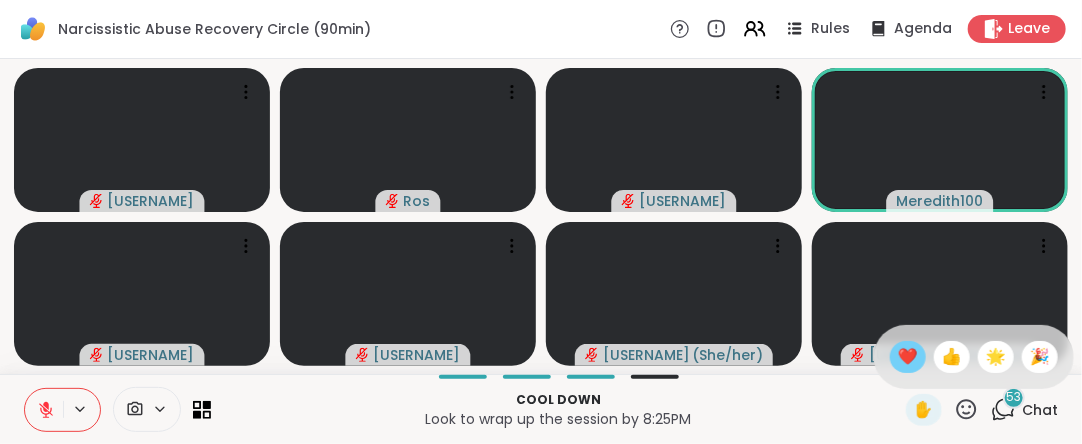 click on "❤️" at bounding box center (908, 357) 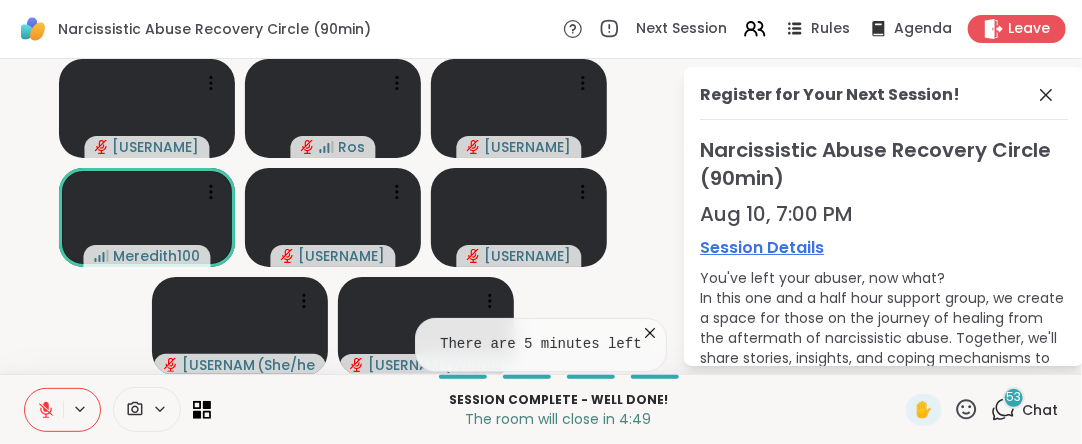 click 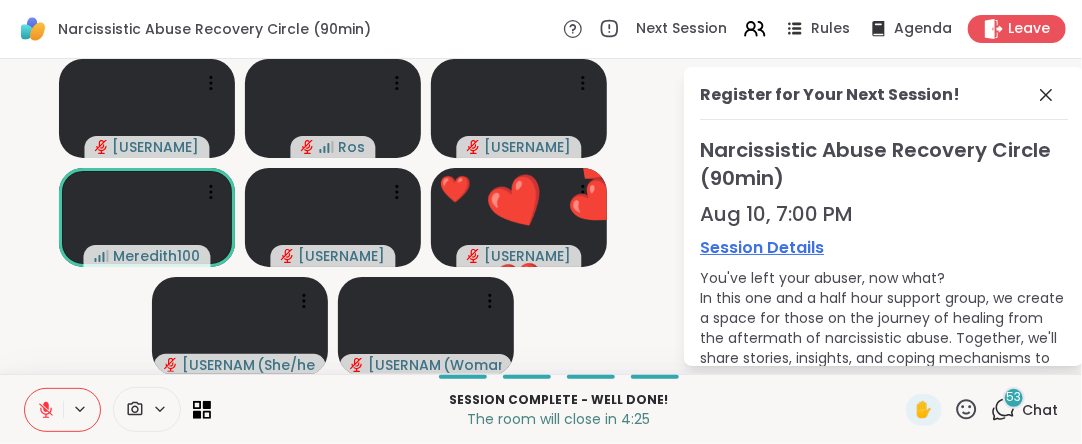 click 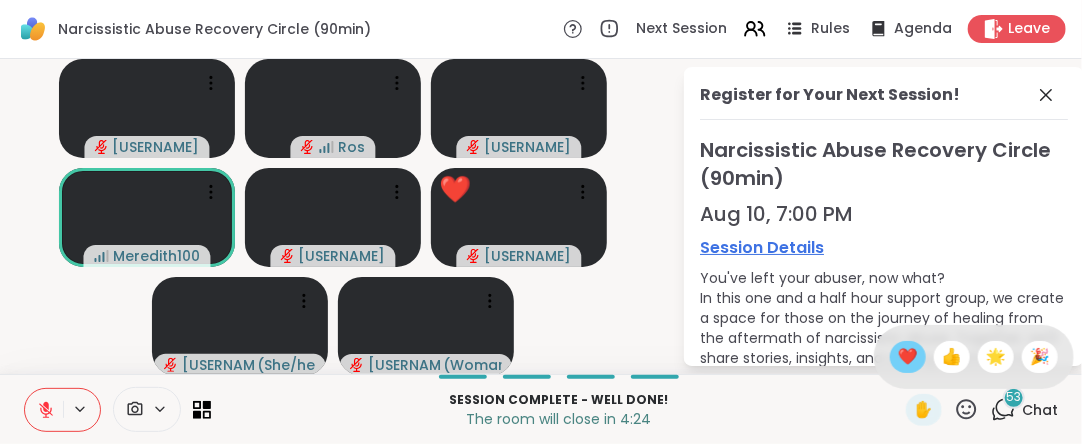 click on "❤️" at bounding box center [908, 357] 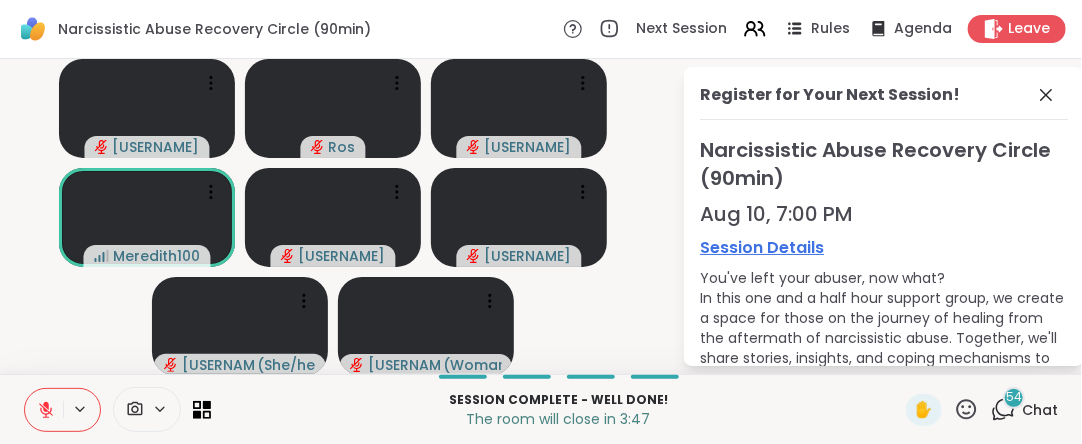click 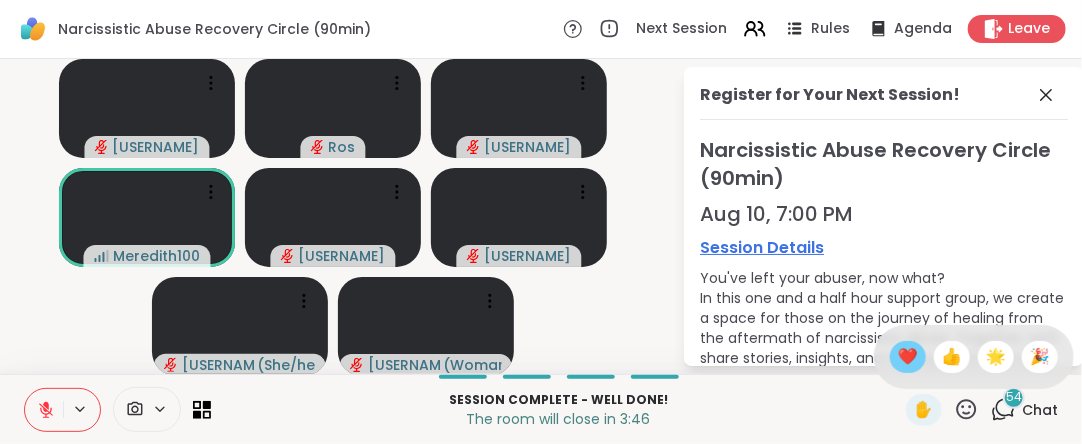 click on "❤️" at bounding box center [908, 357] 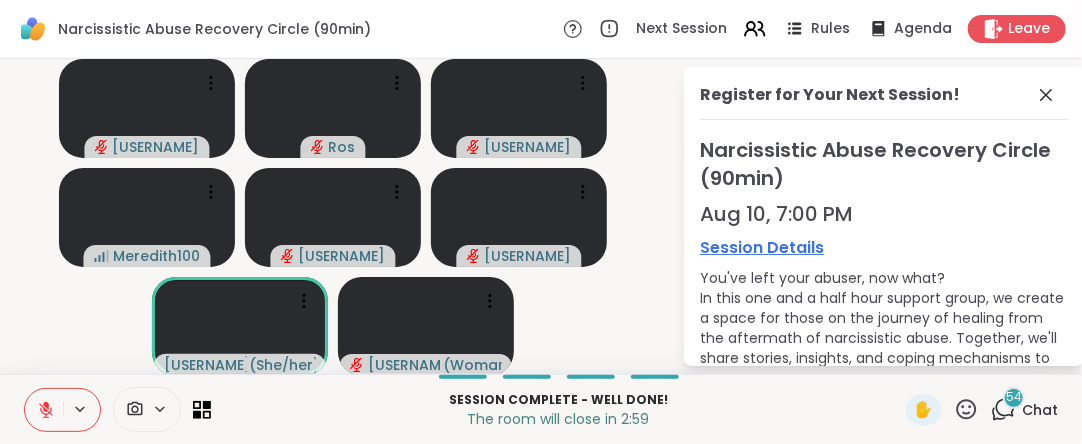 click on "✋" at bounding box center [942, 410] 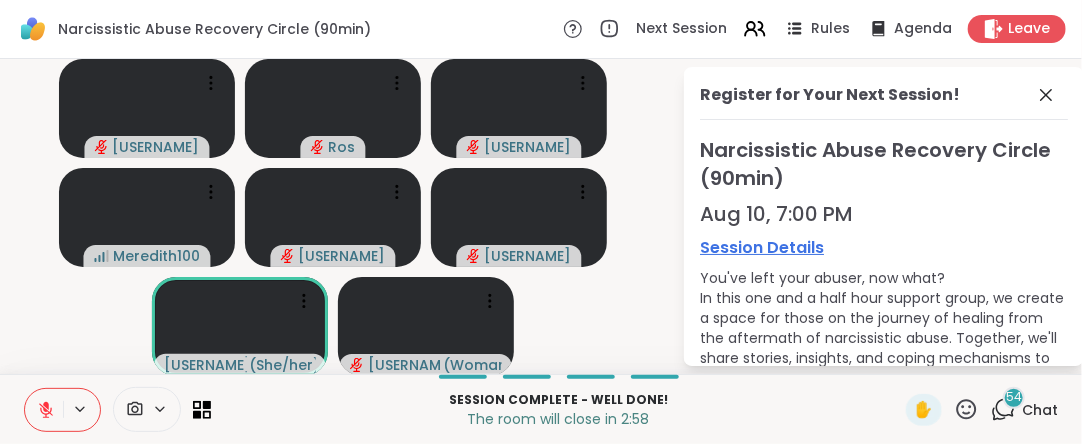 click 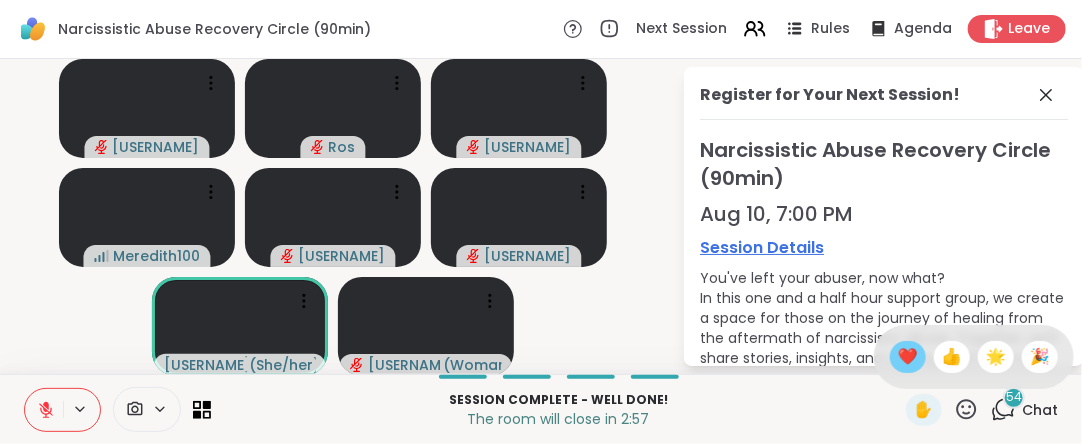 click on "❤️" at bounding box center [908, 357] 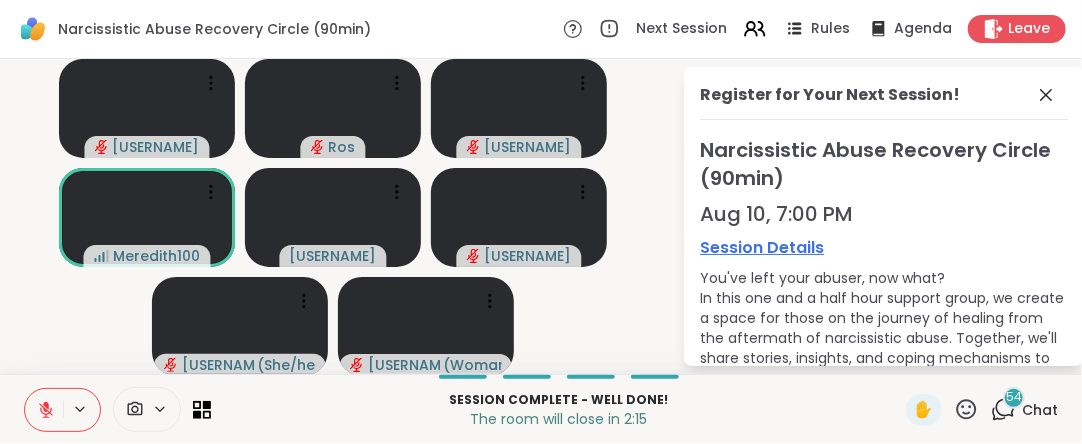 click 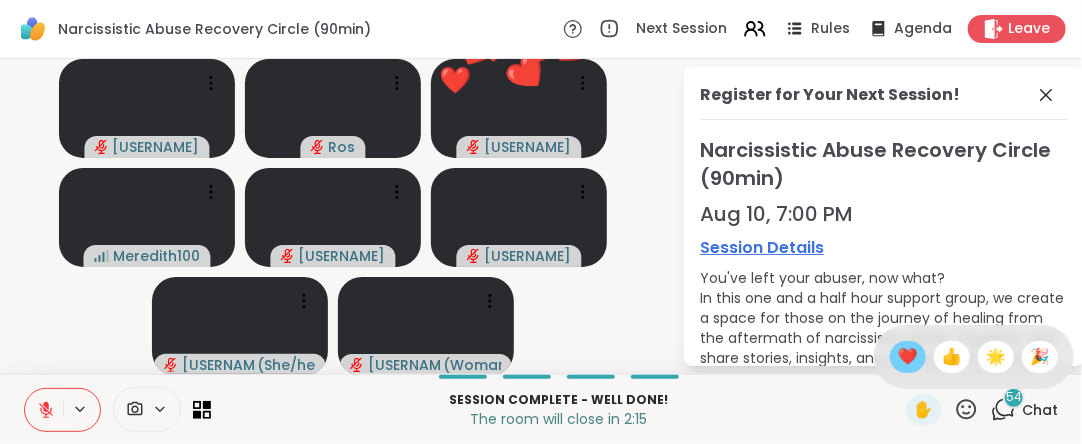 click on "❤️" at bounding box center [908, 357] 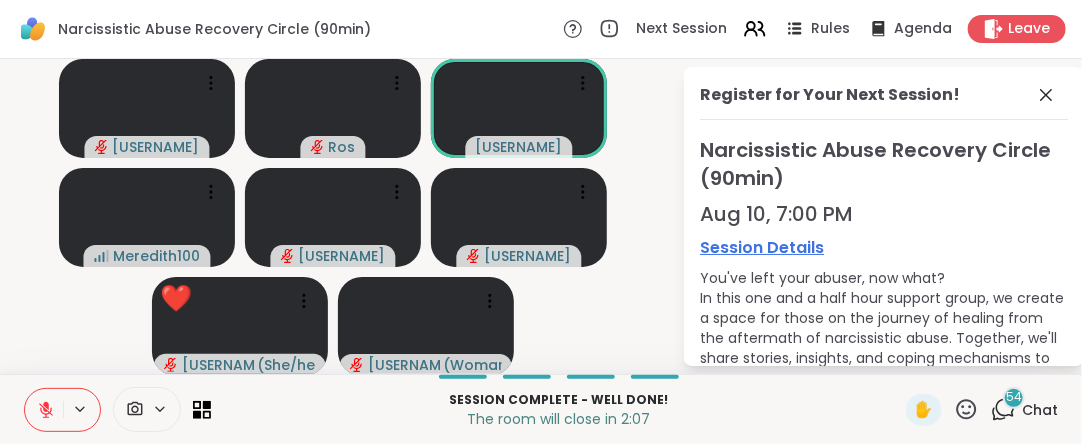 click 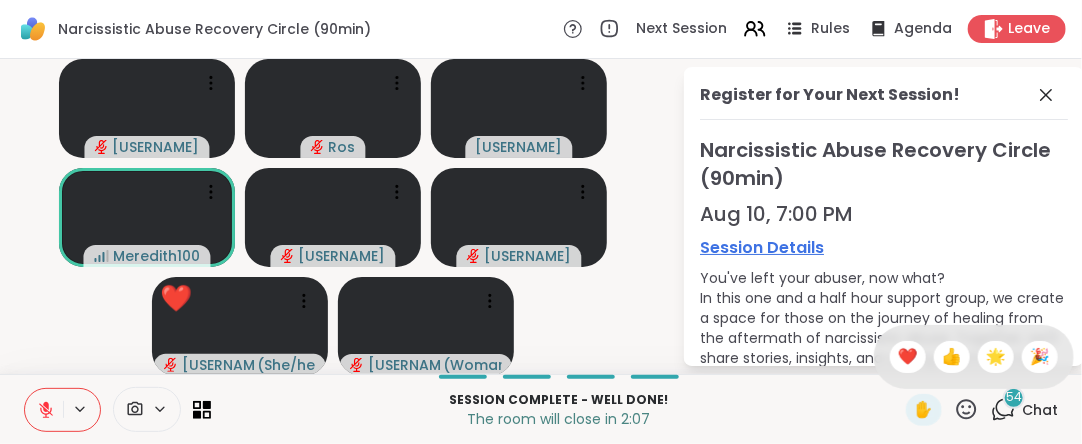 click on "✋ ❤️ 👍 🌟 🎉" at bounding box center (974, 357) 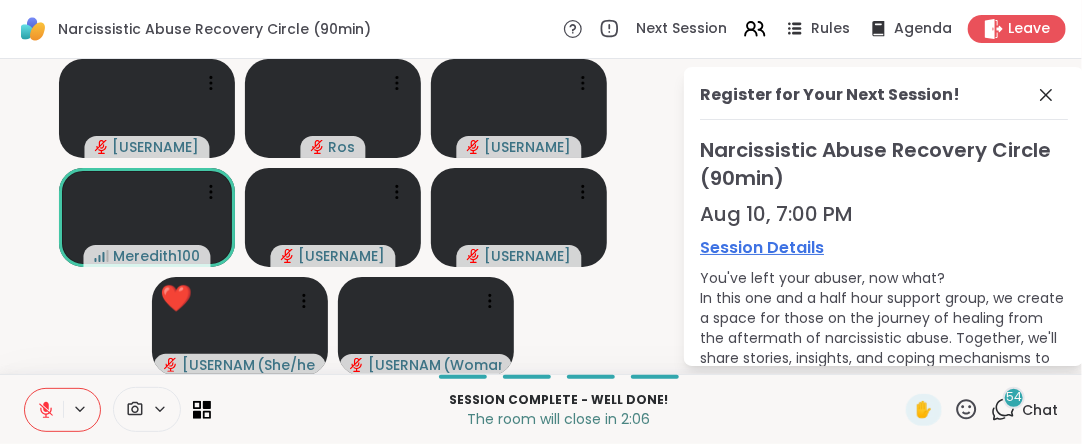 click on "✋" at bounding box center [942, 410] 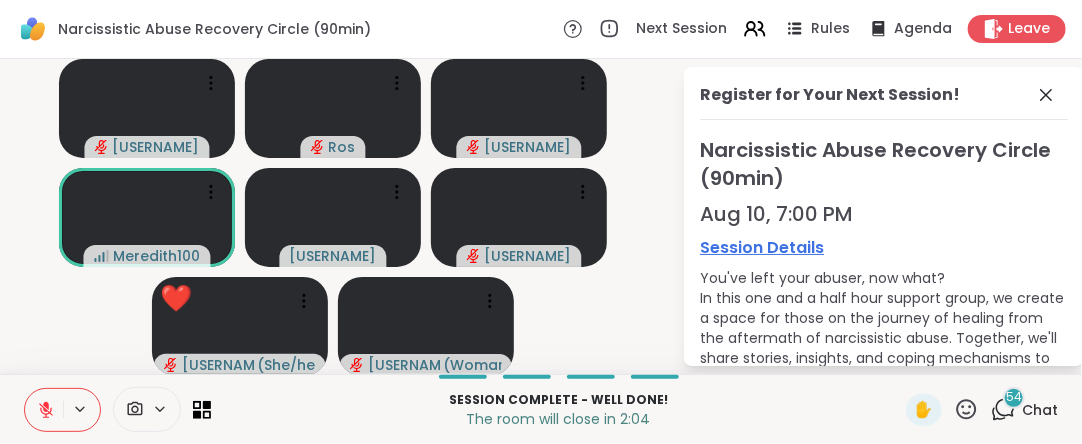 drag, startPoint x: 957, startPoint y: 413, endPoint x: 947, endPoint y: 409, distance: 10.770329 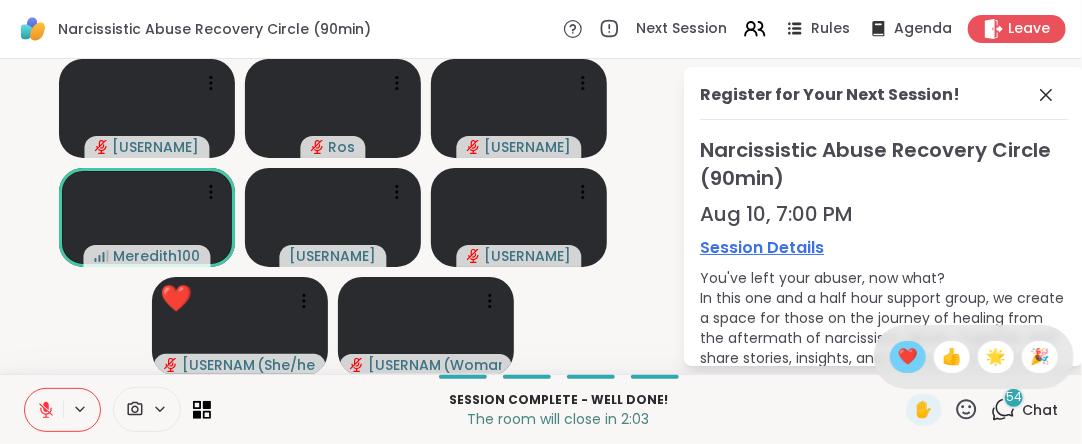 click on "❤️" at bounding box center [908, 357] 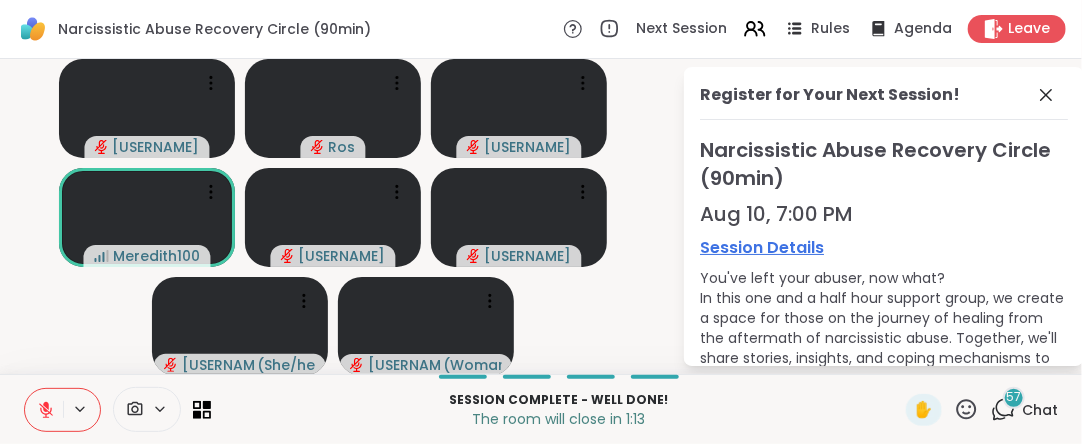click 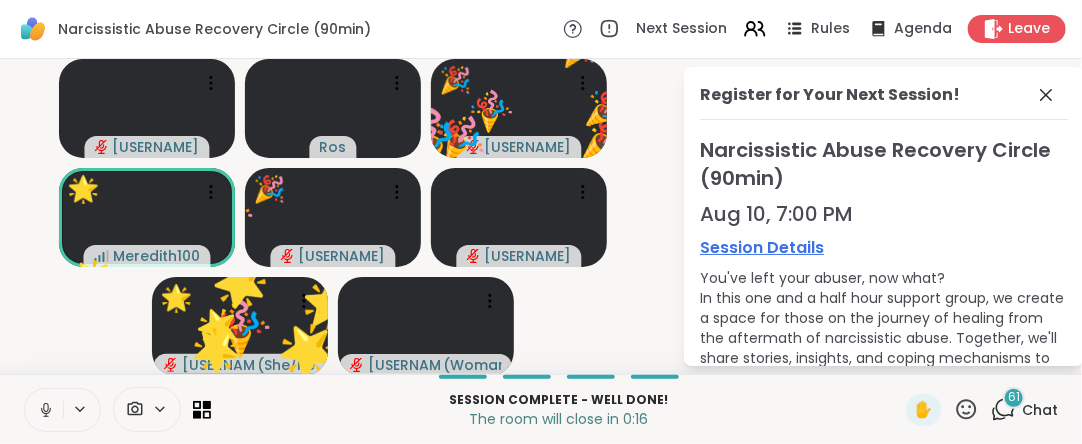 click 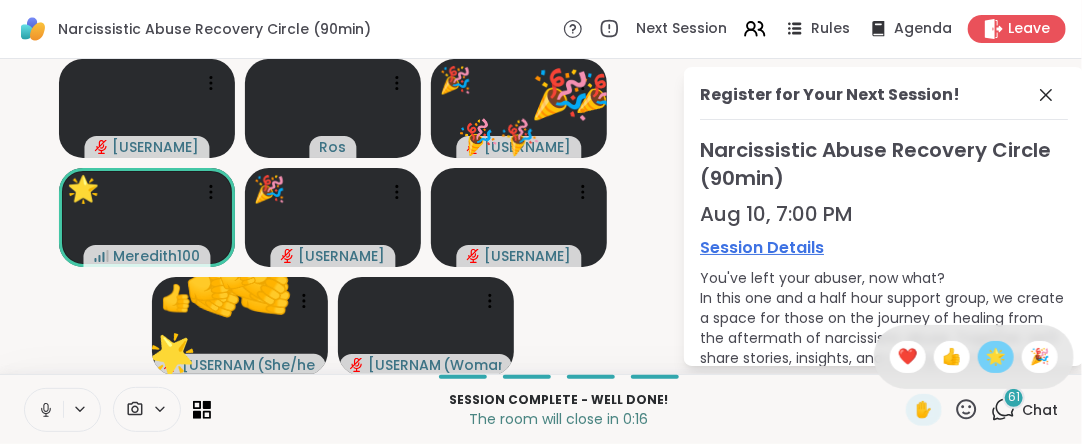 click on "🌟" at bounding box center [996, 357] 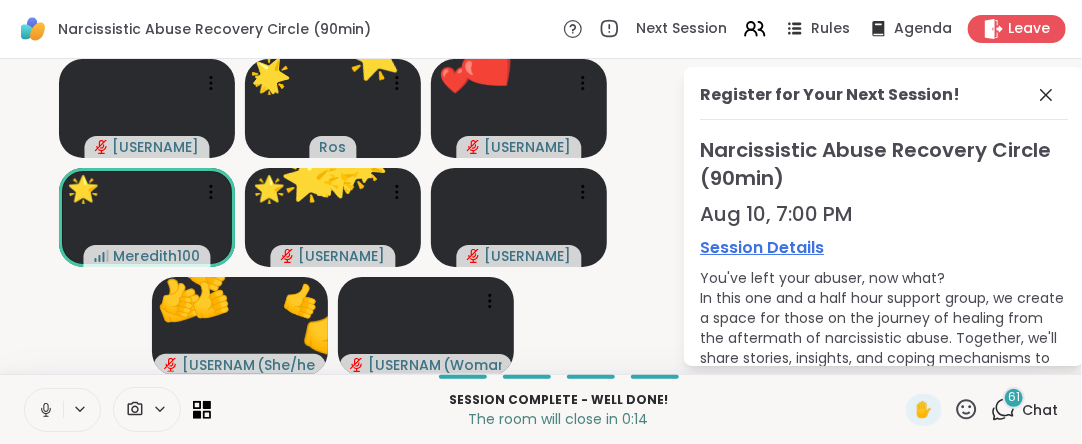 click 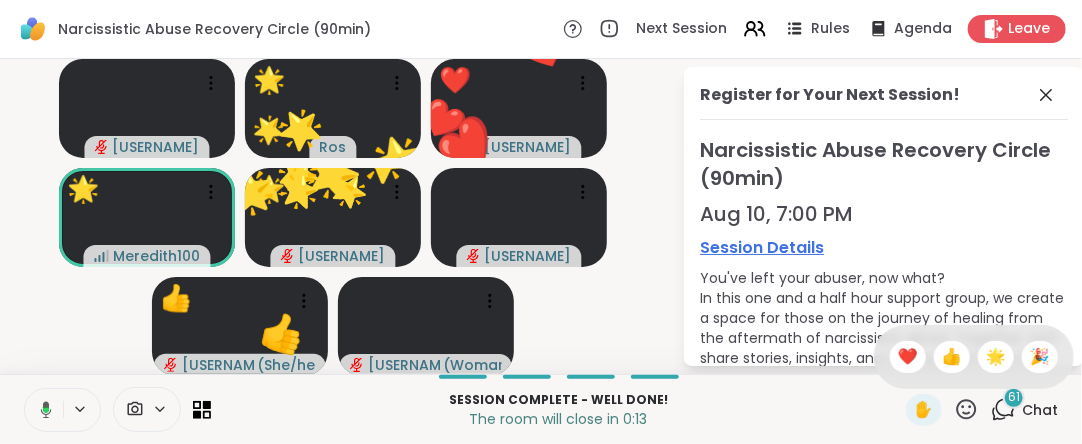 drag, startPoint x: 1012, startPoint y: 359, endPoint x: 1020, endPoint y: 351, distance: 11.313708 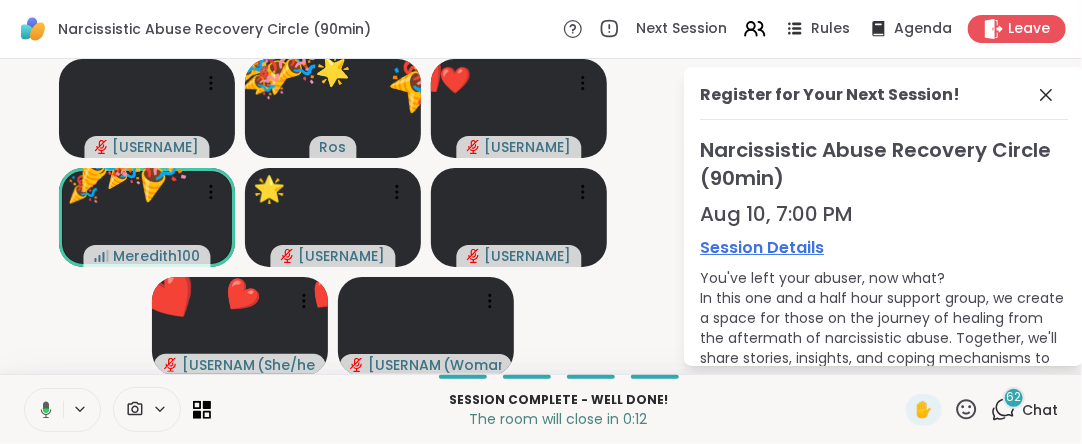 click 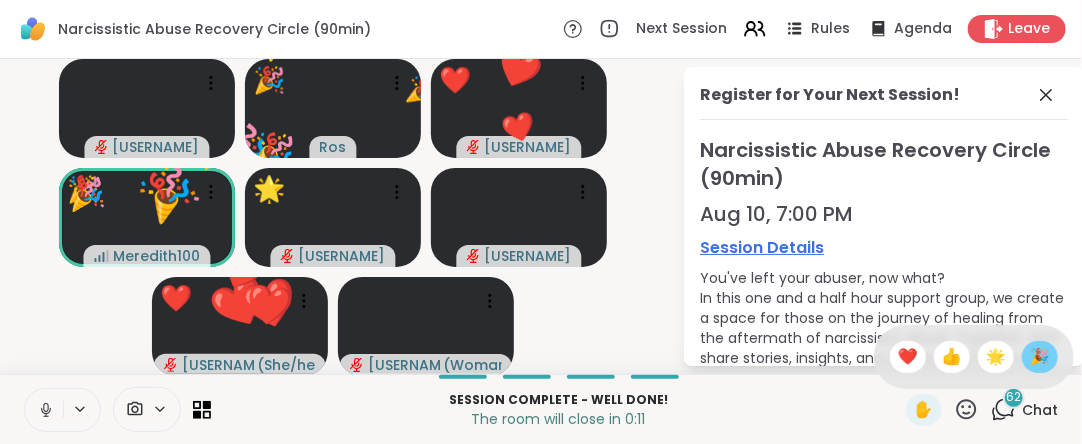 click on "🎉" at bounding box center (1040, 357) 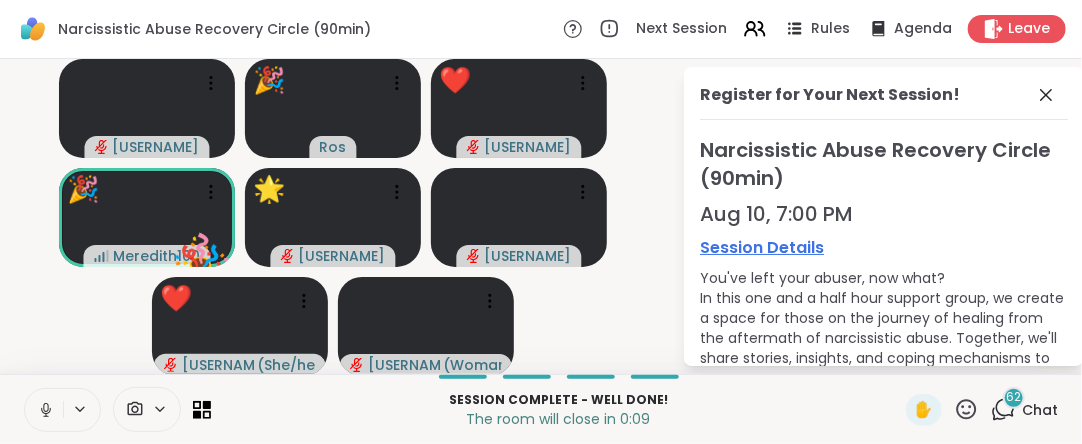 click 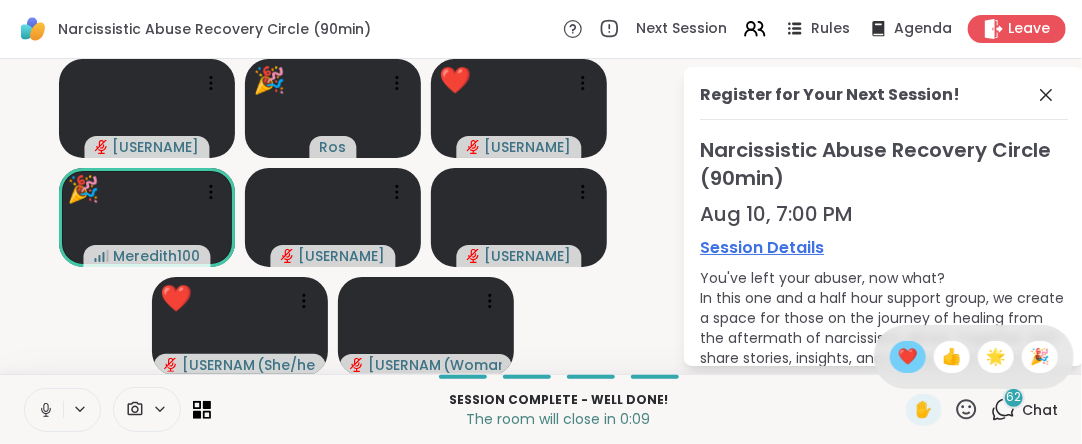 click on "❤️" at bounding box center (908, 357) 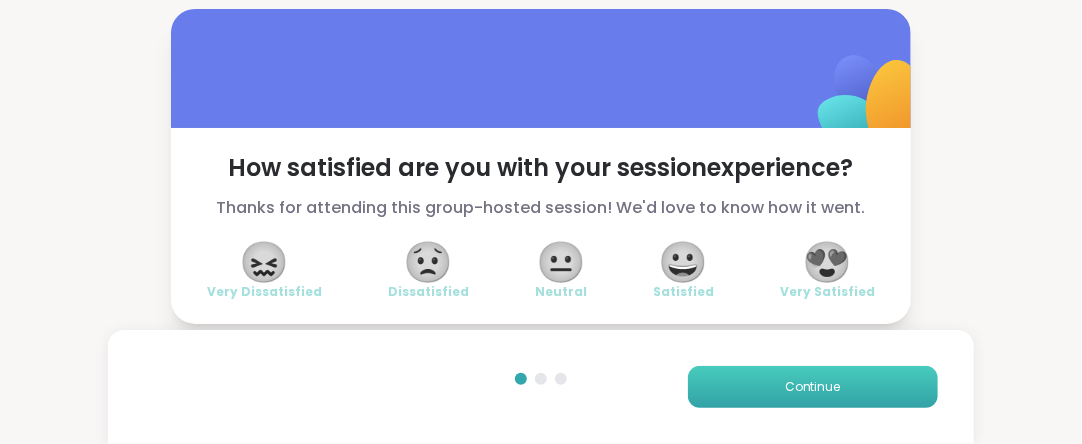 click on "Continue" at bounding box center [813, 387] 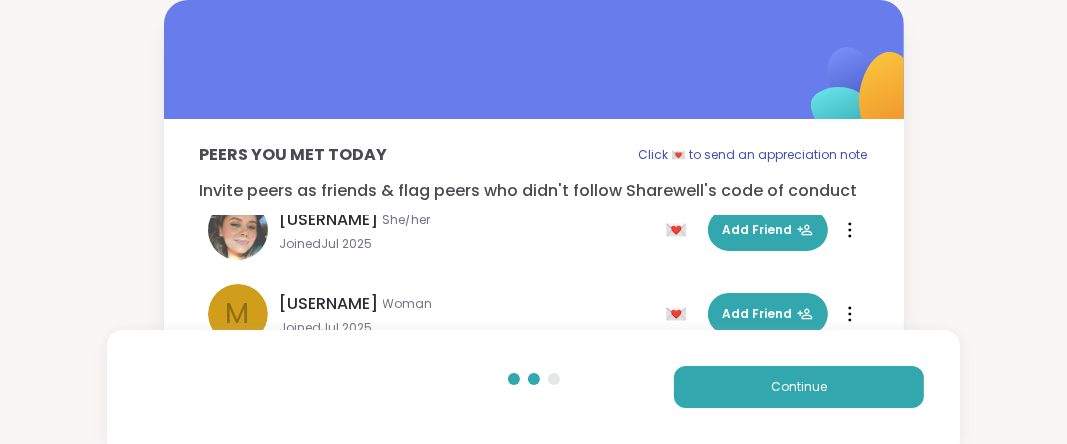scroll, scrollTop: 272, scrollLeft: 0, axis: vertical 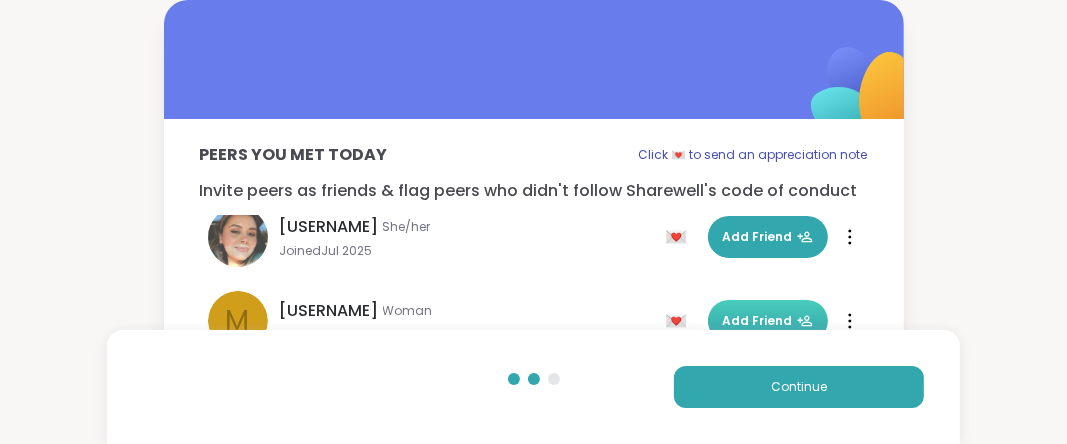 click on "Add Friend" at bounding box center (768, 321) 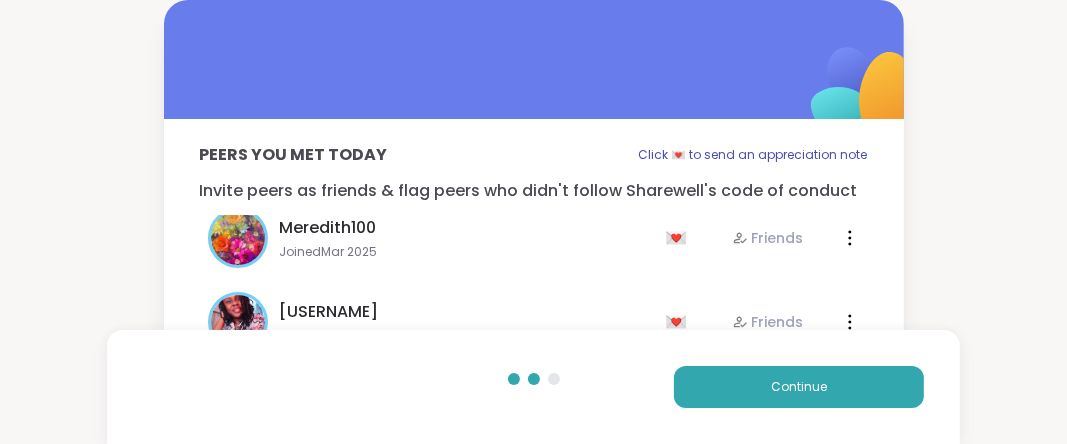 scroll, scrollTop: 0, scrollLeft: 0, axis: both 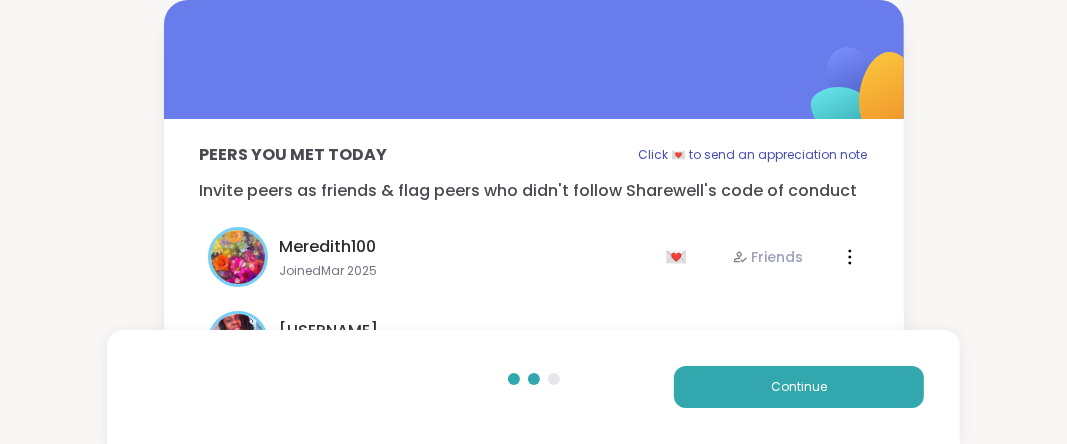 drag, startPoint x: 840, startPoint y: 248, endPoint x: 840, endPoint y: 267, distance: 19 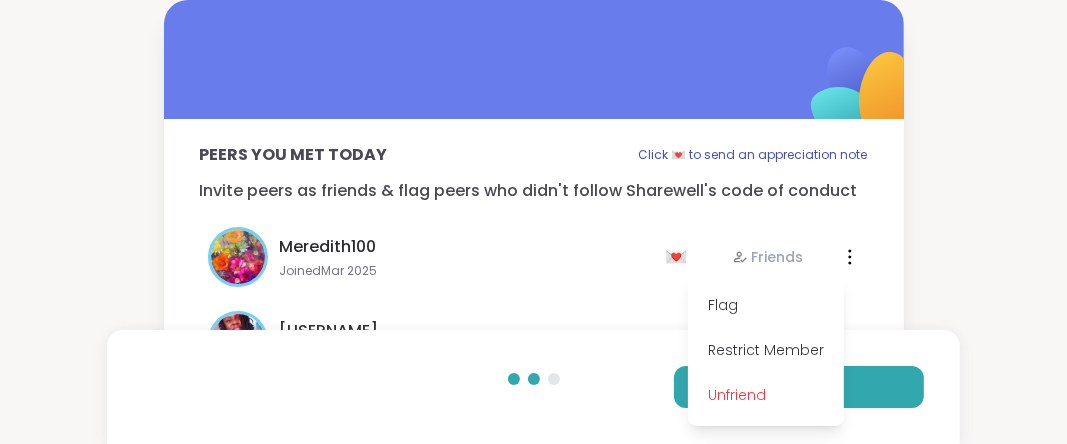 click on "Continue" at bounding box center [534, 387] 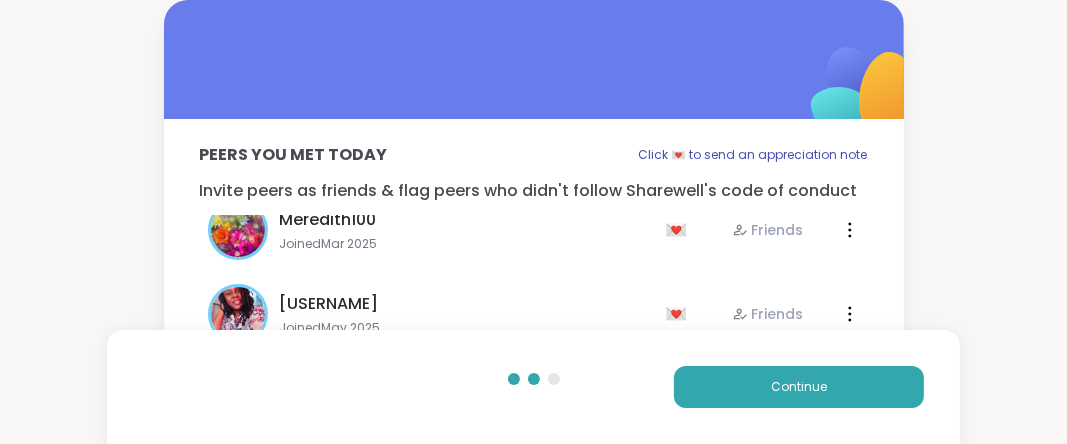 scroll, scrollTop: 32, scrollLeft: 0, axis: vertical 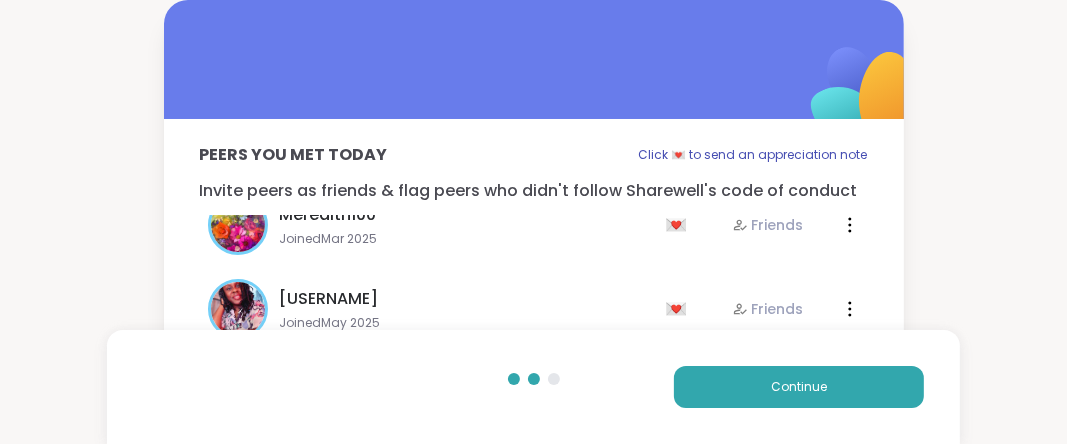 click on "💌" at bounding box center [681, 309] 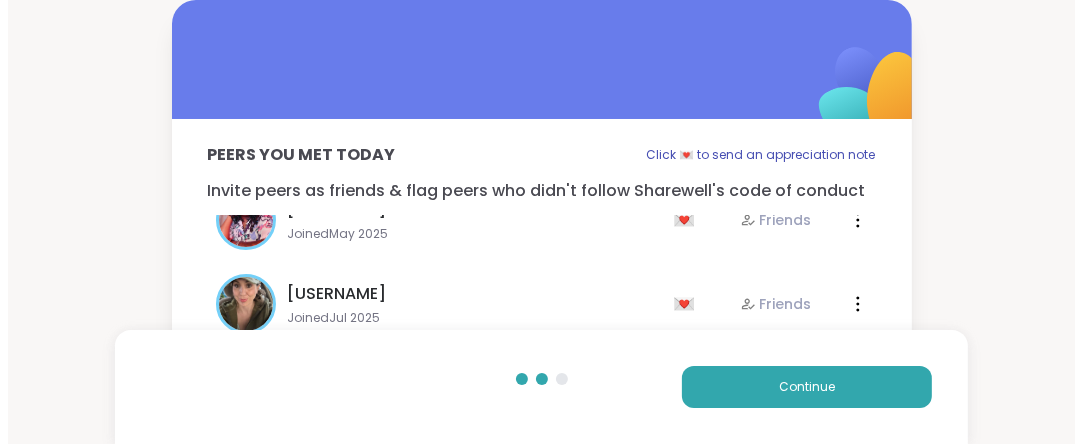 scroll, scrollTop: 124, scrollLeft: 0, axis: vertical 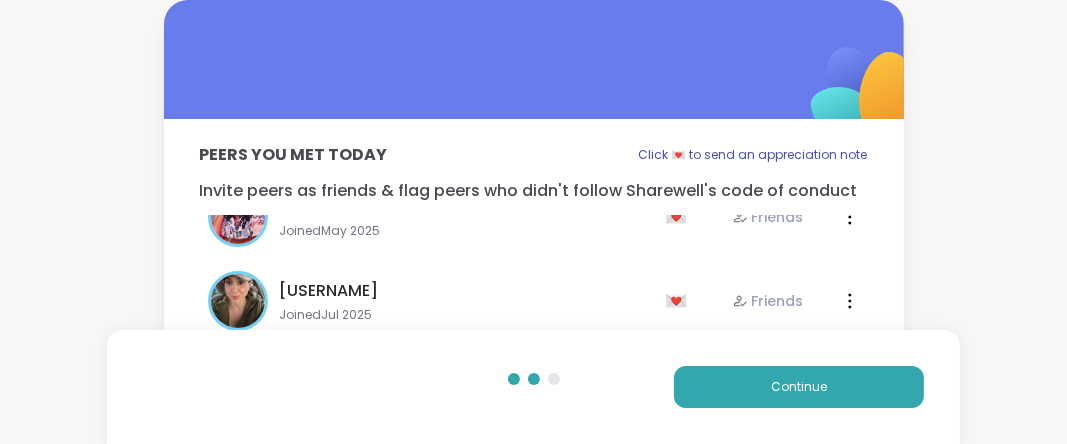 click on "💌" at bounding box center [681, 301] 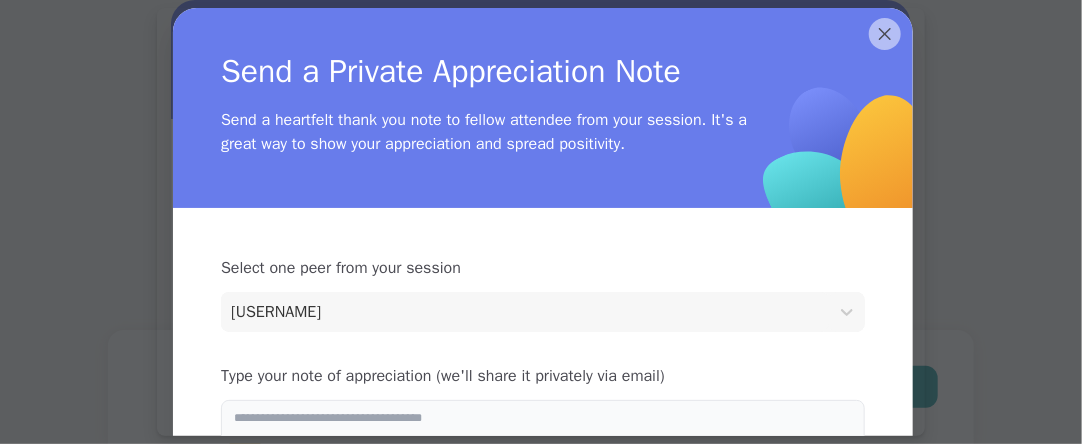 click at bounding box center [543, 448] 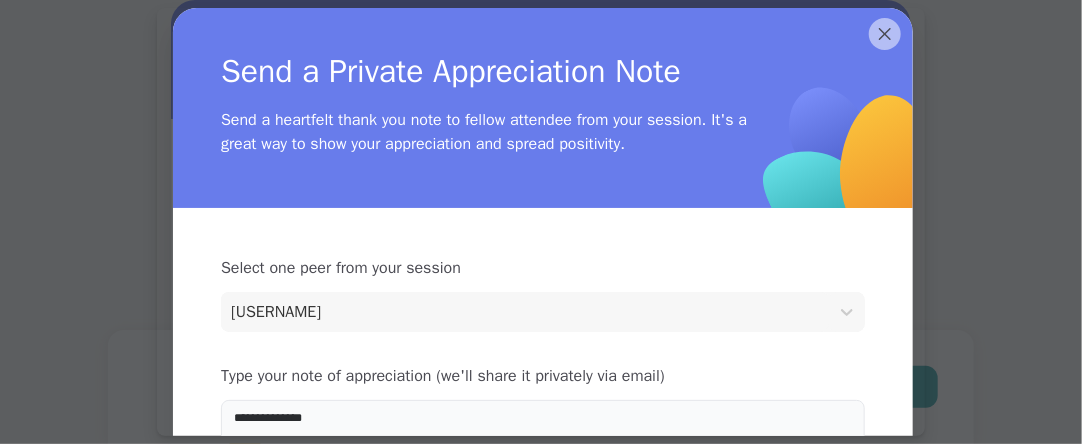 click on "**********" at bounding box center (543, 448) 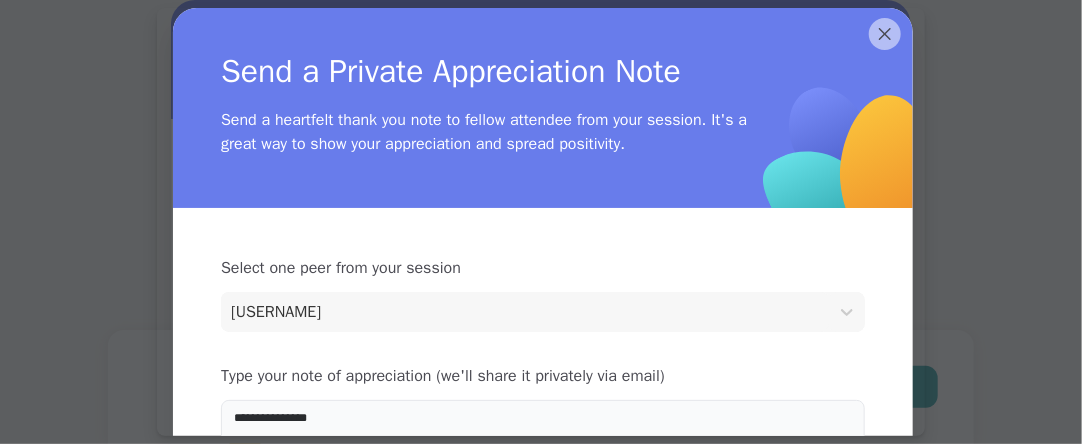 scroll, scrollTop: 8, scrollLeft: 0, axis: vertical 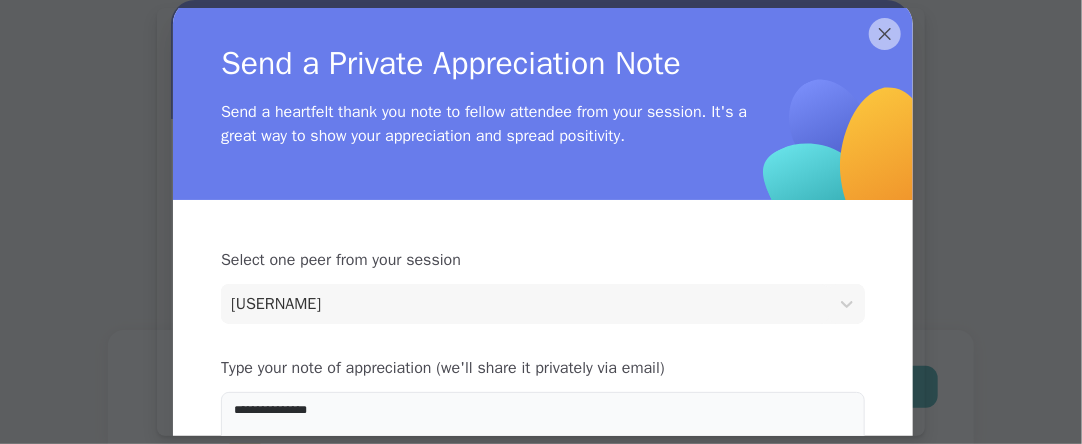 click on "**********" at bounding box center (543, 440) 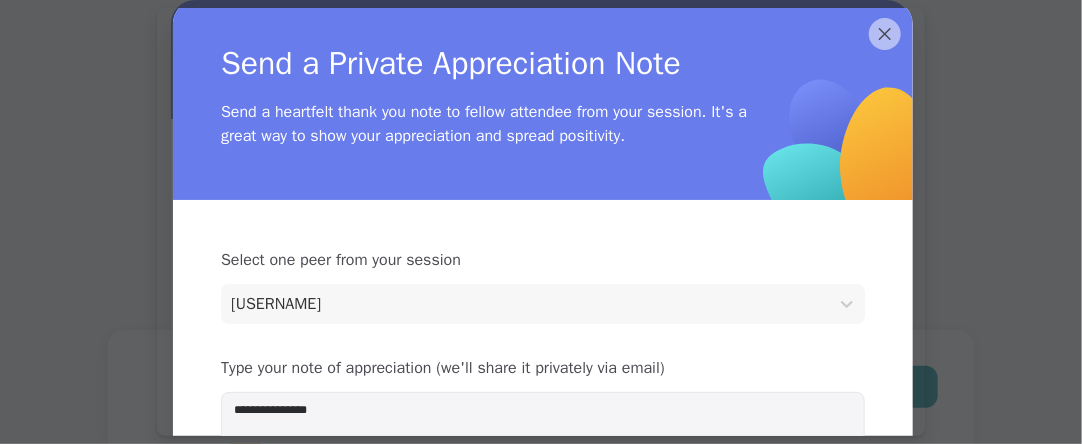 click on "Type your note of appreciation (we'll share it privately via email)" at bounding box center (543, 368) 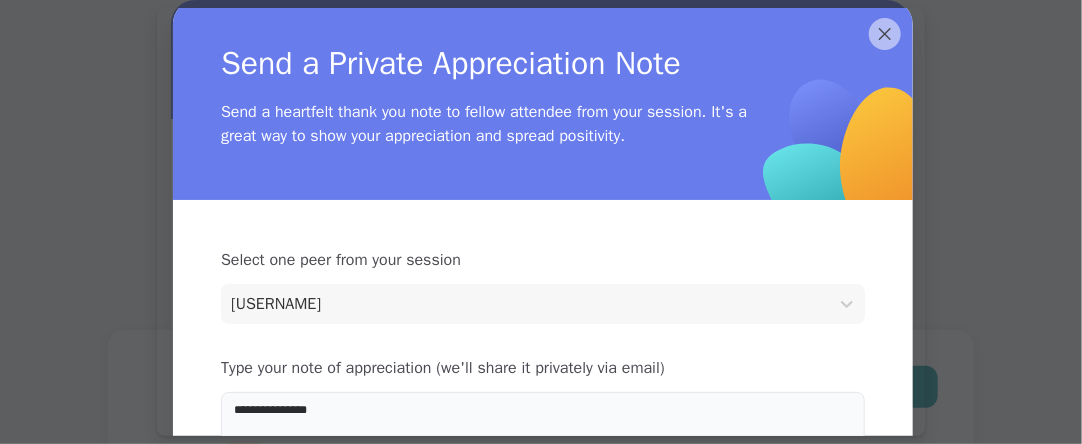 click on "**********" at bounding box center [543, 440] 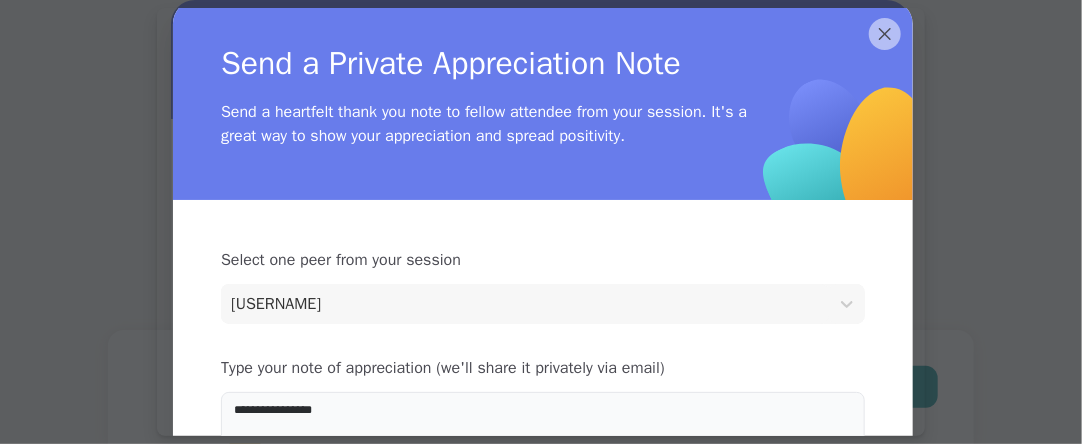 click on "**********" at bounding box center [543, 440] 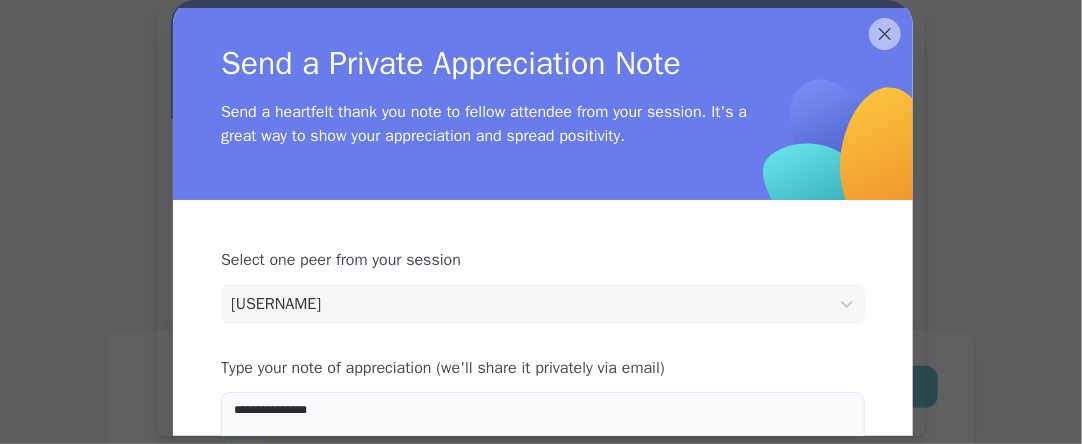 click on "**********" at bounding box center [543, 440] 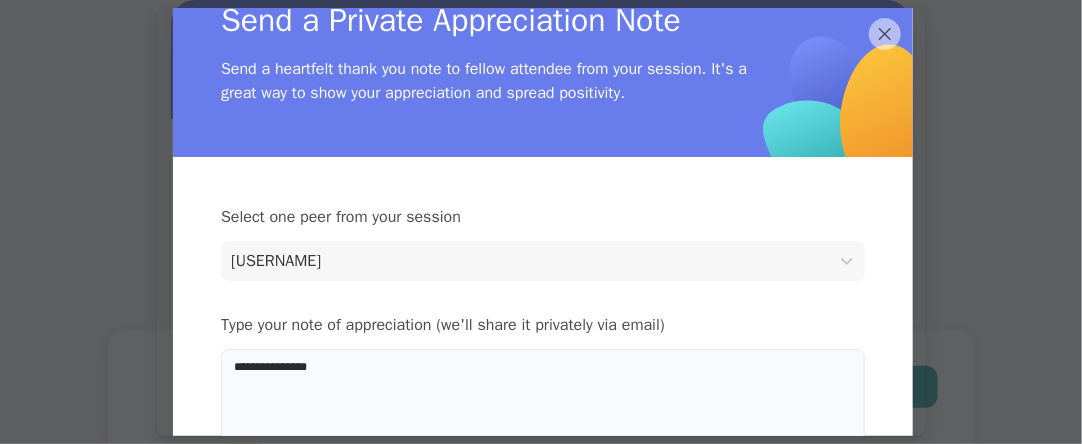 scroll, scrollTop: 100, scrollLeft: 0, axis: vertical 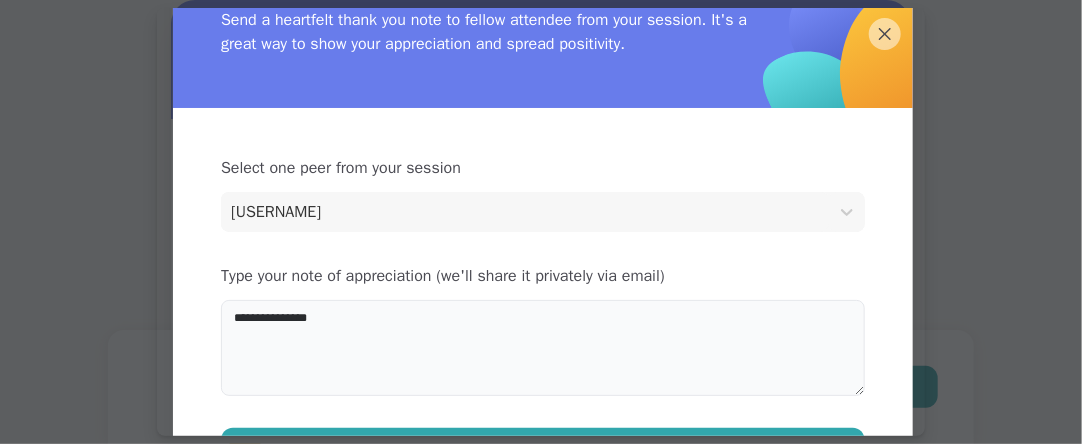 click on "**********" at bounding box center [543, 348] 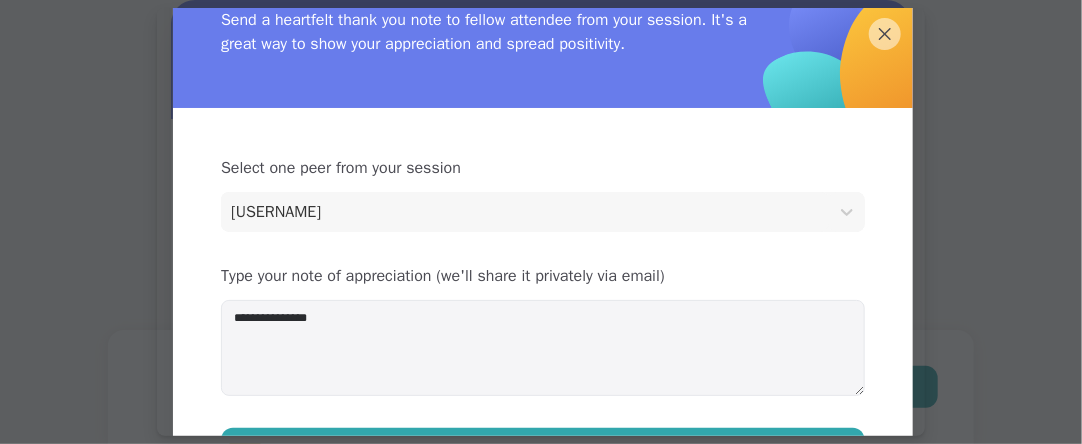 click on "**********" at bounding box center (543, 313) 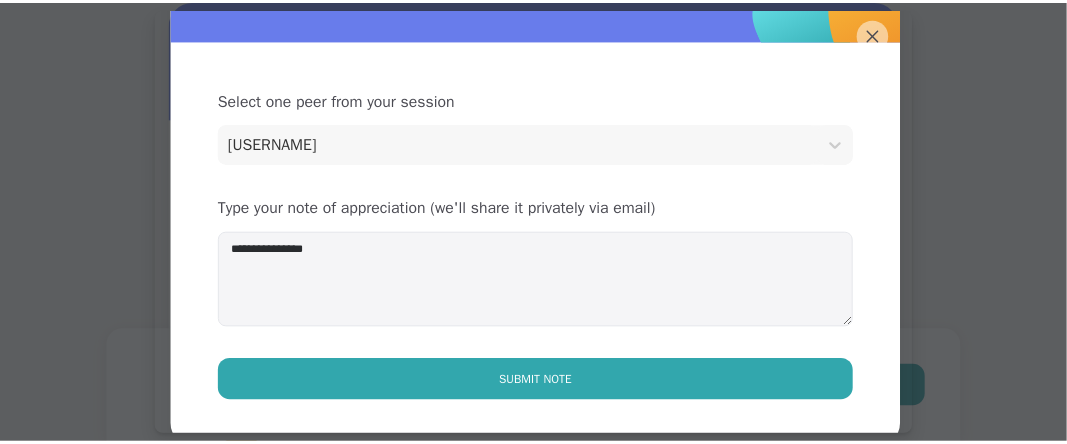 scroll, scrollTop: 182, scrollLeft: 0, axis: vertical 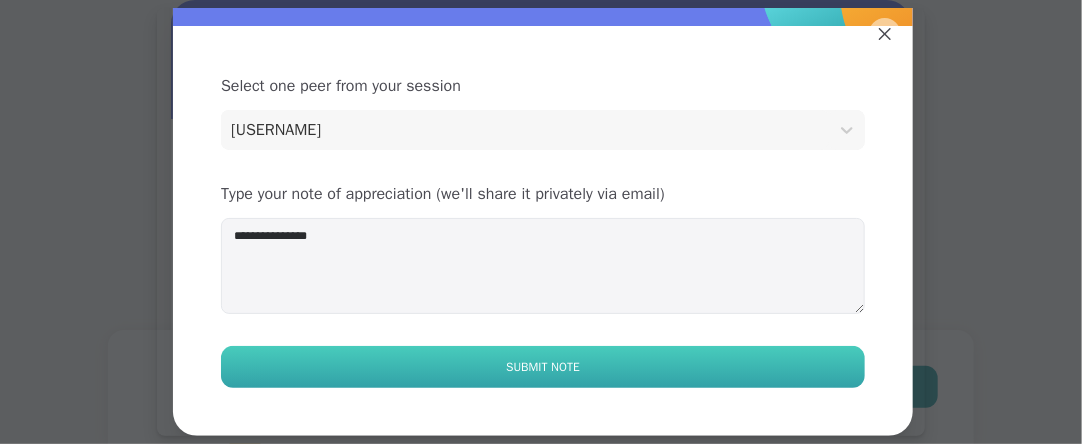 click on "Submit Note" at bounding box center [543, 367] 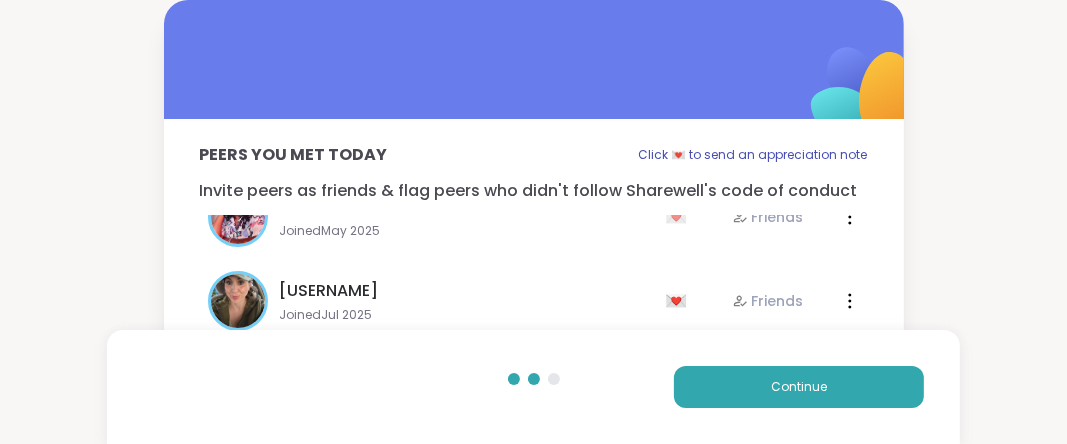 scroll, scrollTop: 224, scrollLeft: 0, axis: vertical 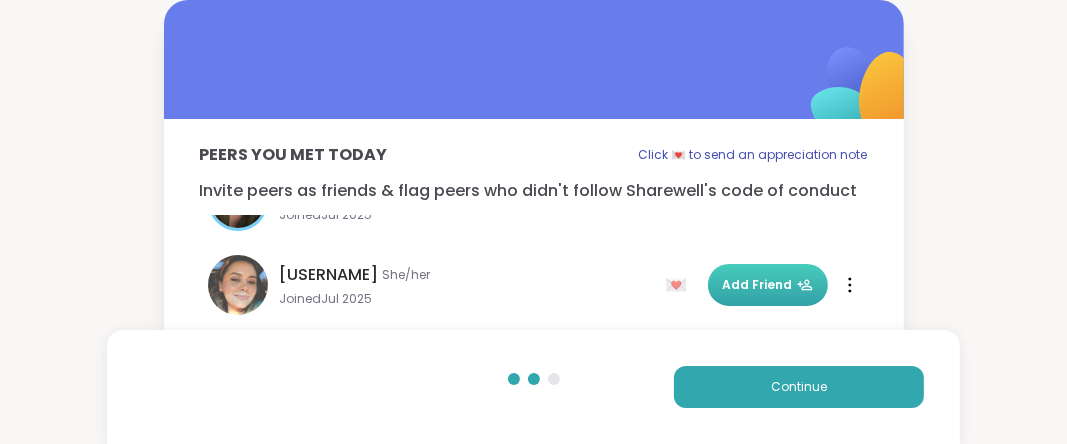 click on "Add Friend" at bounding box center (768, 285) 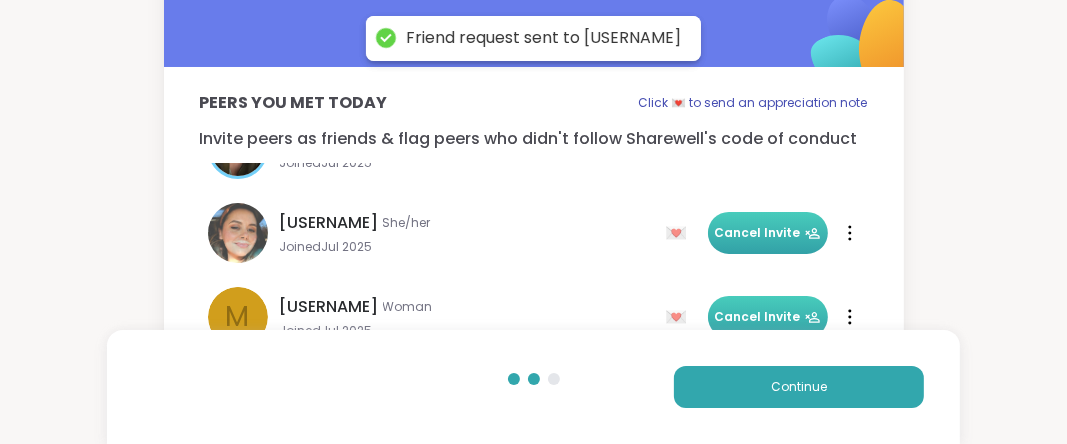 scroll, scrollTop: 0, scrollLeft: 0, axis: both 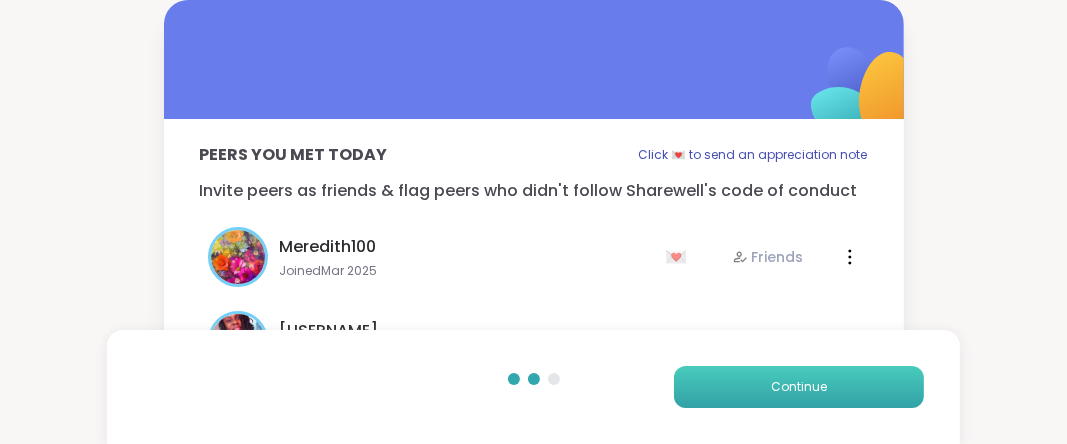 click on "Continue" at bounding box center (799, 387) 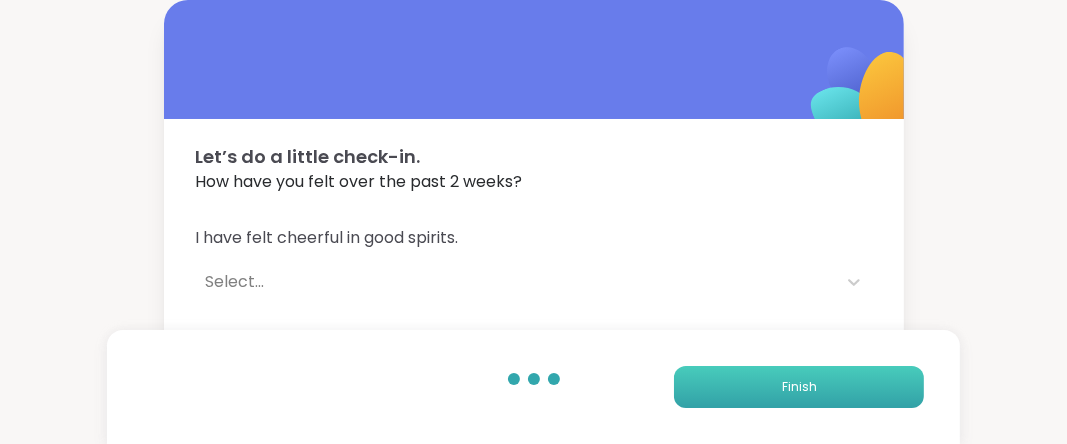 click on "Finish" at bounding box center (799, 387) 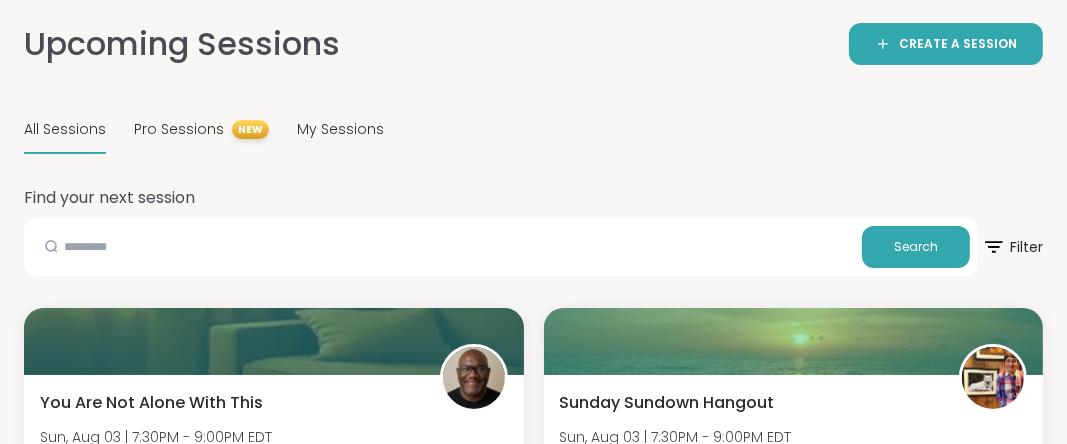 scroll, scrollTop: 316, scrollLeft: 0, axis: vertical 